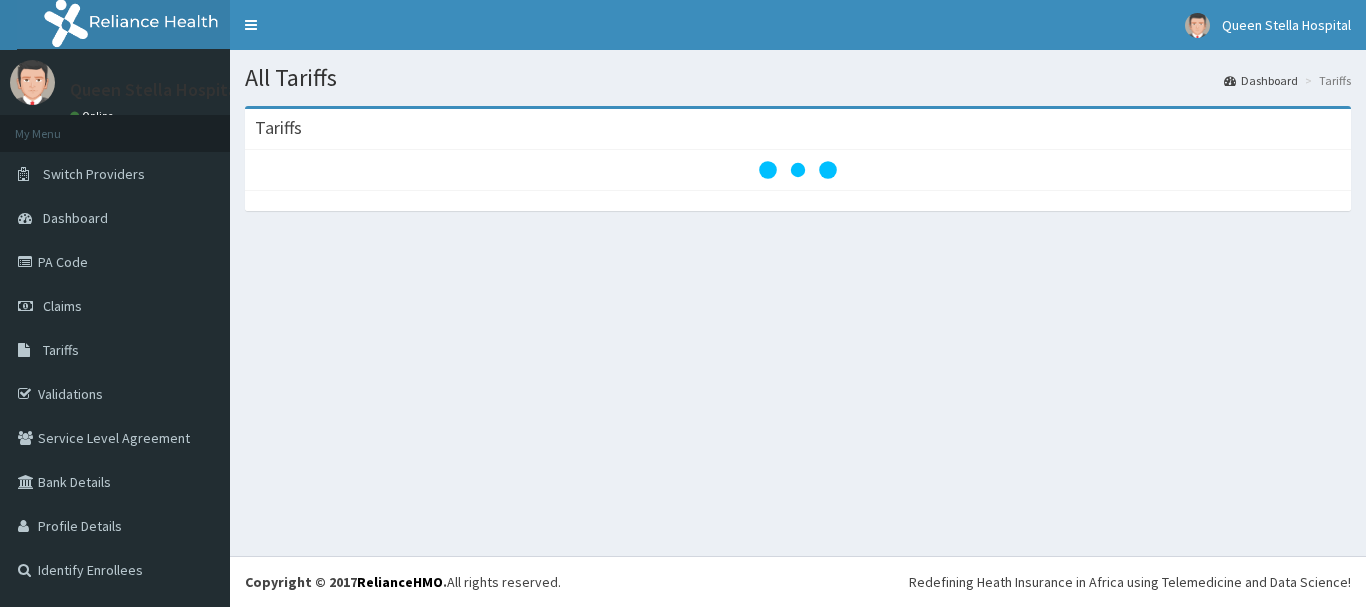 scroll, scrollTop: 0, scrollLeft: 0, axis: both 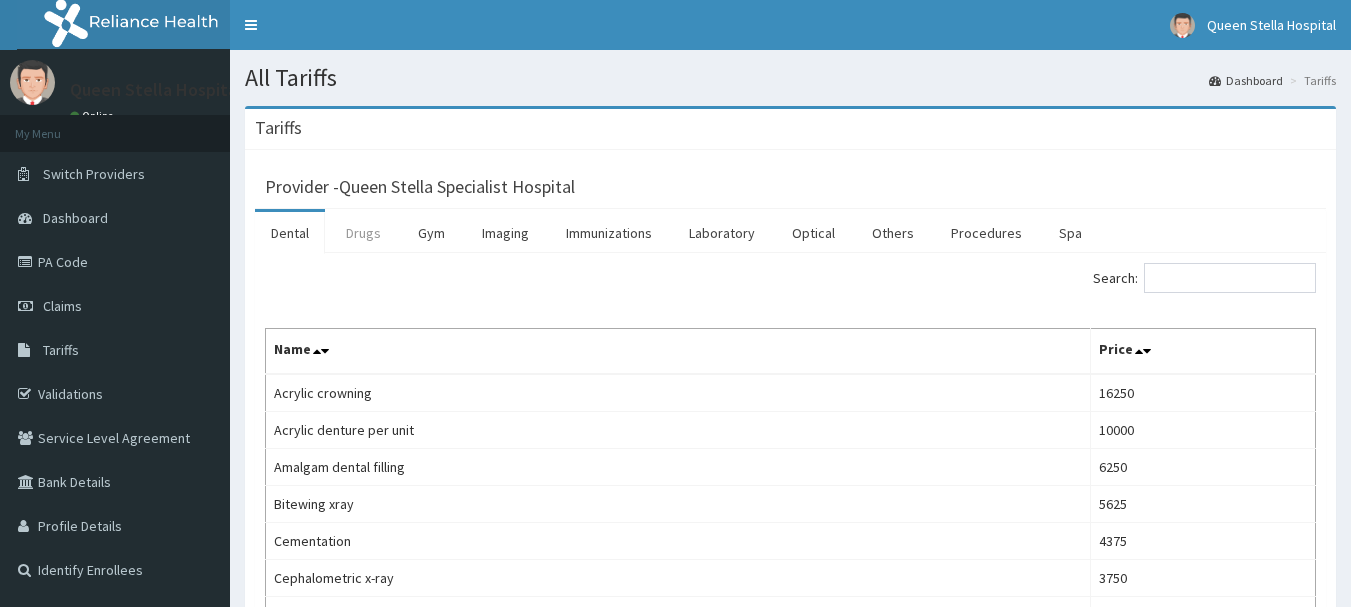 click on "Drugs" at bounding box center (363, 233) 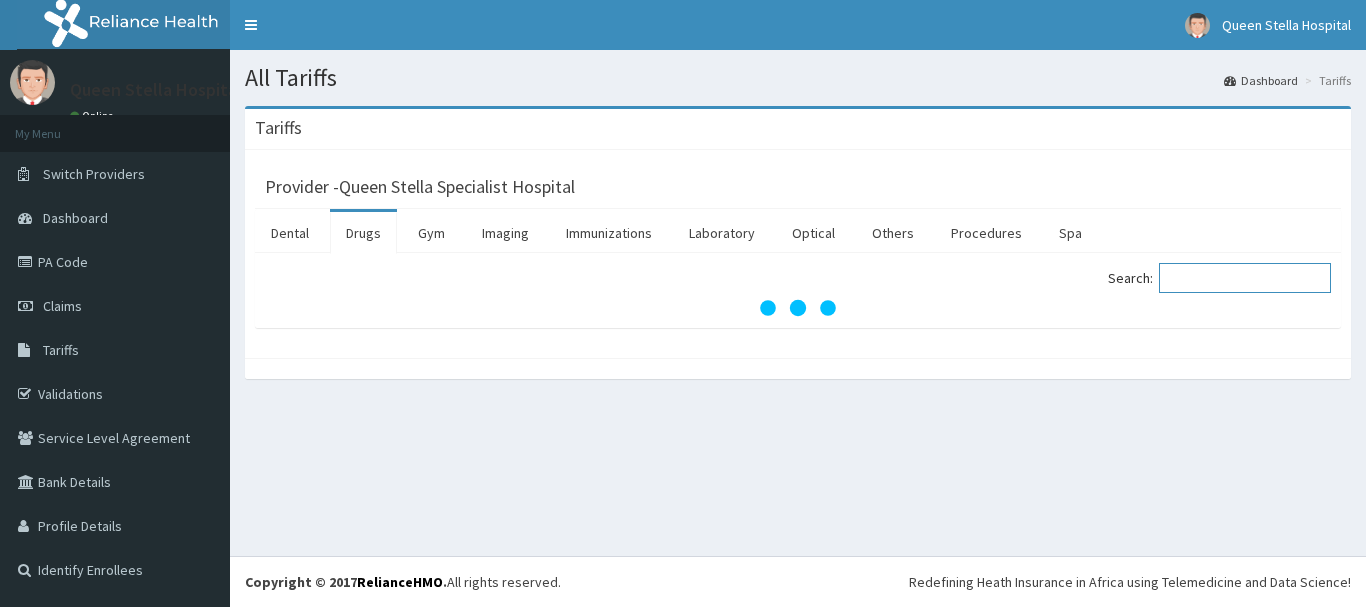 click on "Search:" at bounding box center [1245, 278] 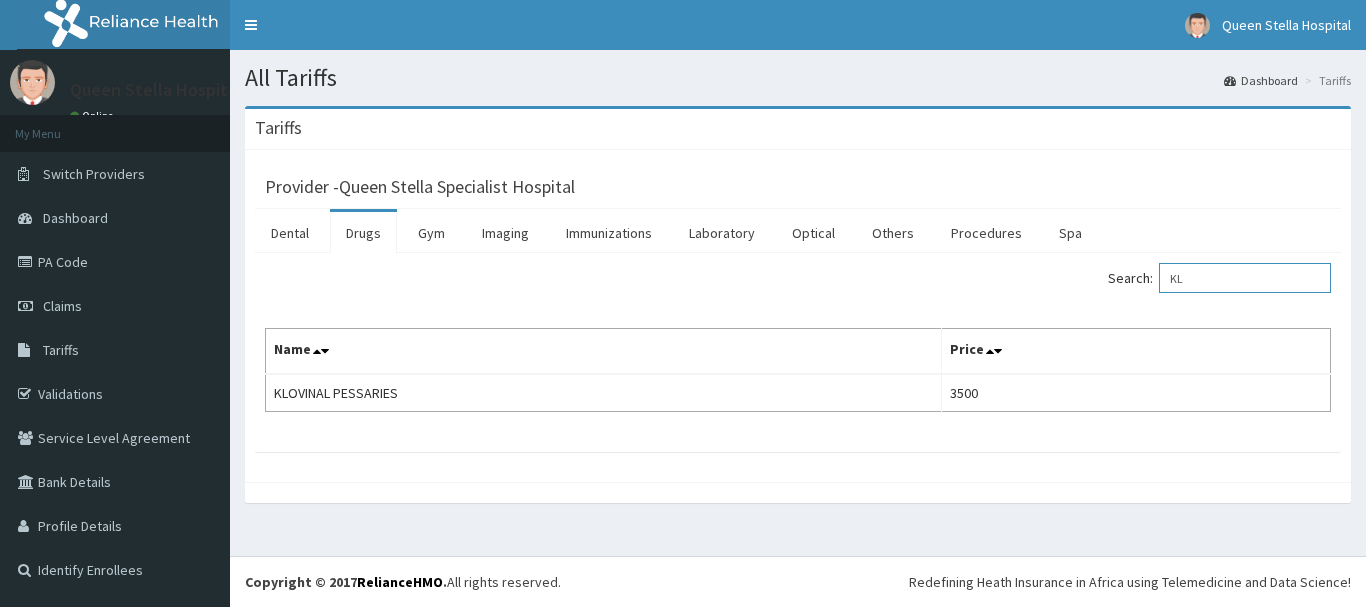 type on "K" 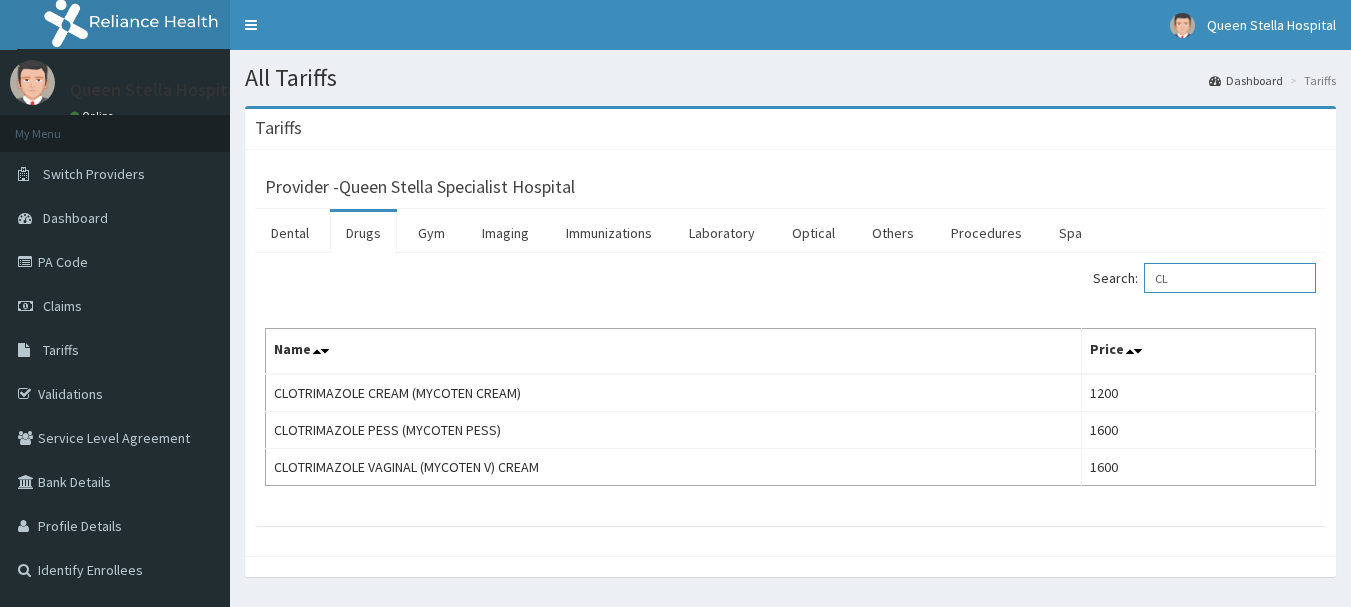 type on "C" 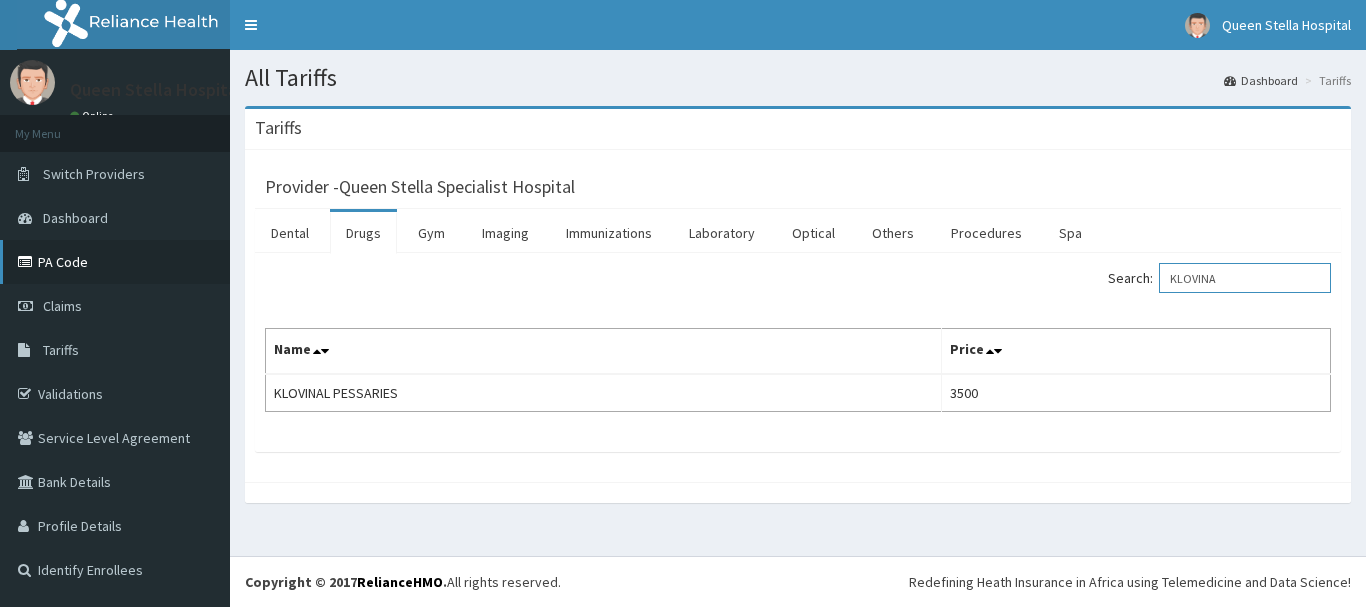 type on "KLOVINA" 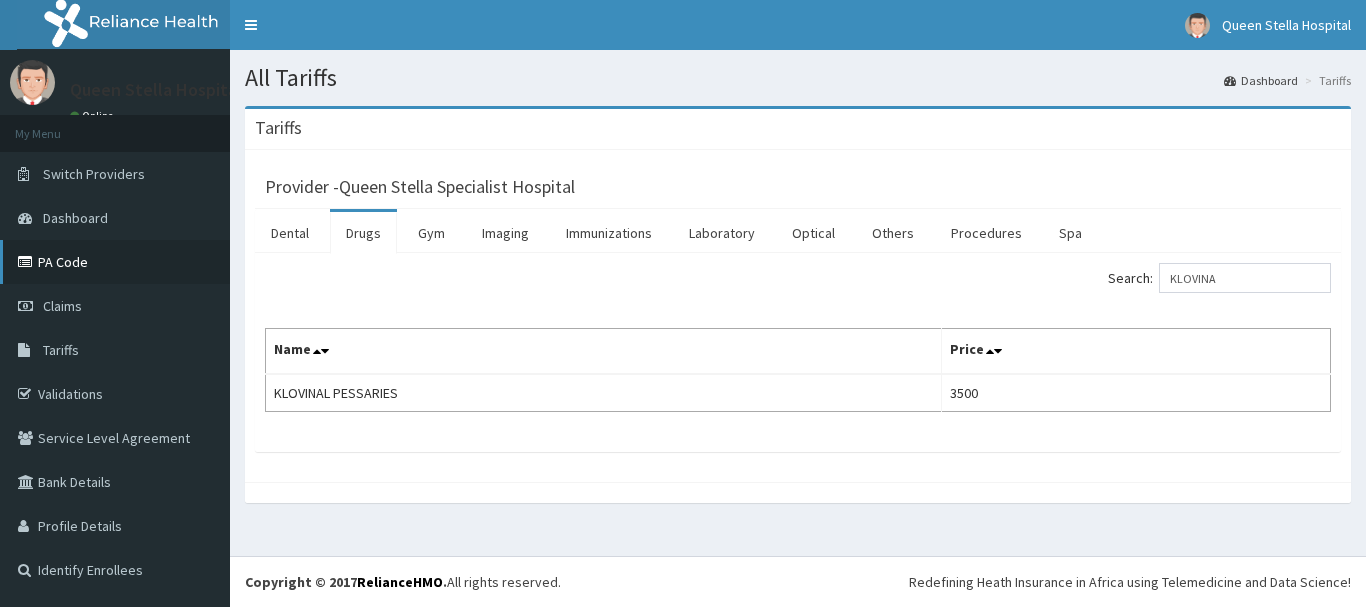 click on "PA Code" at bounding box center (115, 262) 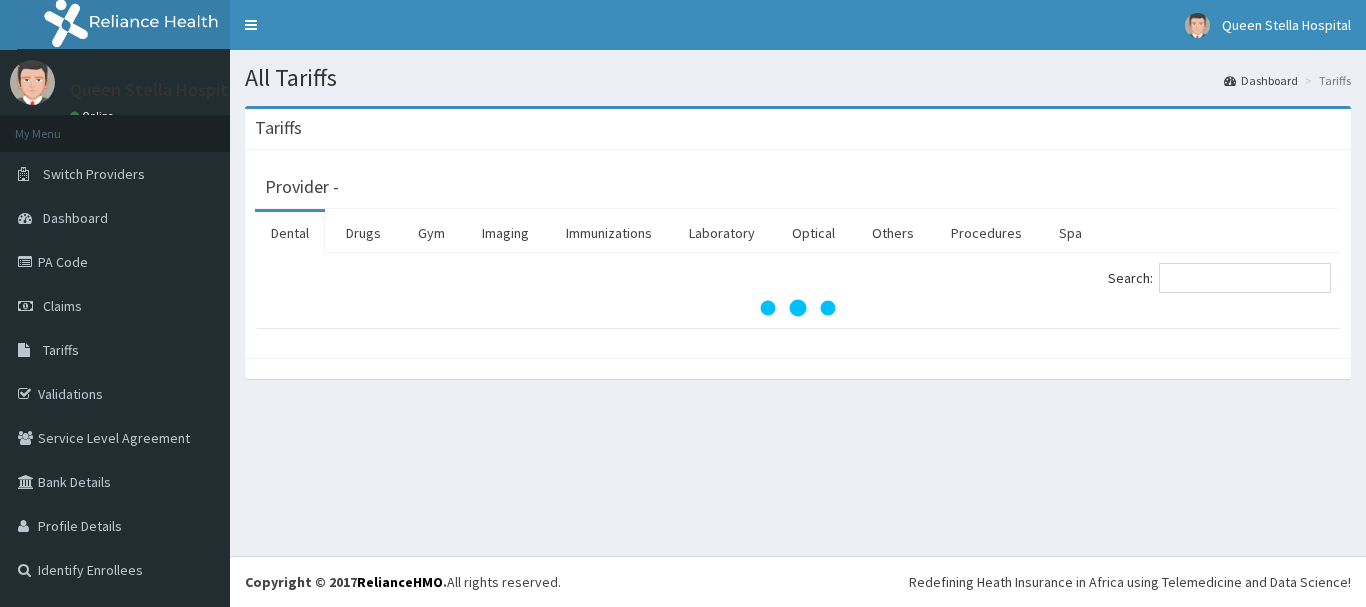 scroll, scrollTop: 0, scrollLeft: 0, axis: both 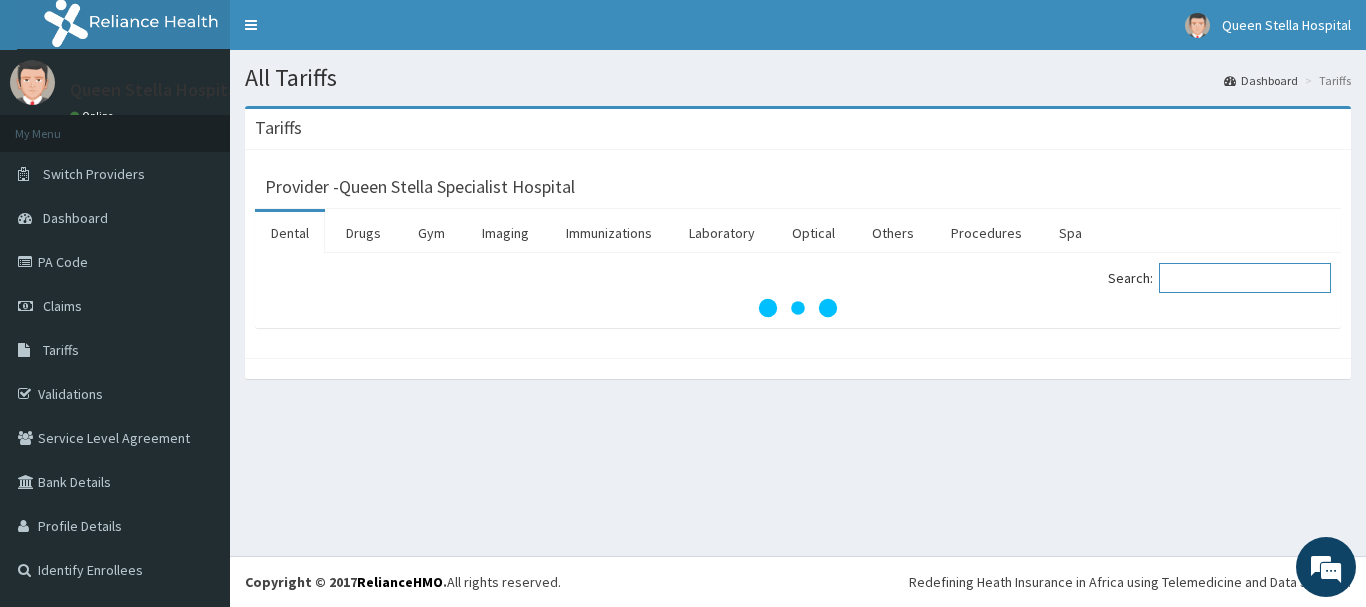 click on "Search:" at bounding box center (1245, 278) 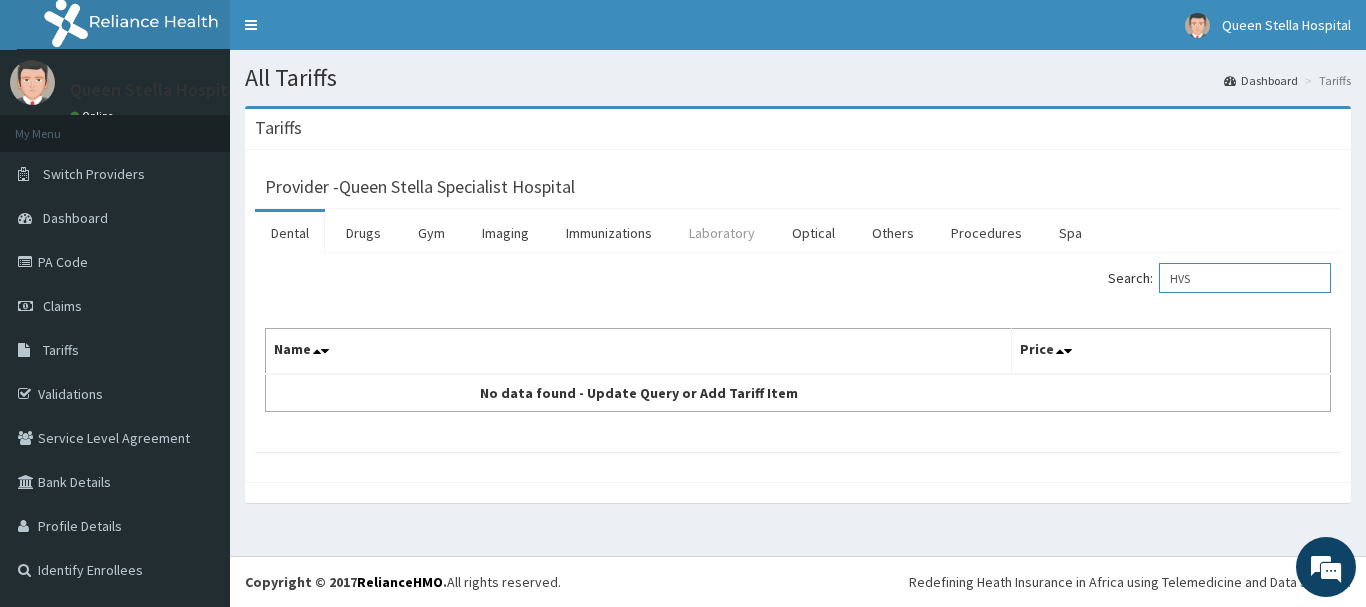 type on "HVS" 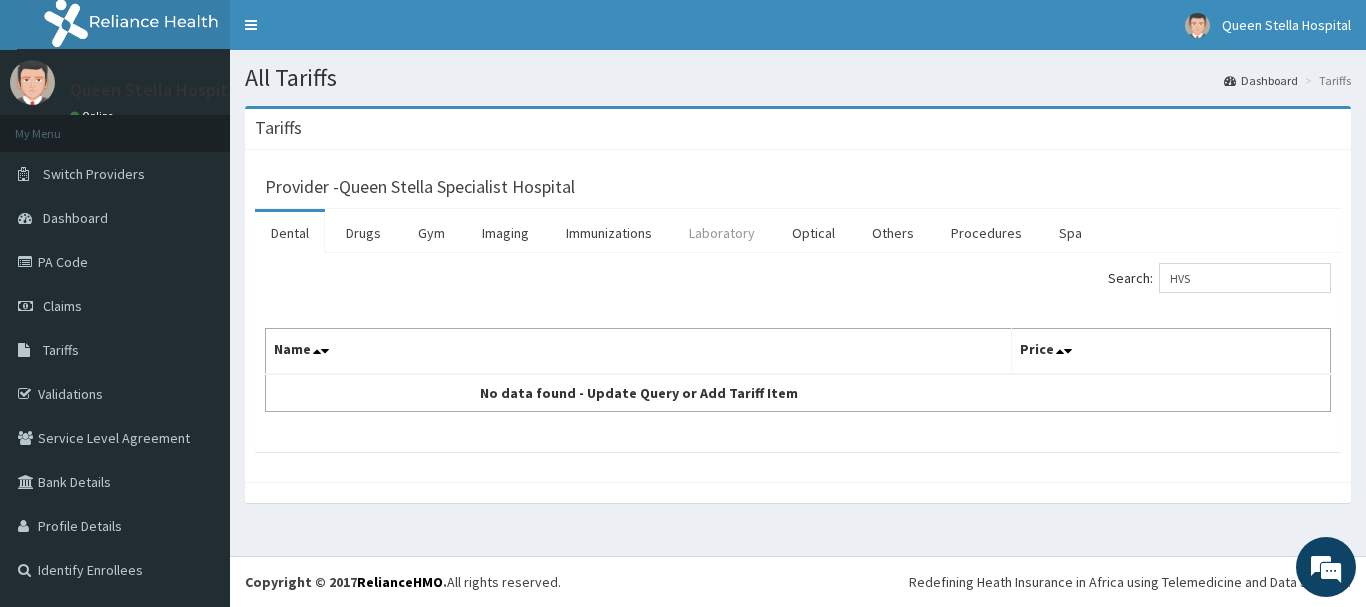 scroll, scrollTop: 0, scrollLeft: 0, axis: both 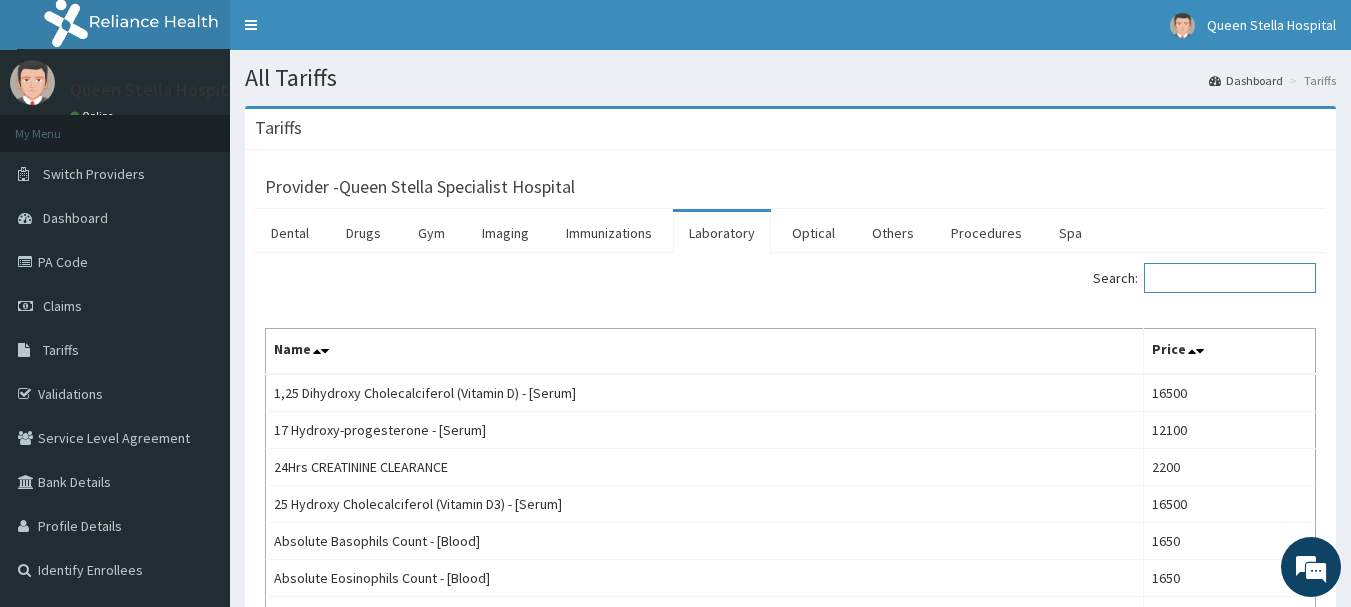 click on "Search:" at bounding box center (1230, 278) 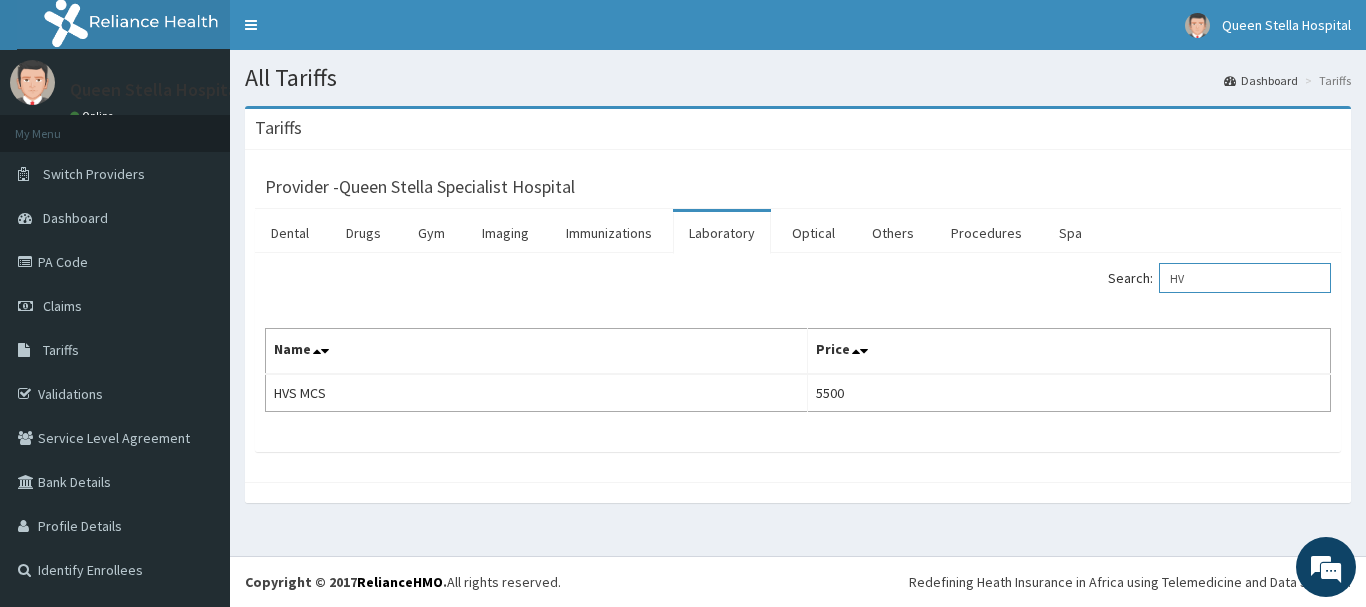 type on "H" 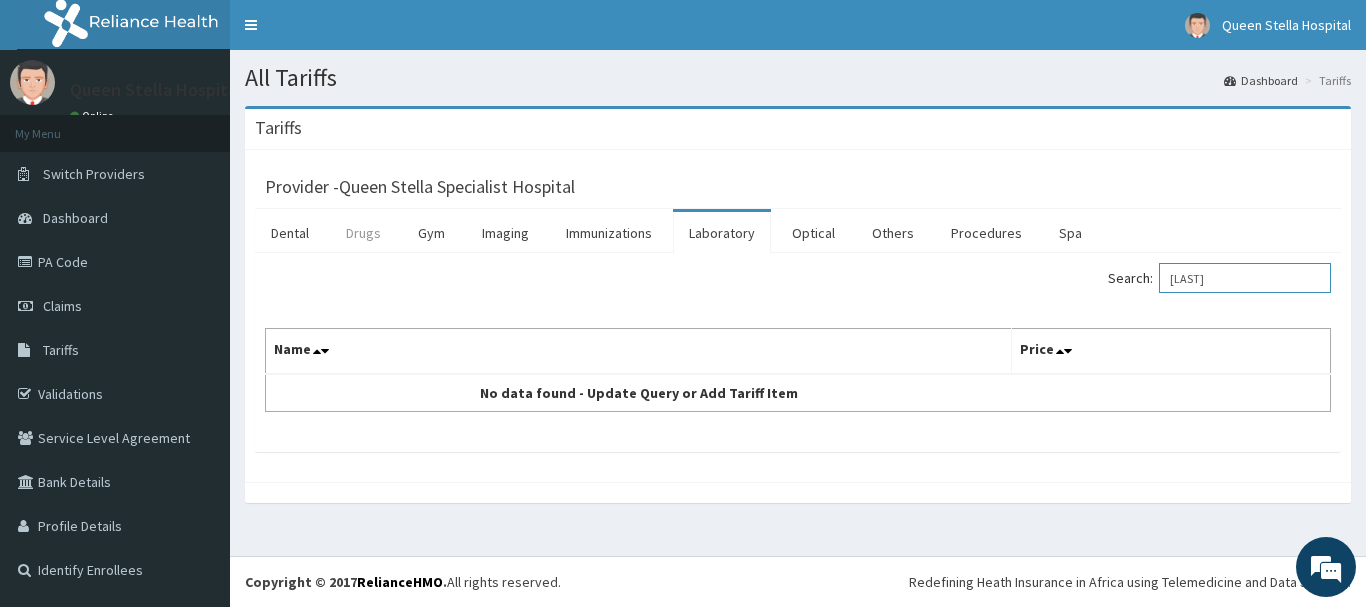 type on "KLOVINA" 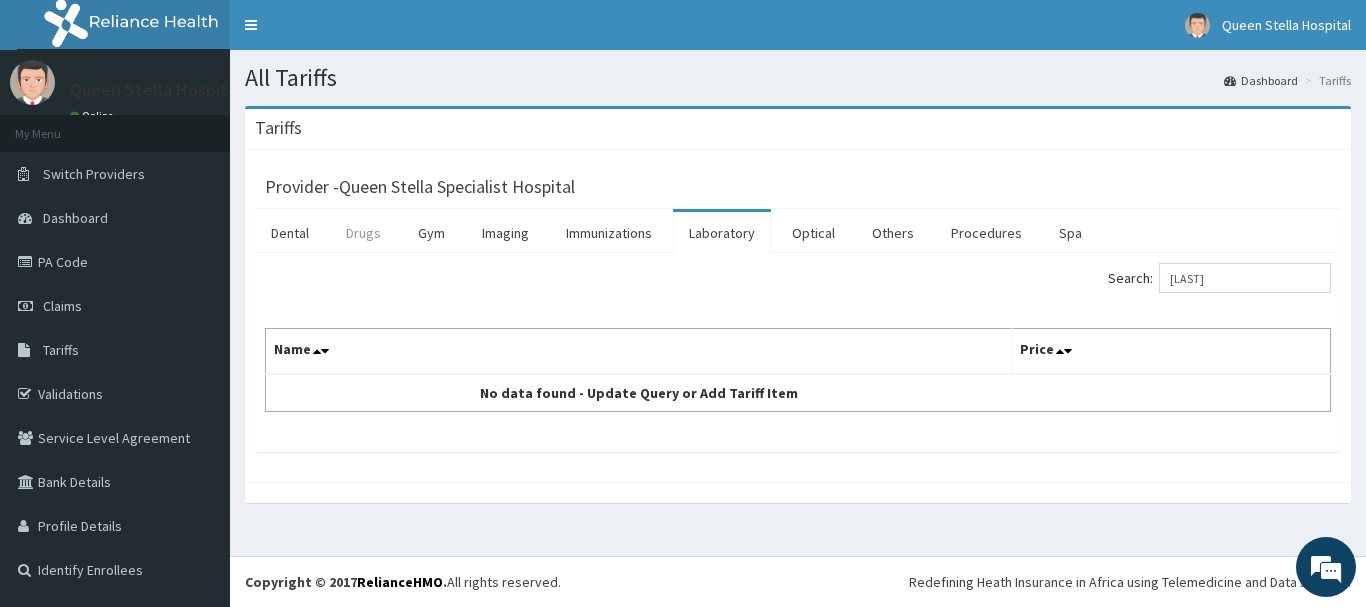 click on "Drugs" at bounding box center (363, 233) 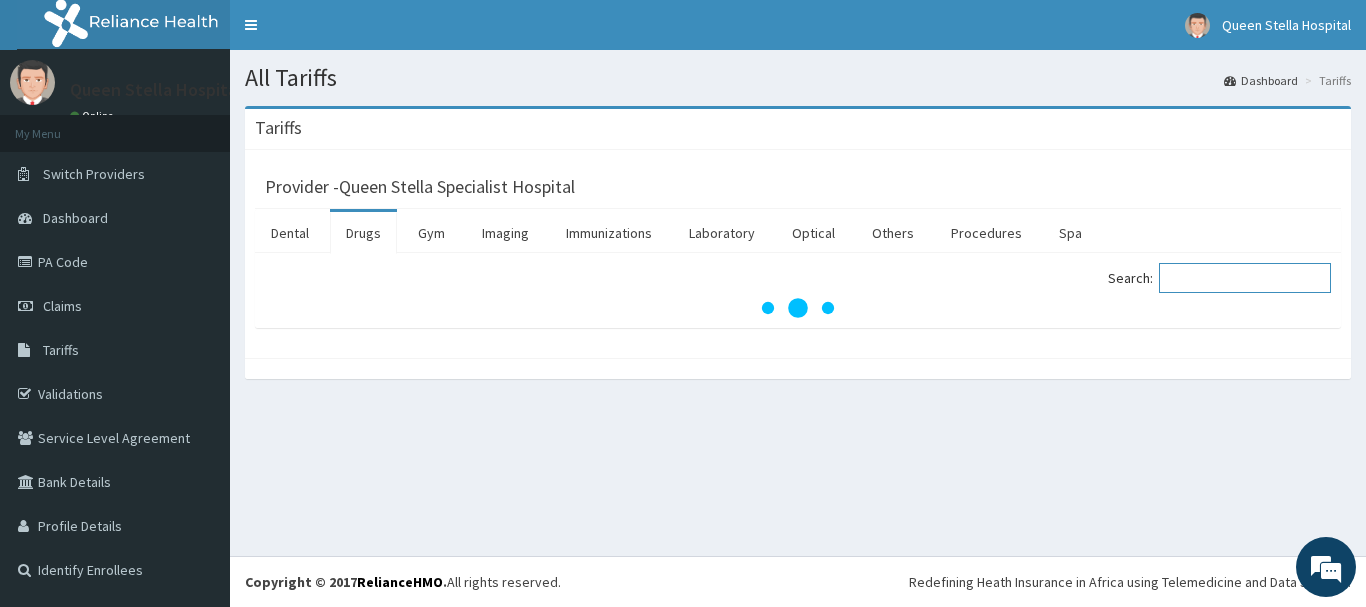 click on "Search:" at bounding box center (1245, 278) 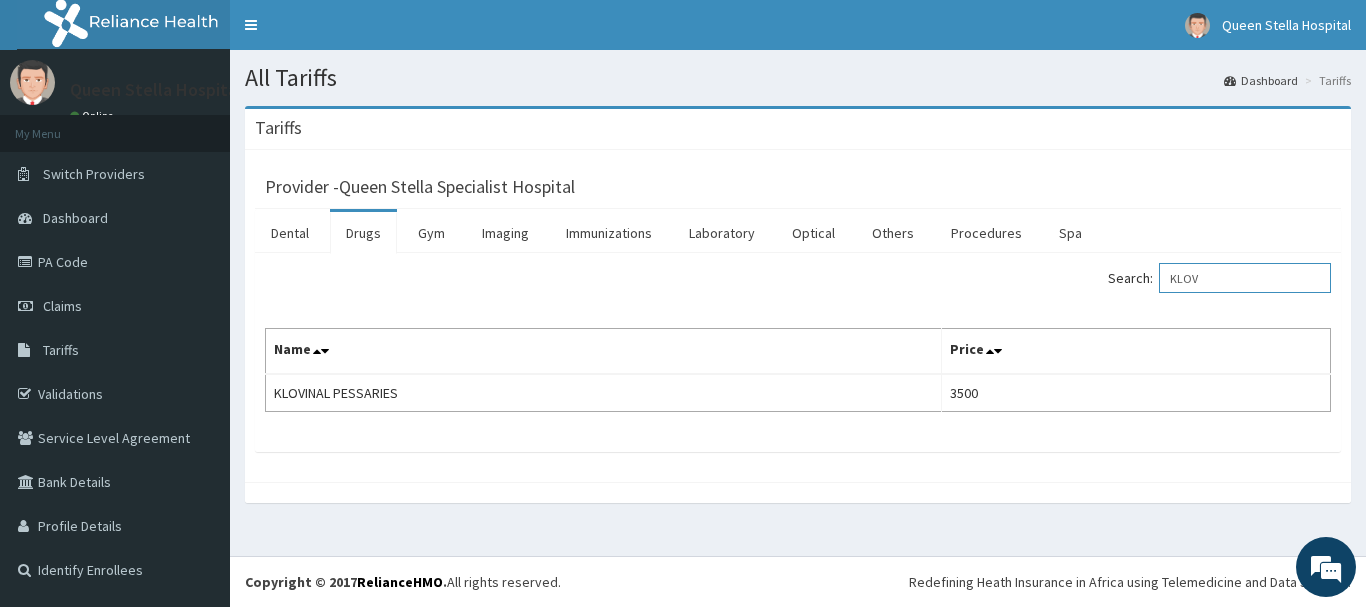 type on "KLOV" 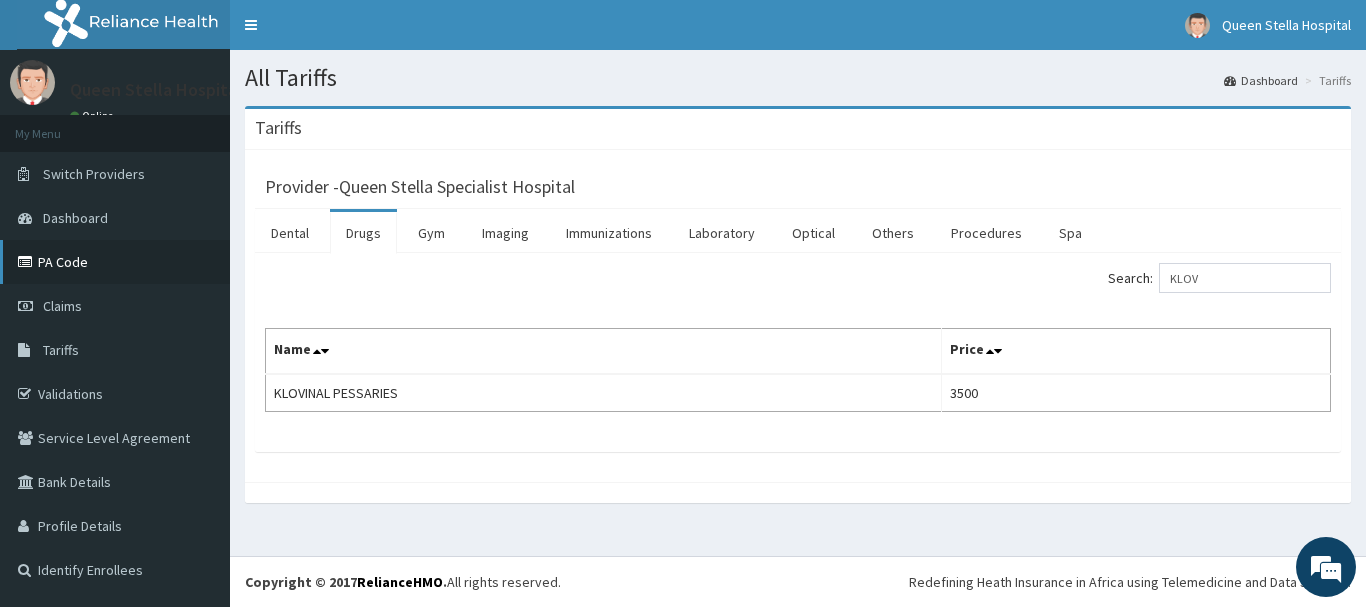 click on "PA Code" at bounding box center [115, 262] 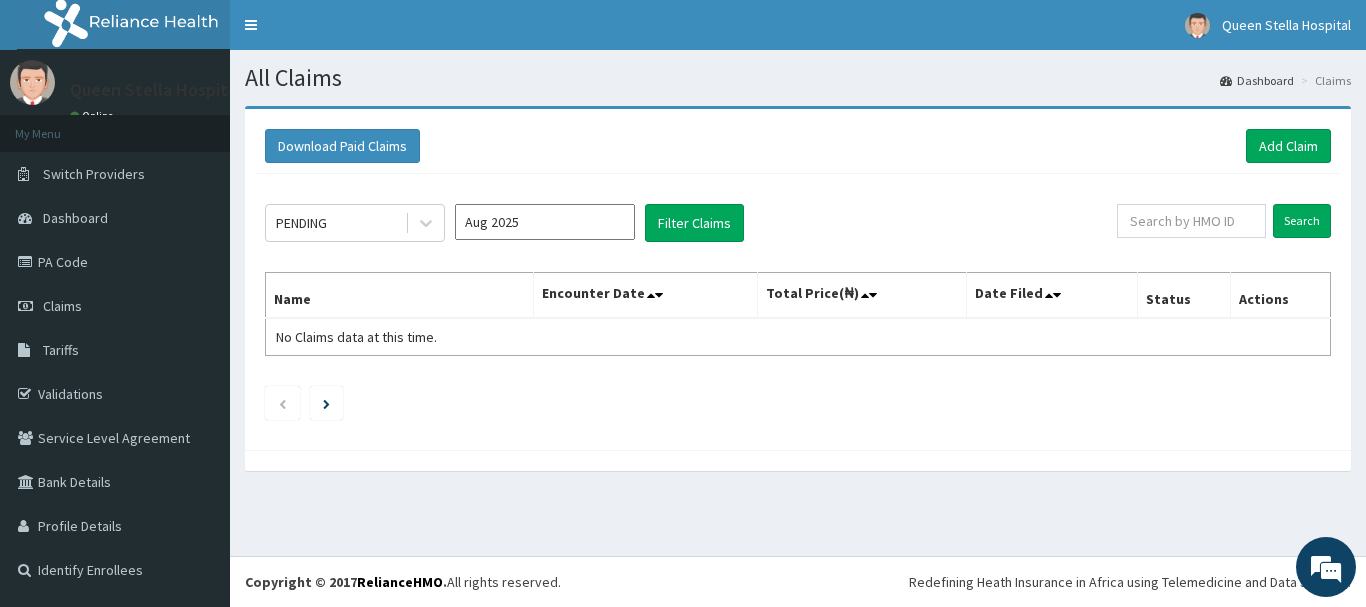 scroll, scrollTop: 0, scrollLeft: 0, axis: both 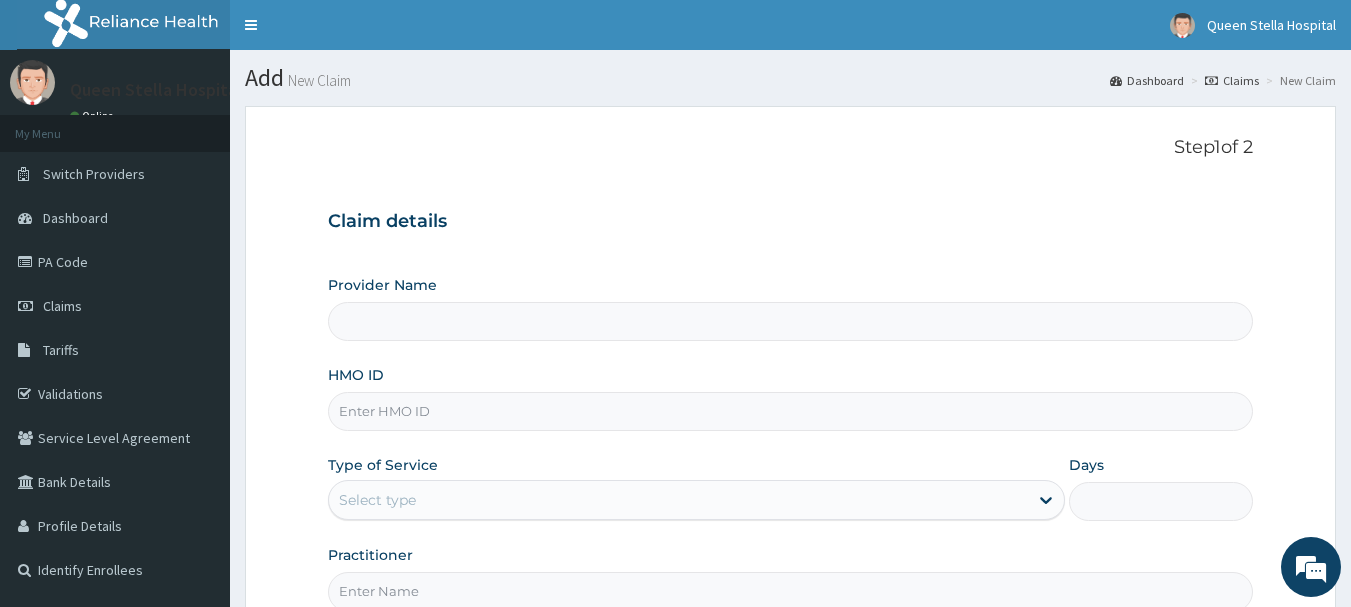 type on "Queen Stella Specialist  Hospital" 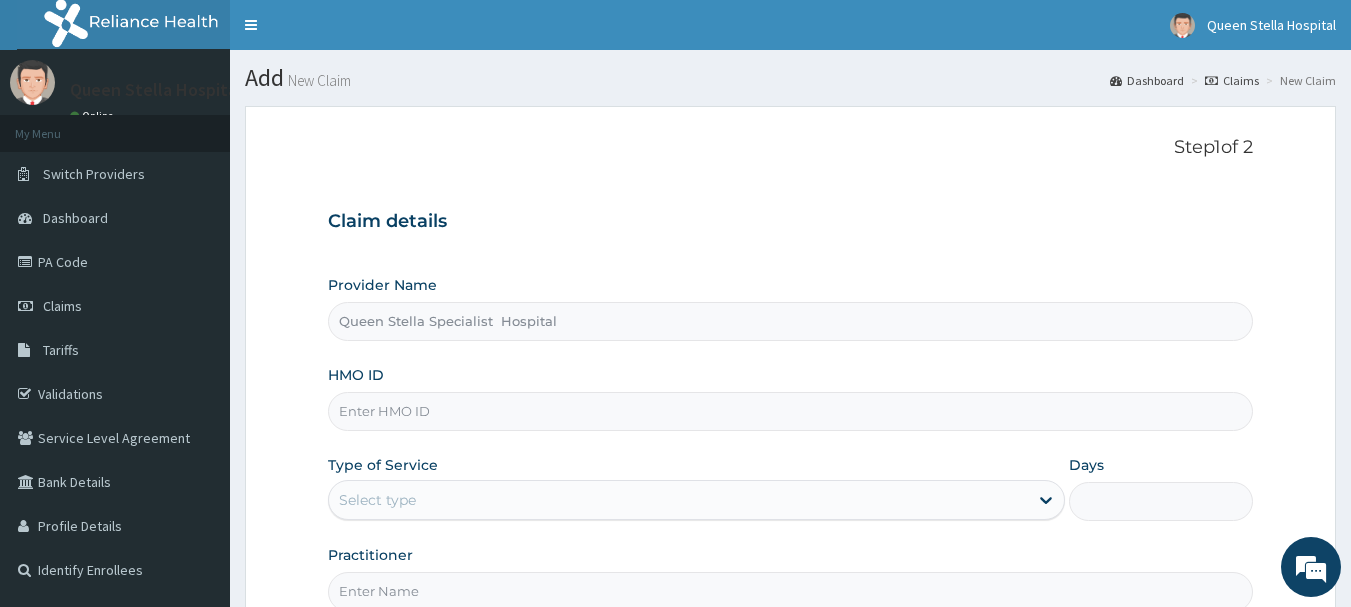click on "HMO ID" at bounding box center [791, 411] 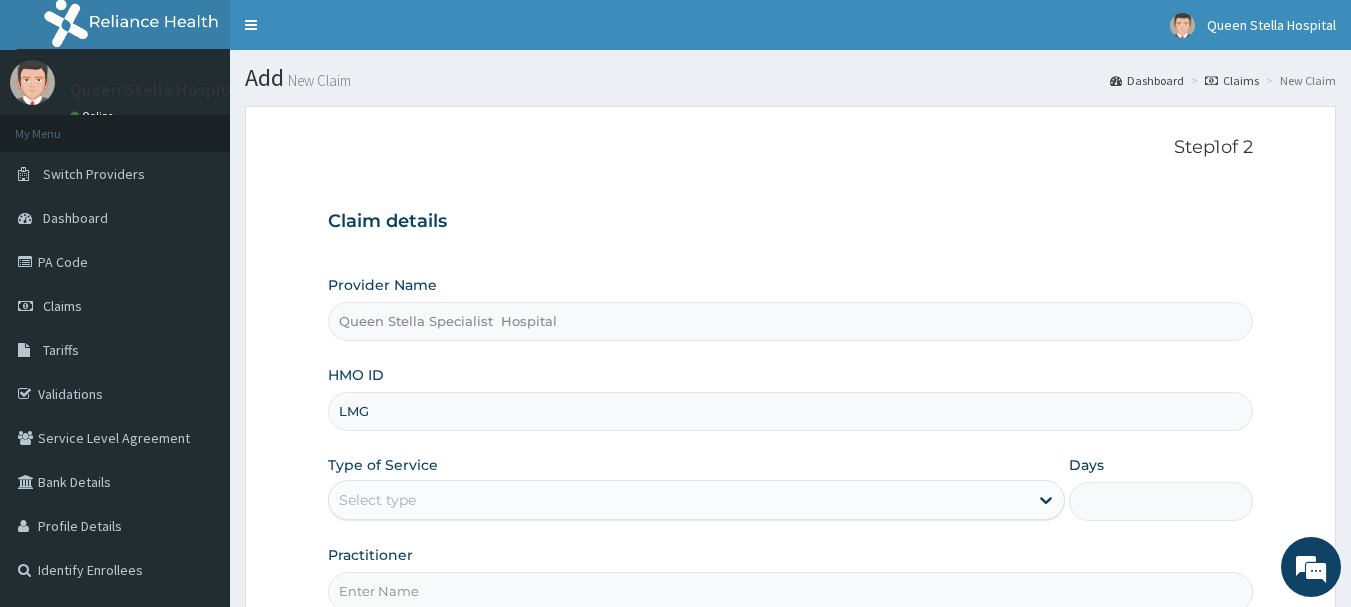 scroll, scrollTop: 0, scrollLeft: 0, axis: both 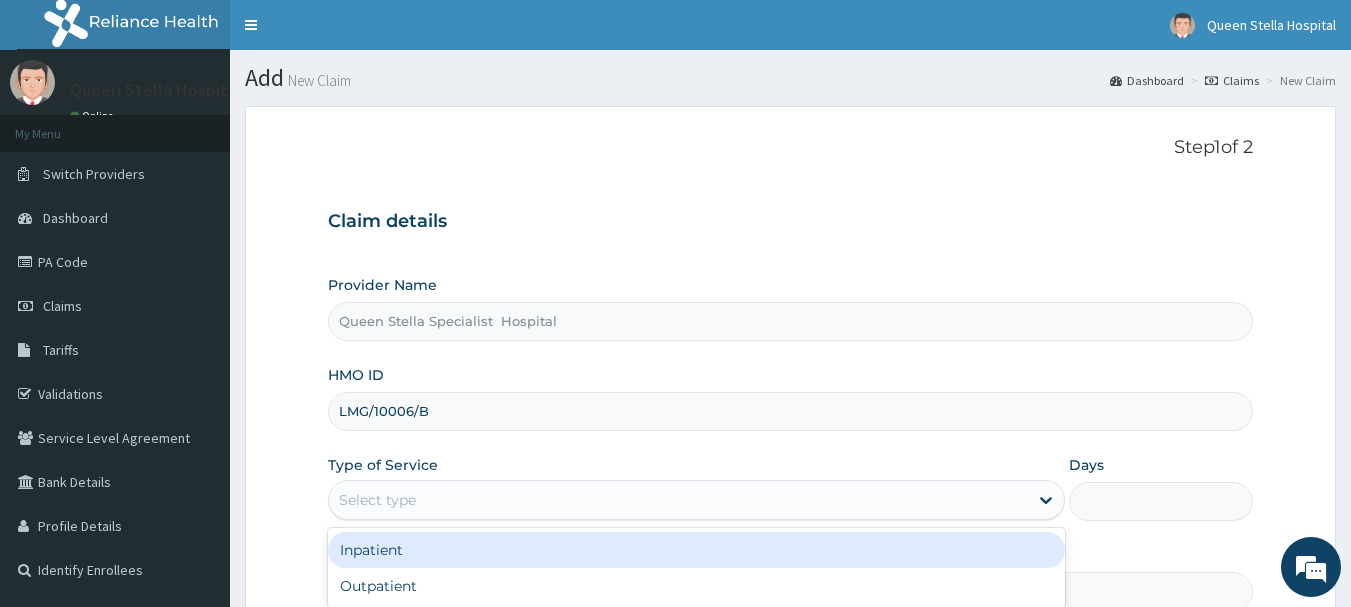 click on "Select type" at bounding box center (678, 500) 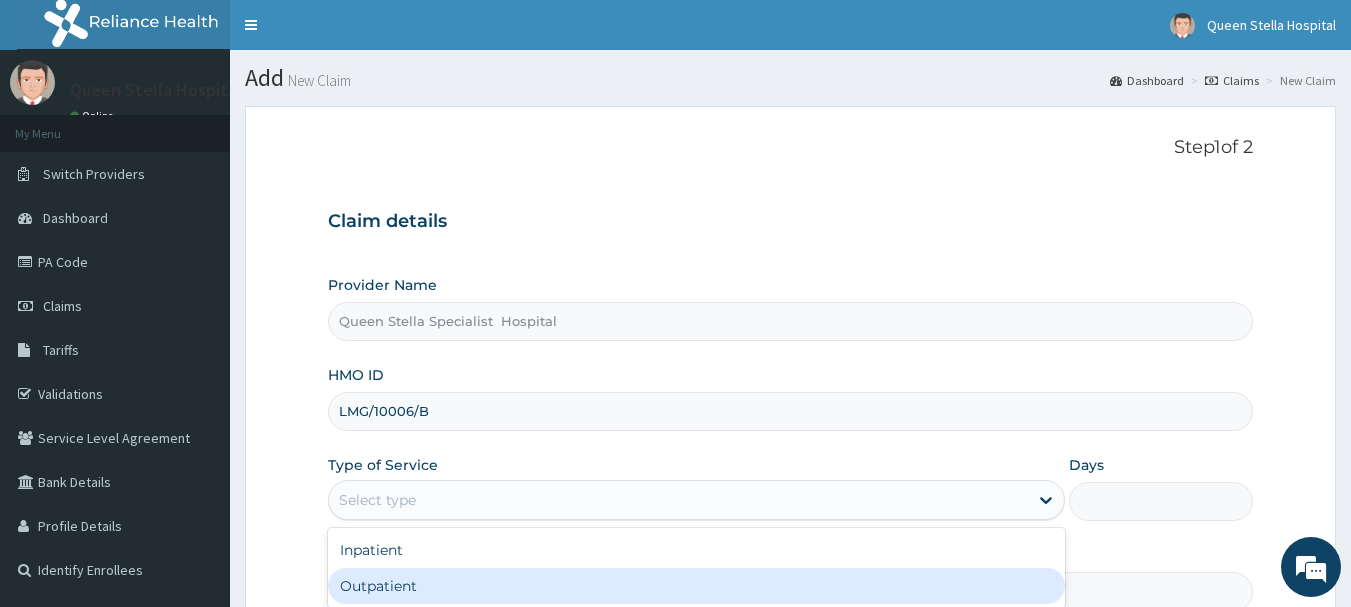 click on "Outpatient" at bounding box center [696, 586] 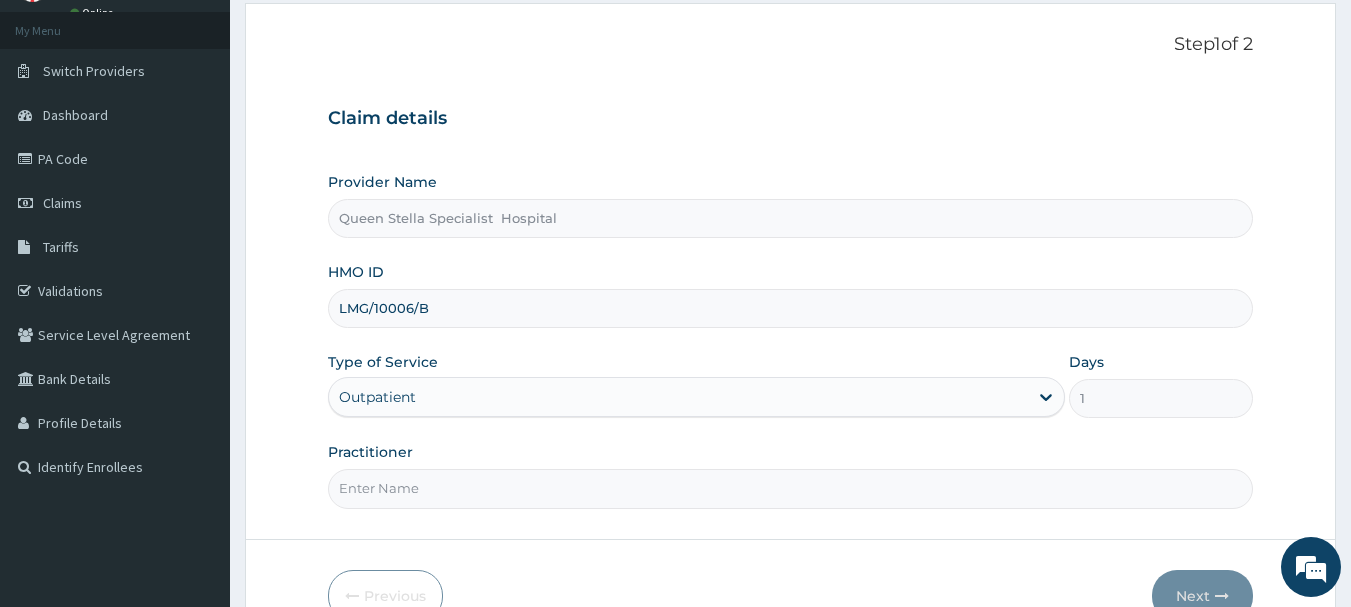 scroll, scrollTop: 200, scrollLeft: 0, axis: vertical 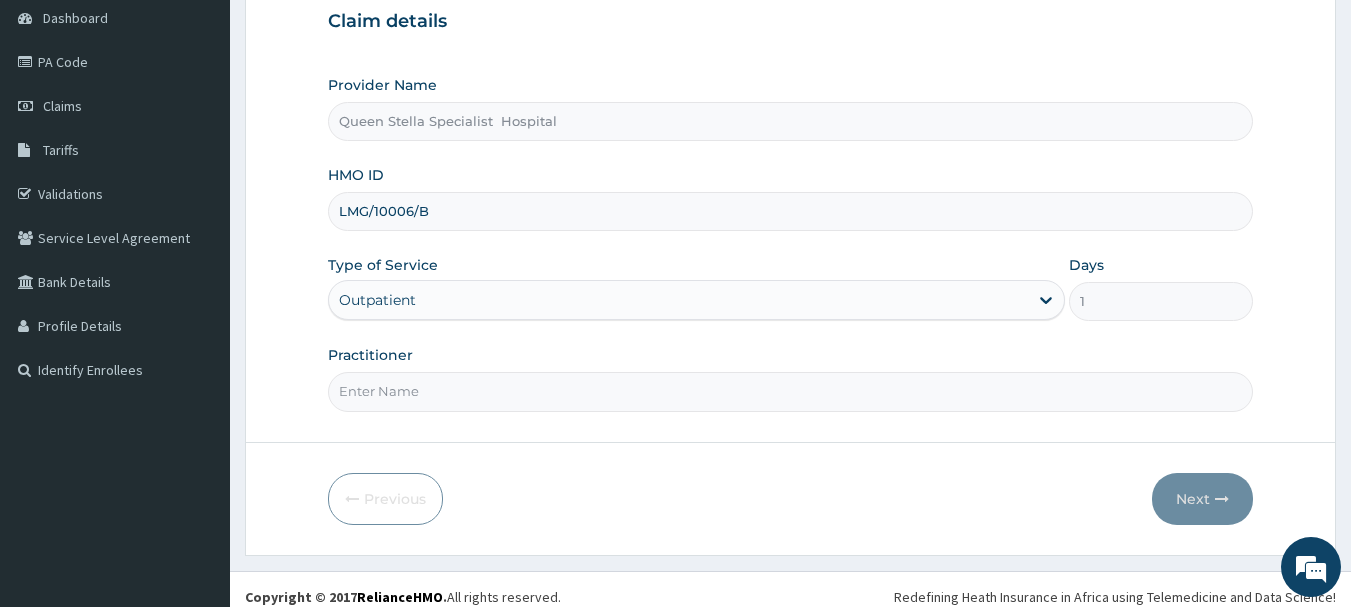 click on "Practitioner" at bounding box center (791, 391) 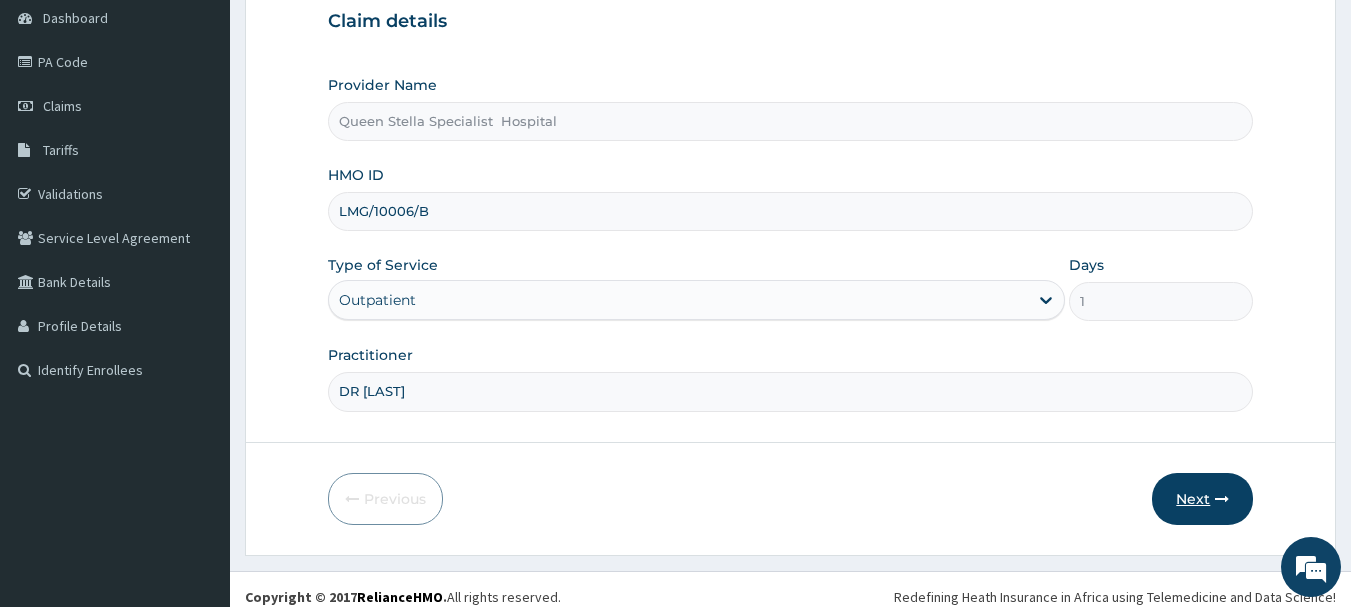 type on "DR OLOLADE" 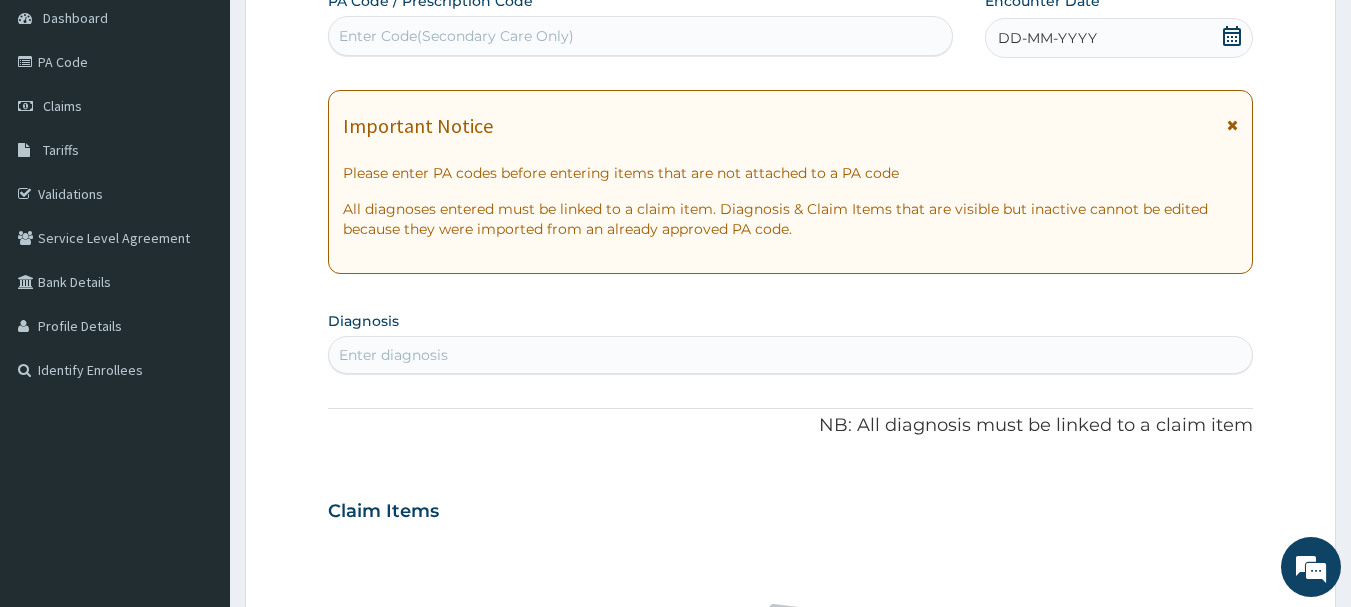 click on "Enter Code(Secondary Care Only)" at bounding box center [456, 36] 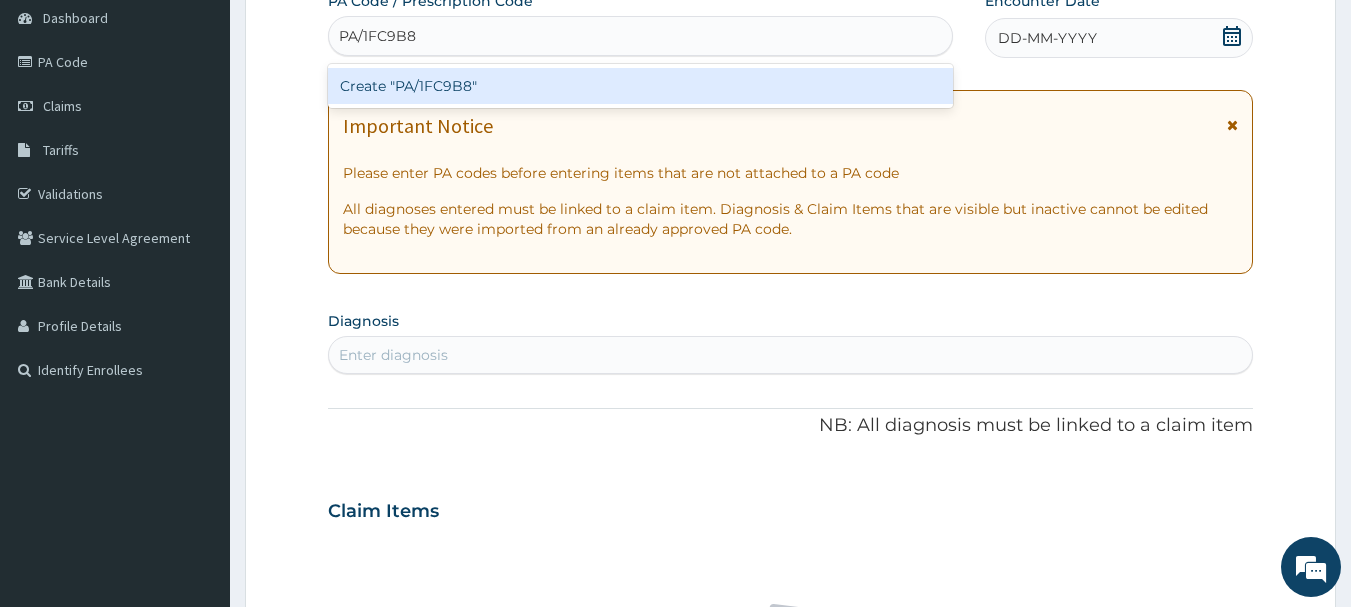 click on "Create "PA/1FC9B8"" at bounding box center (641, 86) 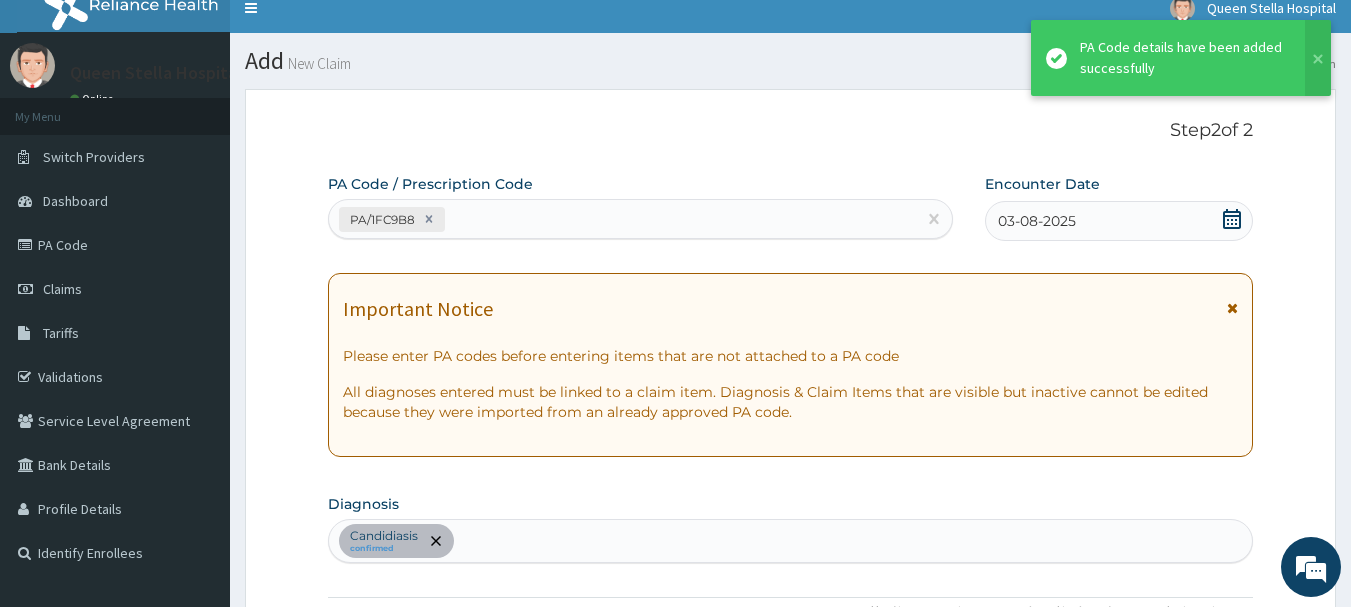 scroll, scrollTop: 0, scrollLeft: 0, axis: both 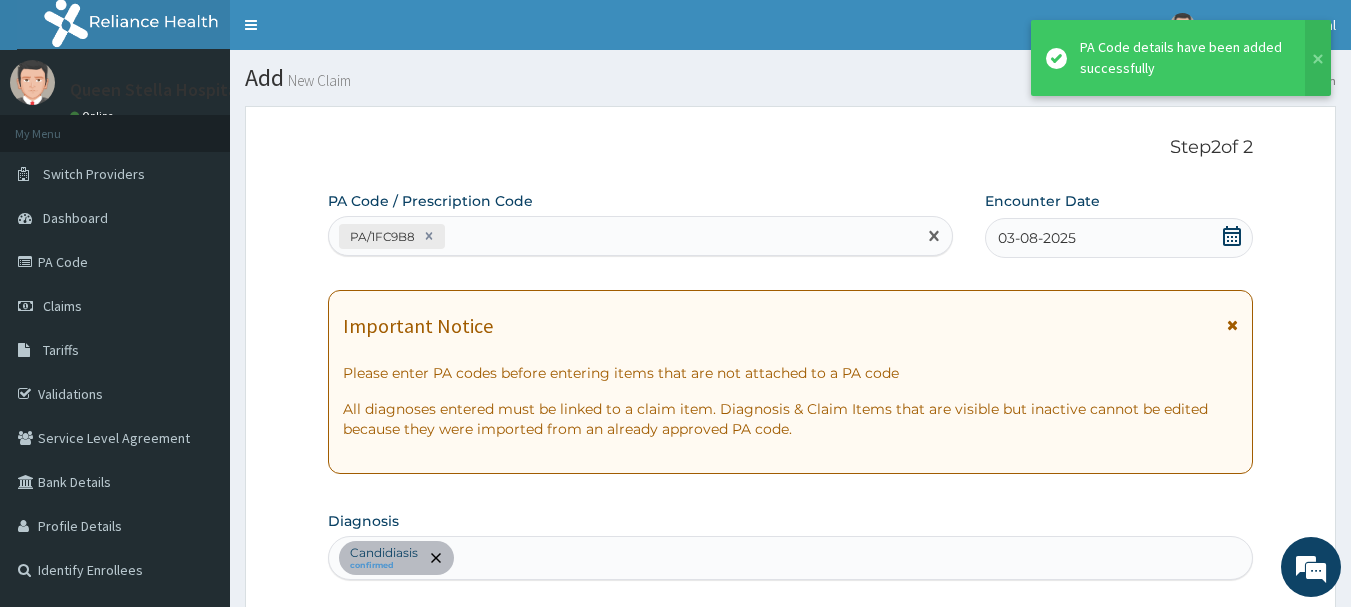 click on "PA/1FC9B8" at bounding box center (623, 236) 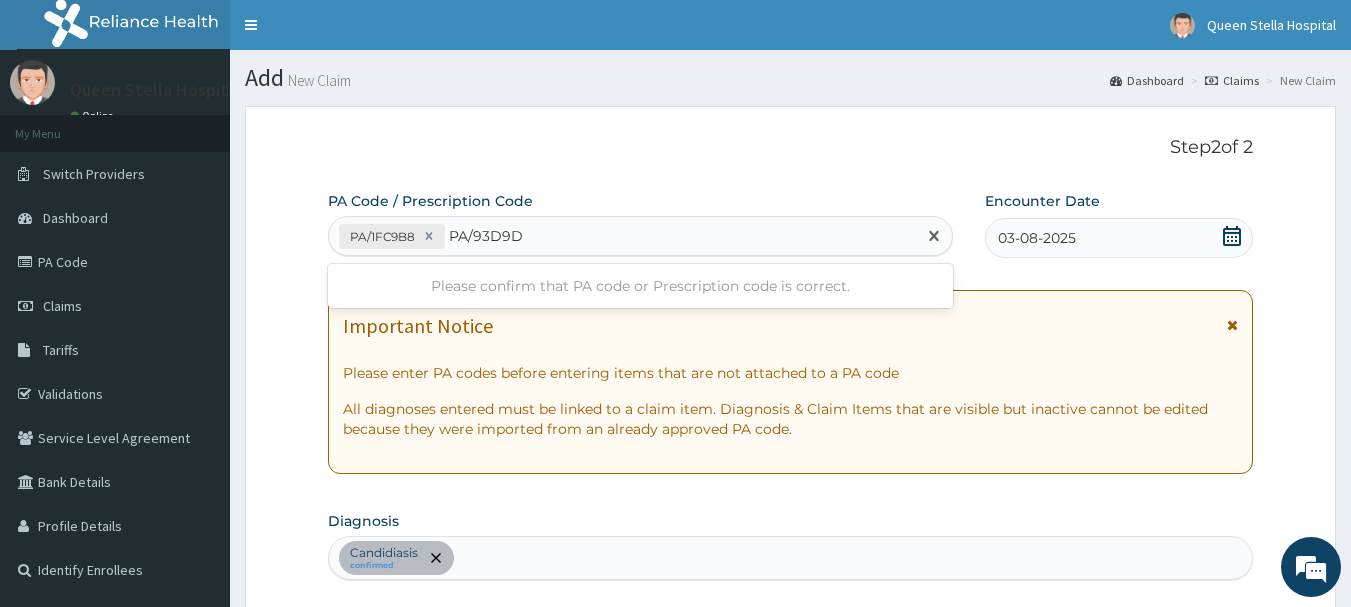 type on "PA/93D9DF" 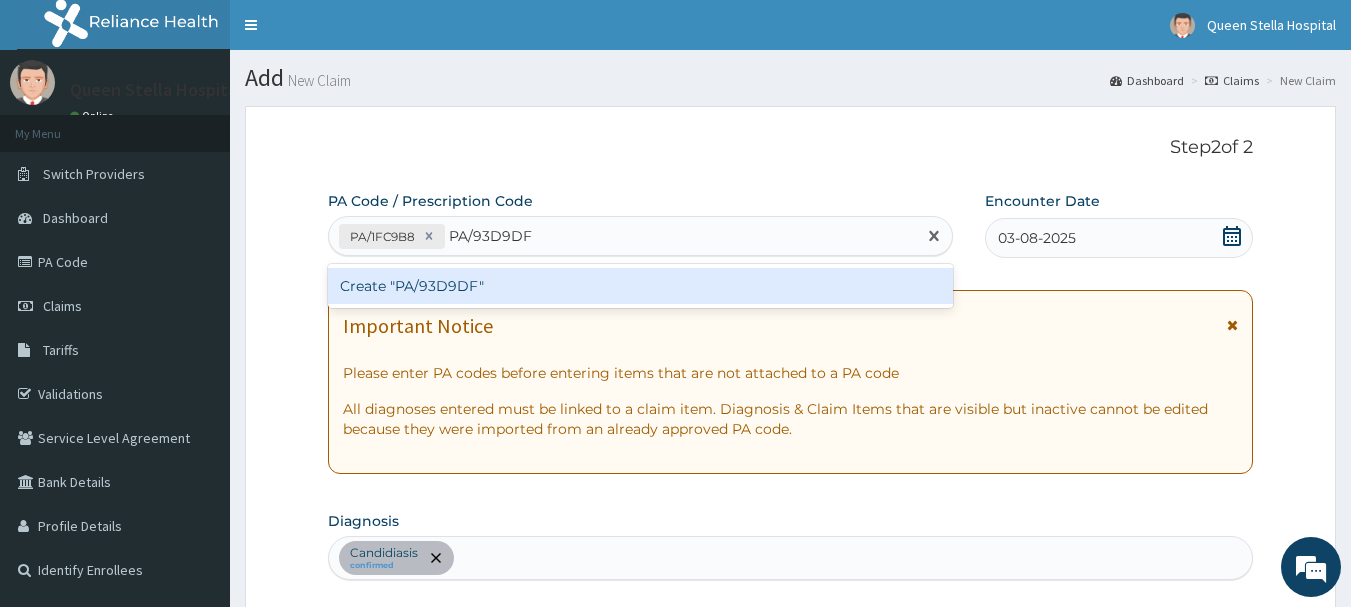 click on "Create "PA/93D9DF"" at bounding box center [641, 286] 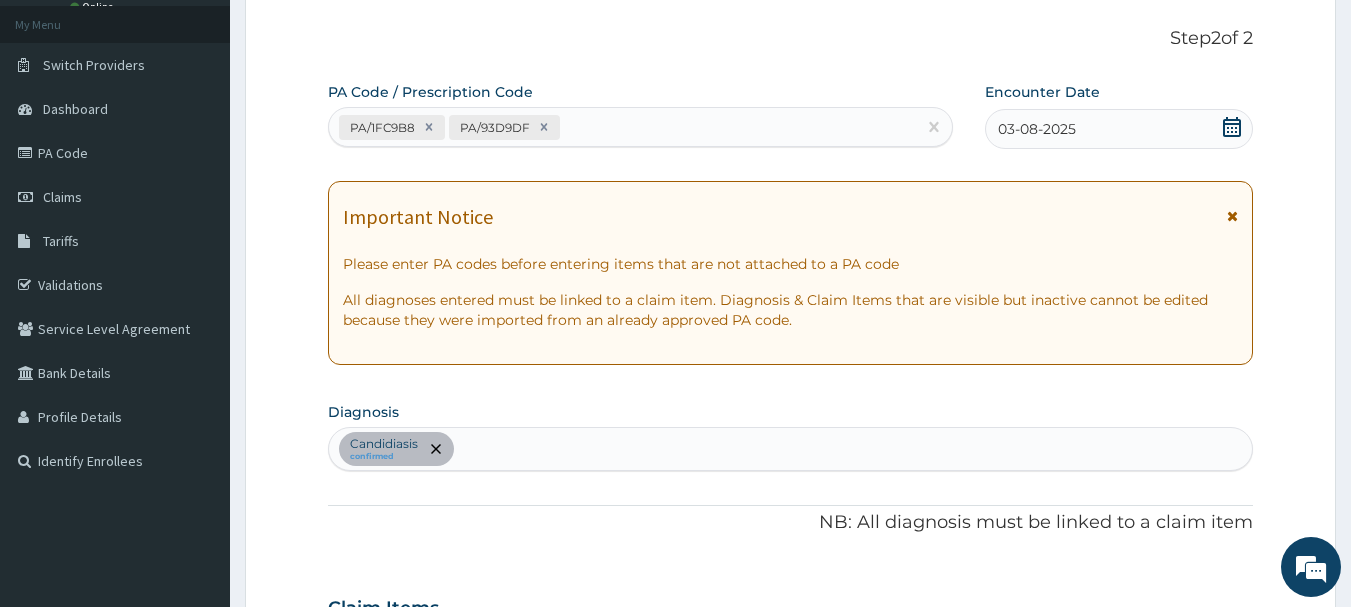 scroll, scrollTop: 67, scrollLeft: 0, axis: vertical 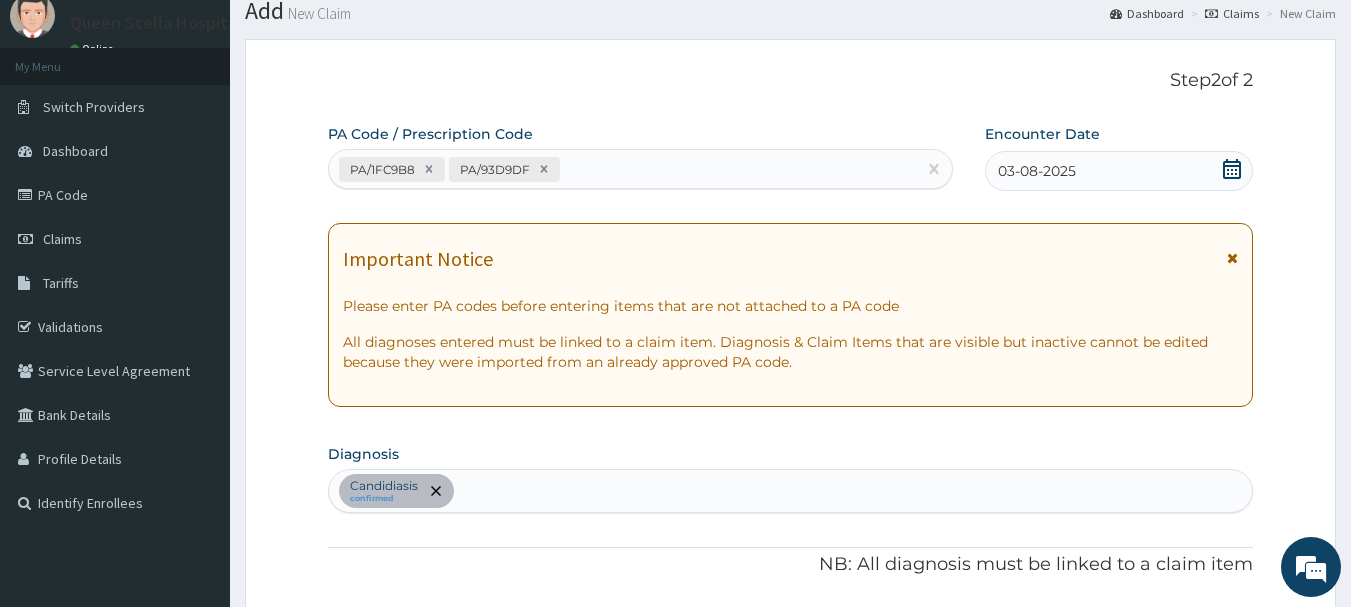 click on "Candidiasis confirmed" at bounding box center (791, 491) 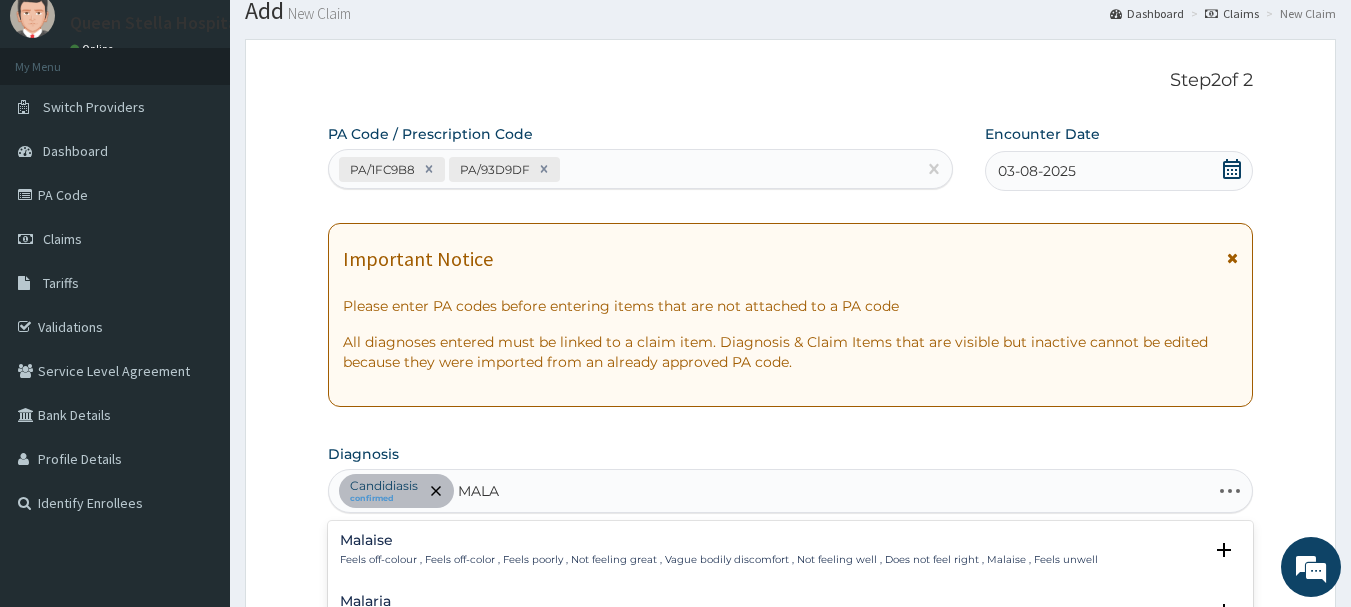 type on "MALAR" 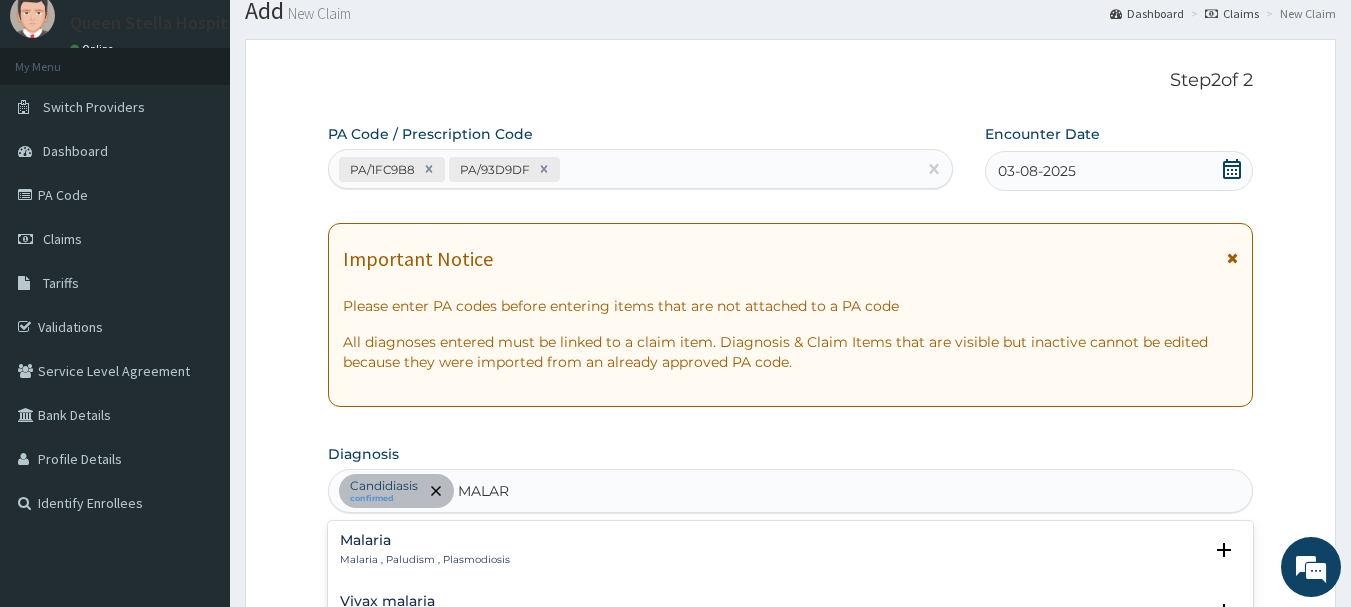 click on "Malaria Malaria , Paludism , Plasmodiosis" at bounding box center (425, 550) 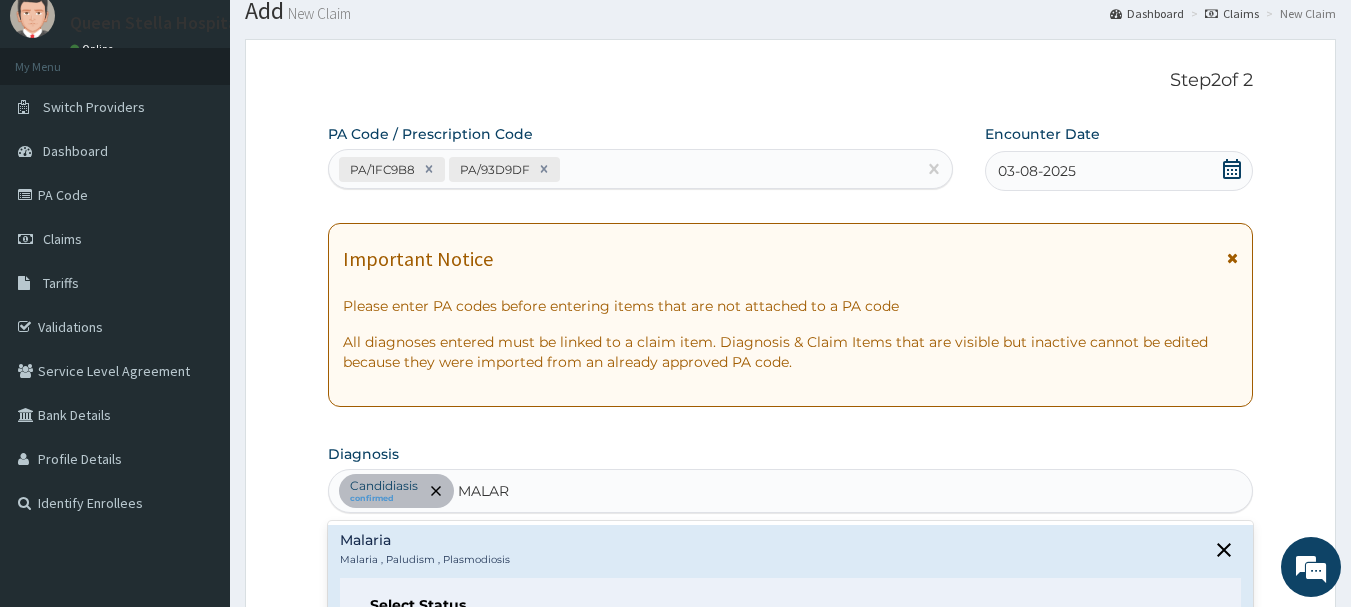 scroll, scrollTop: 100, scrollLeft: 0, axis: vertical 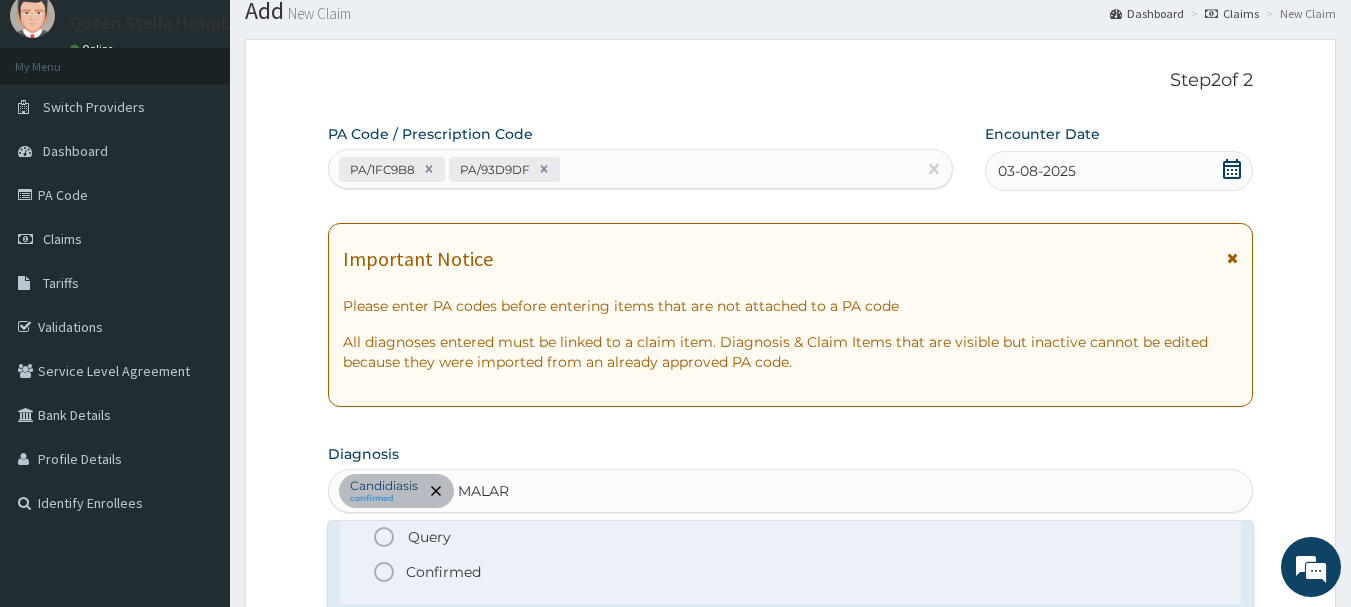 click 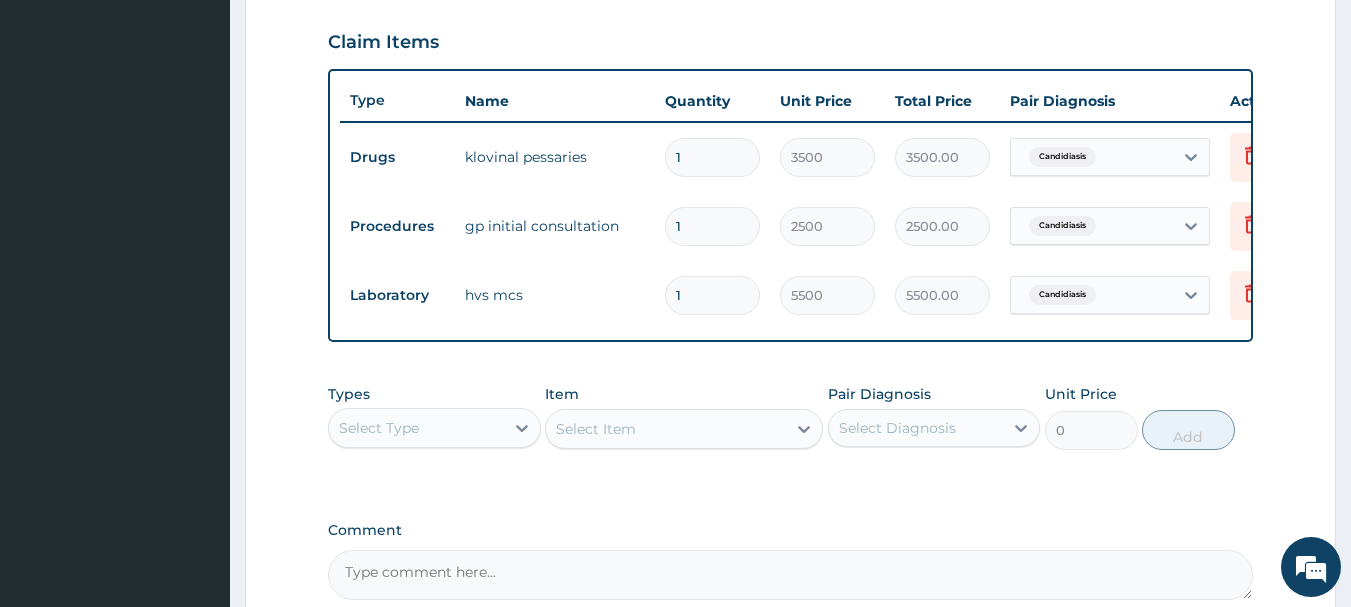 scroll, scrollTop: 700, scrollLeft: 0, axis: vertical 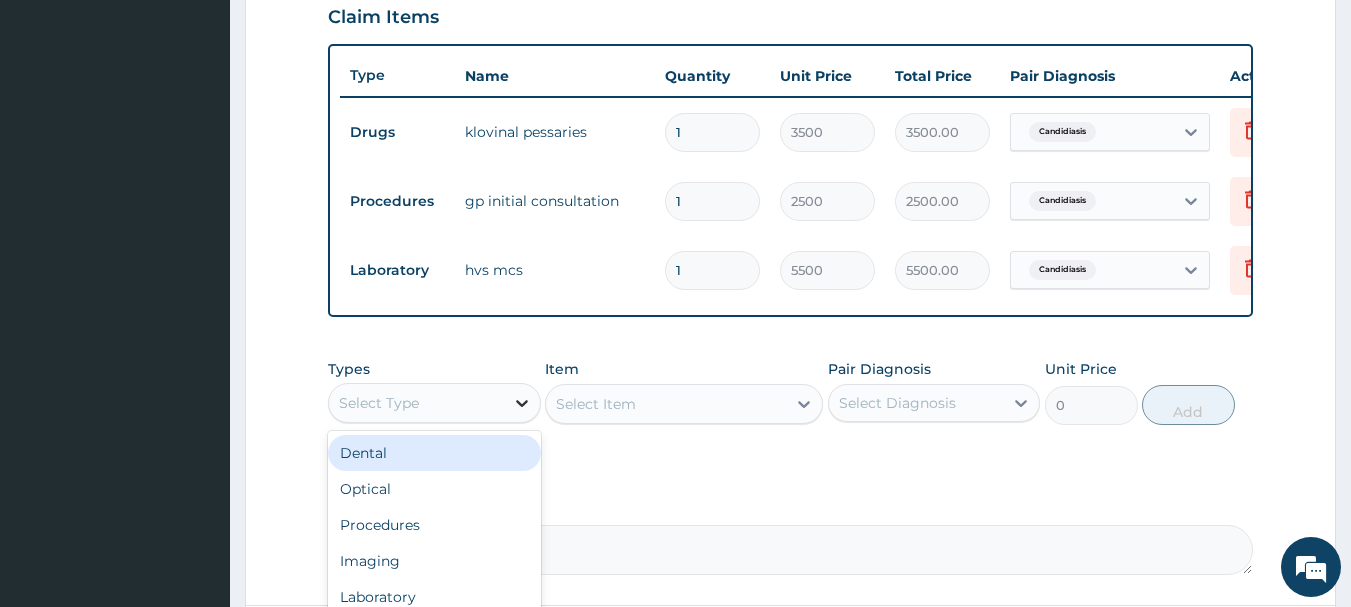 click 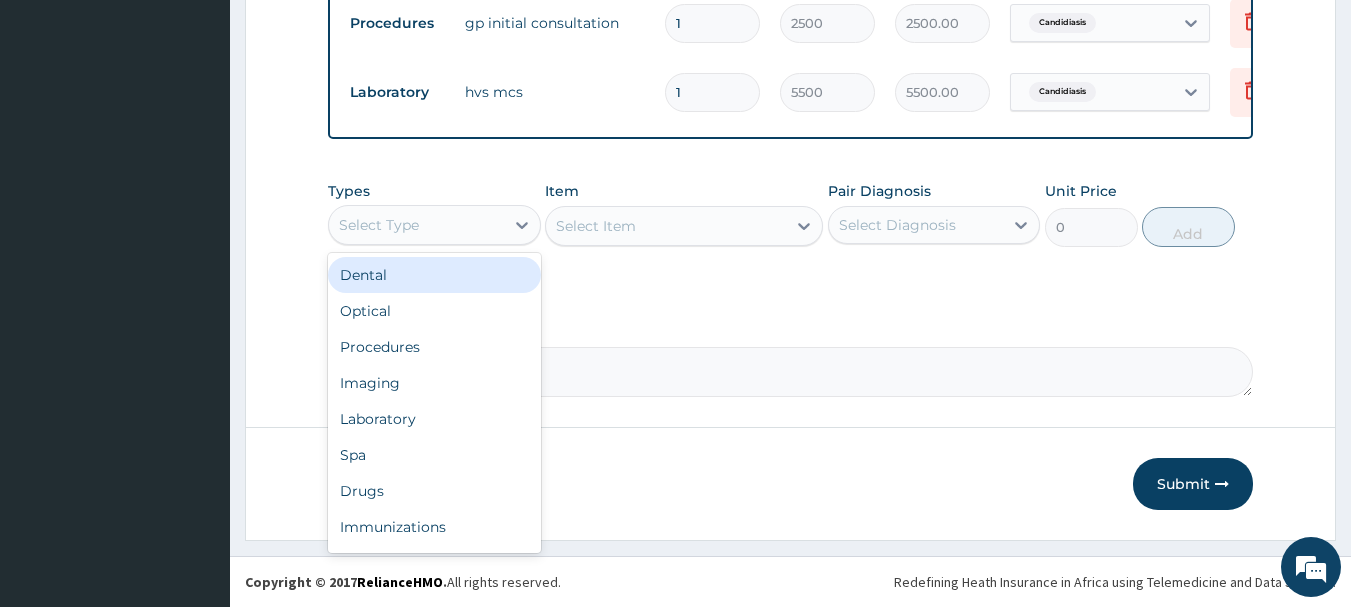 scroll, scrollTop: 893, scrollLeft: 0, axis: vertical 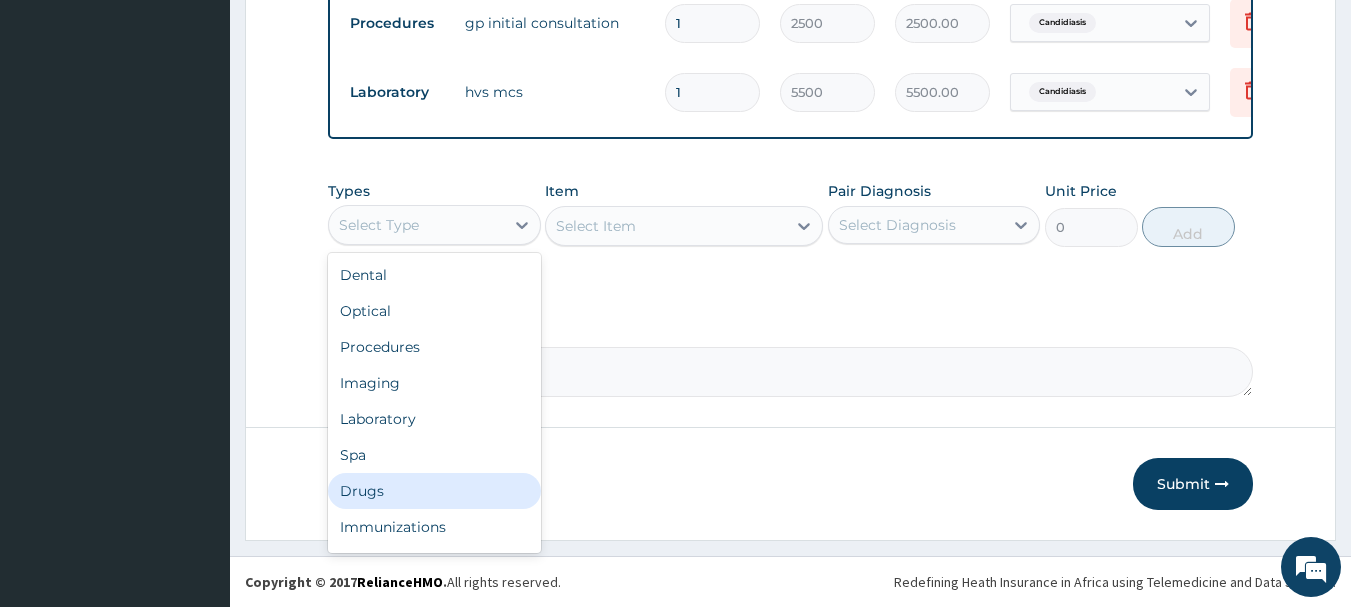 click on "Drugs" at bounding box center [434, 491] 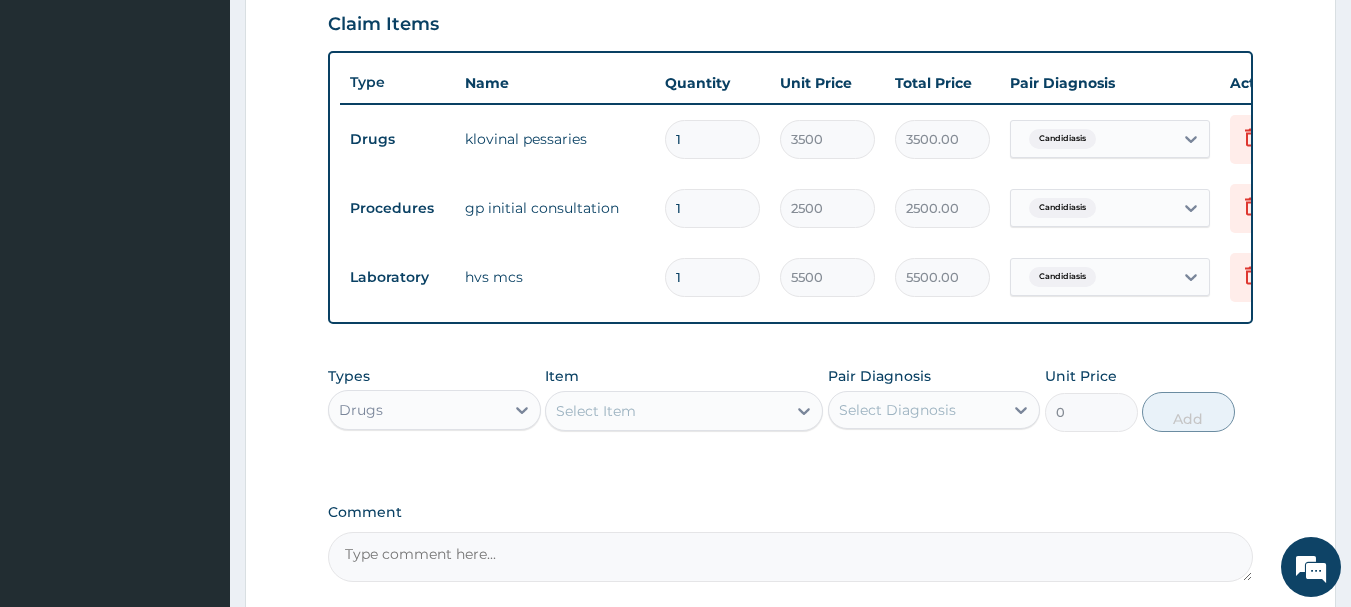 scroll, scrollTop: 793, scrollLeft: 0, axis: vertical 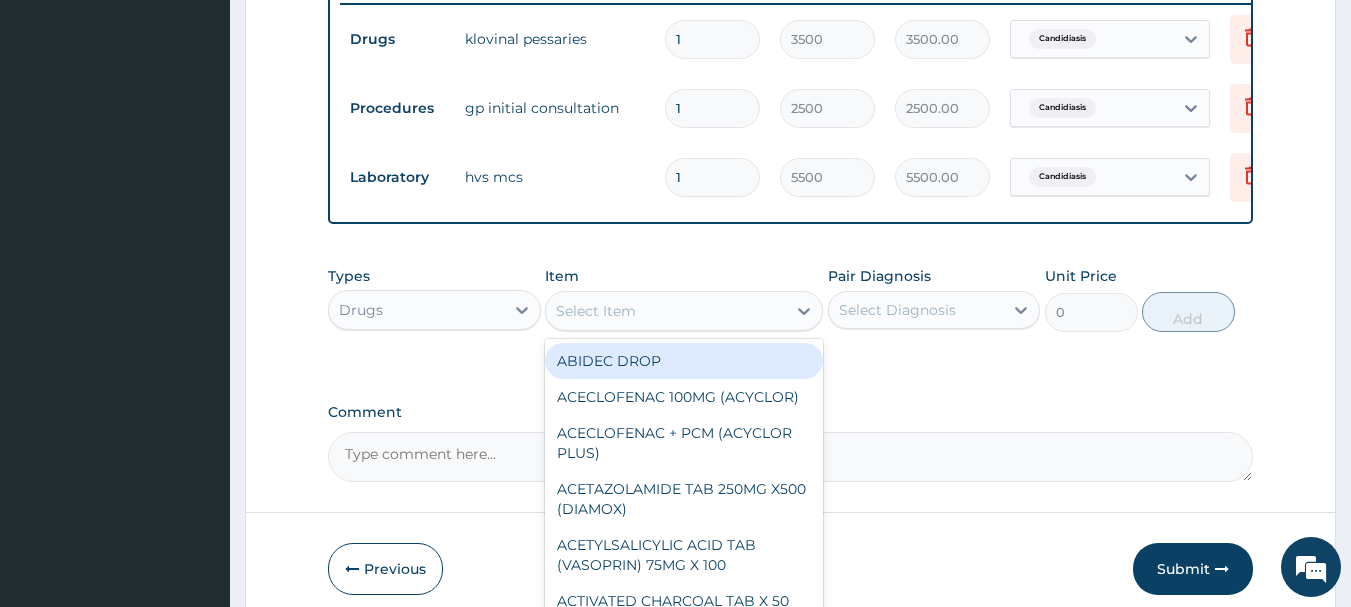 click on "Select Item" at bounding box center (596, 311) 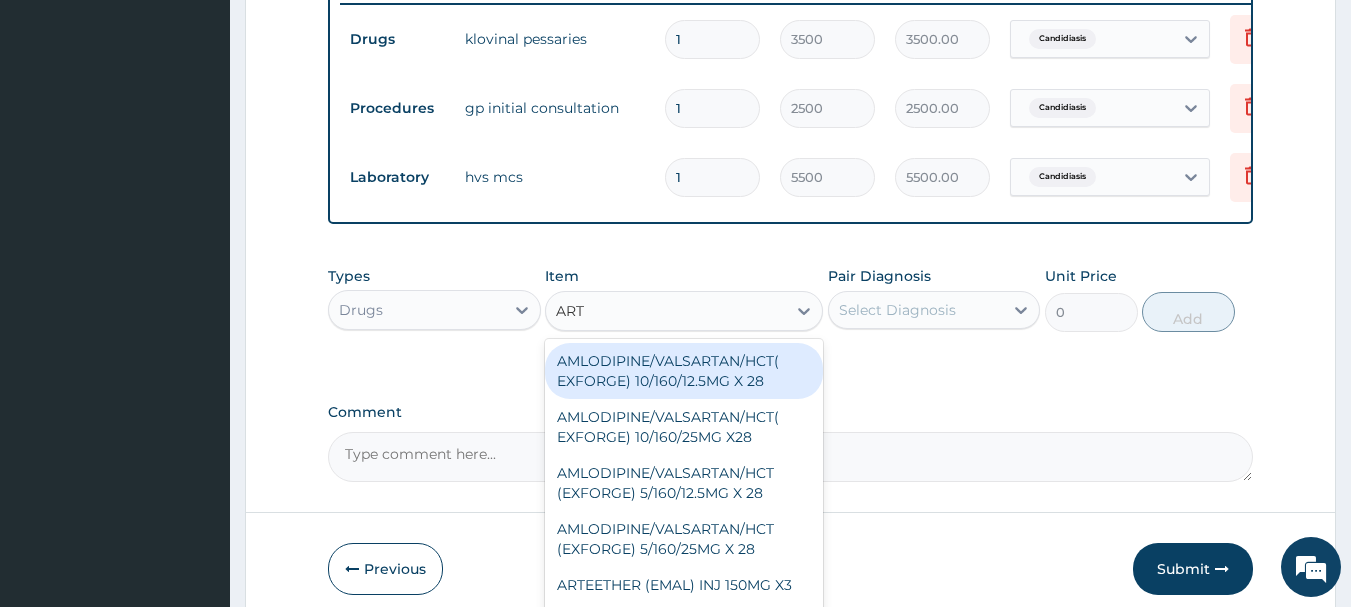 type on "ARTE" 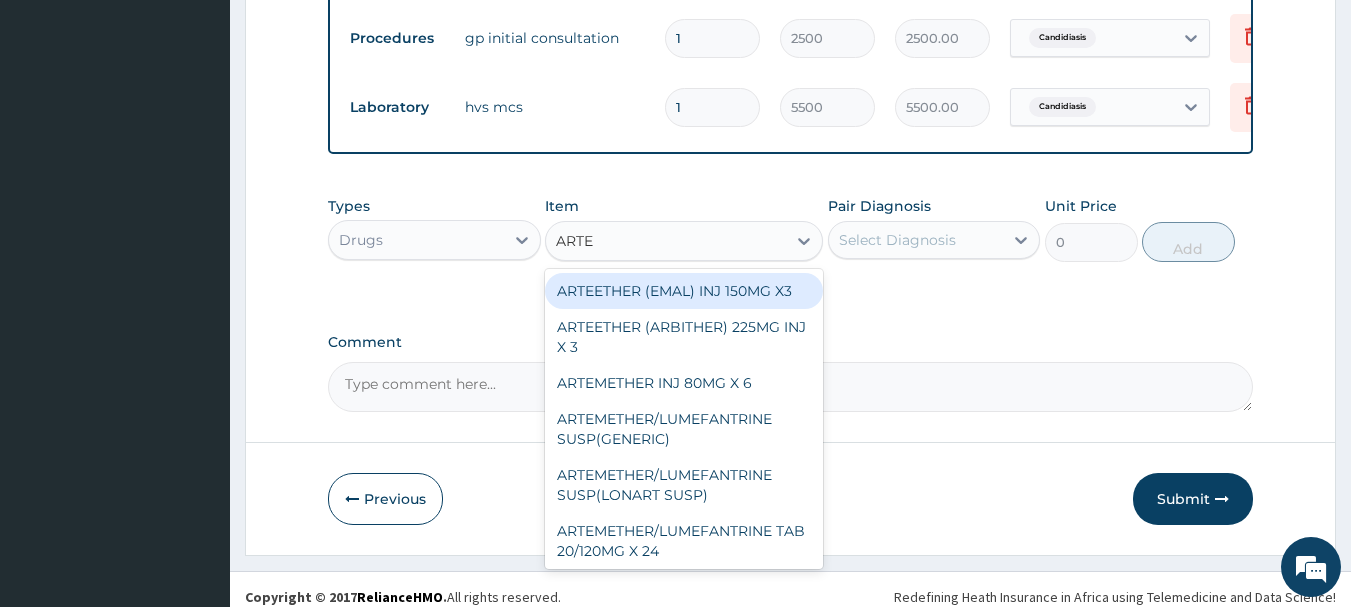 scroll, scrollTop: 893, scrollLeft: 0, axis: vertical 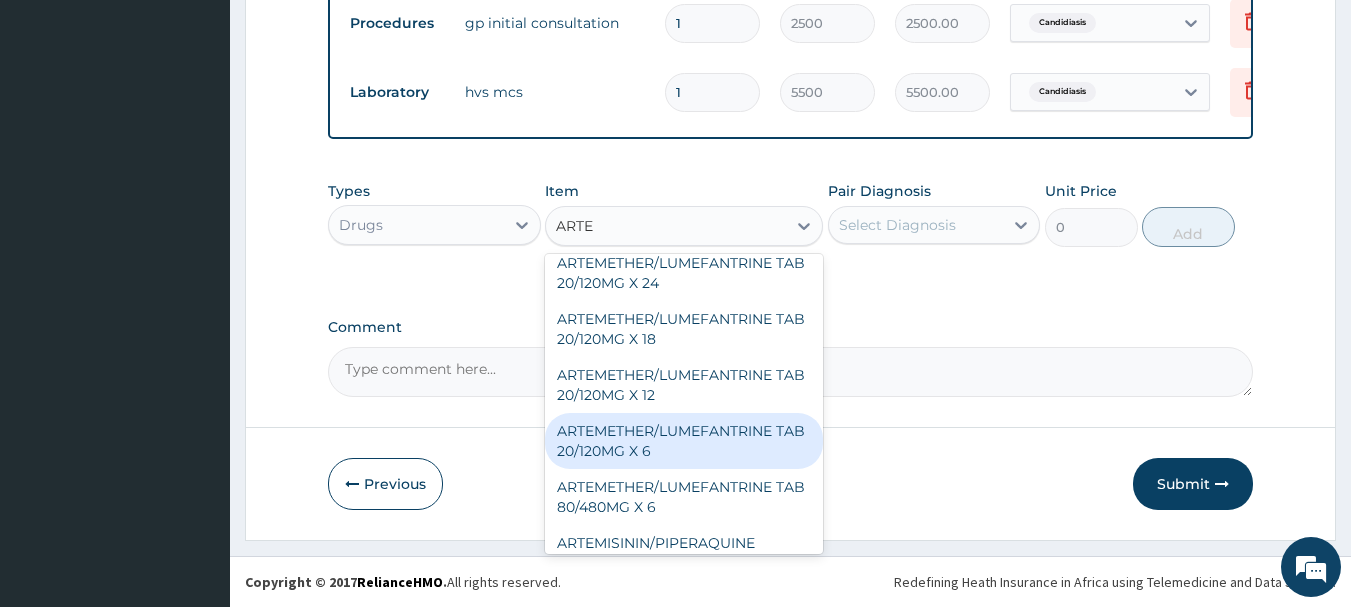 click on "ARTEMETHER/LUMEFANTRINE TAB 20/120MG X 6" at bounding box center (684, 441) 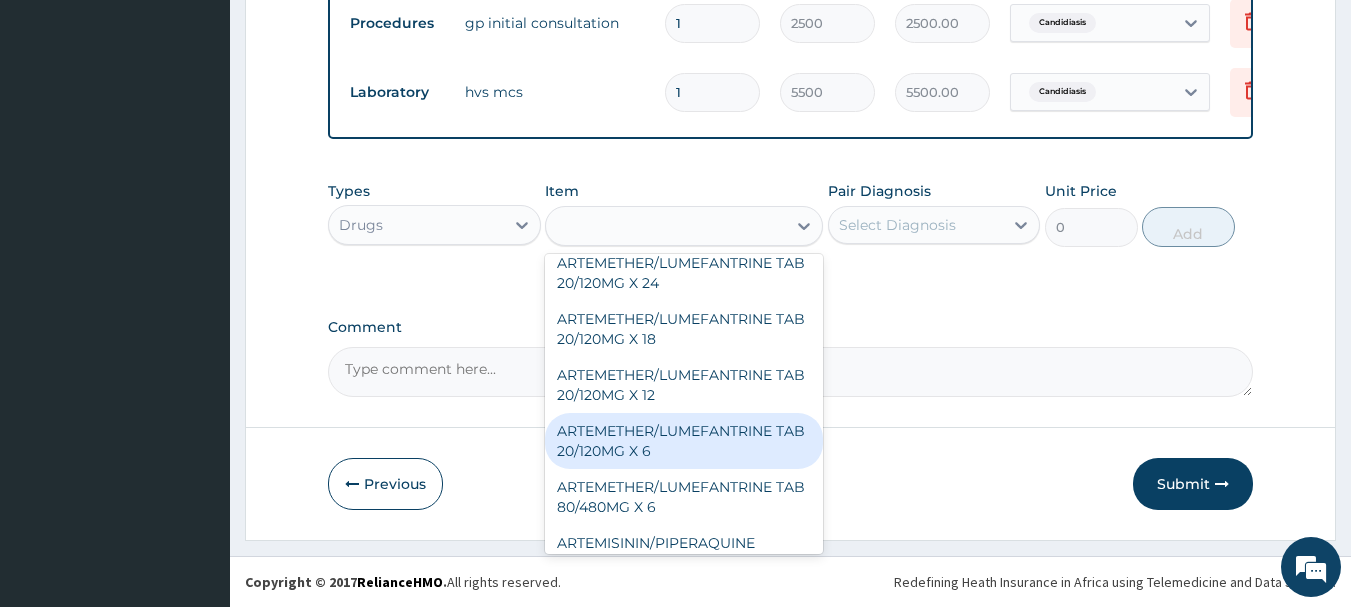 type on "400" 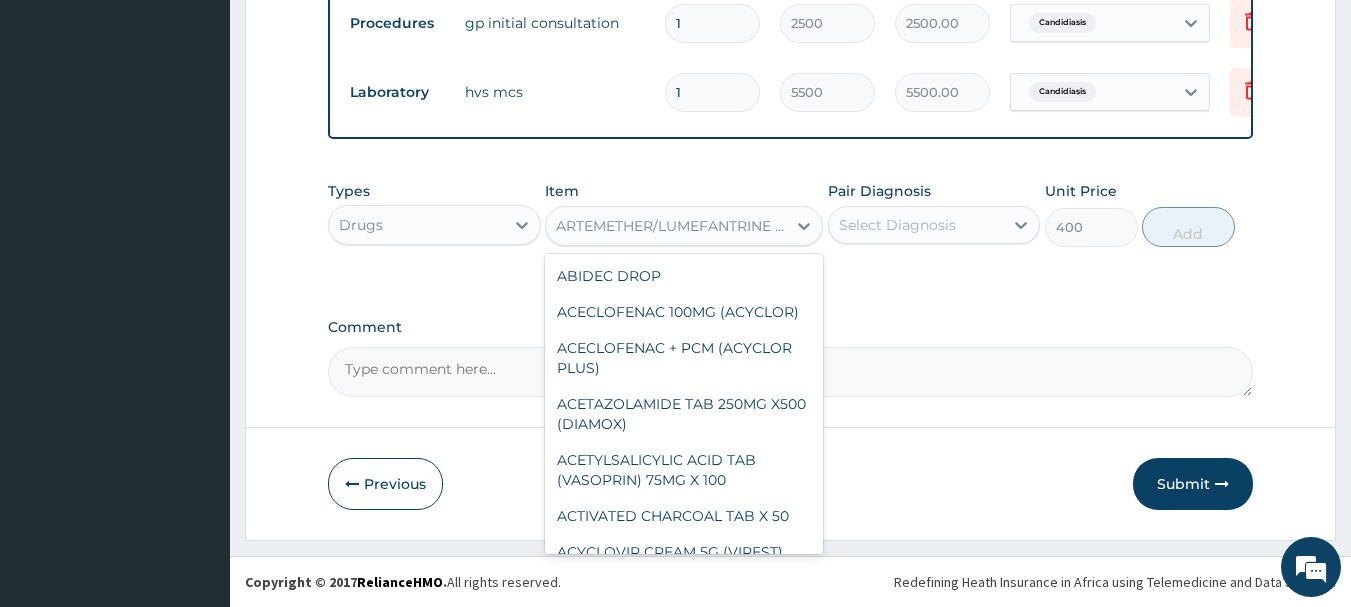 click on "ARTEMETHER/LUMEFANTRINE TAB 20/120MG X 6" at bounding box center (672, 226) 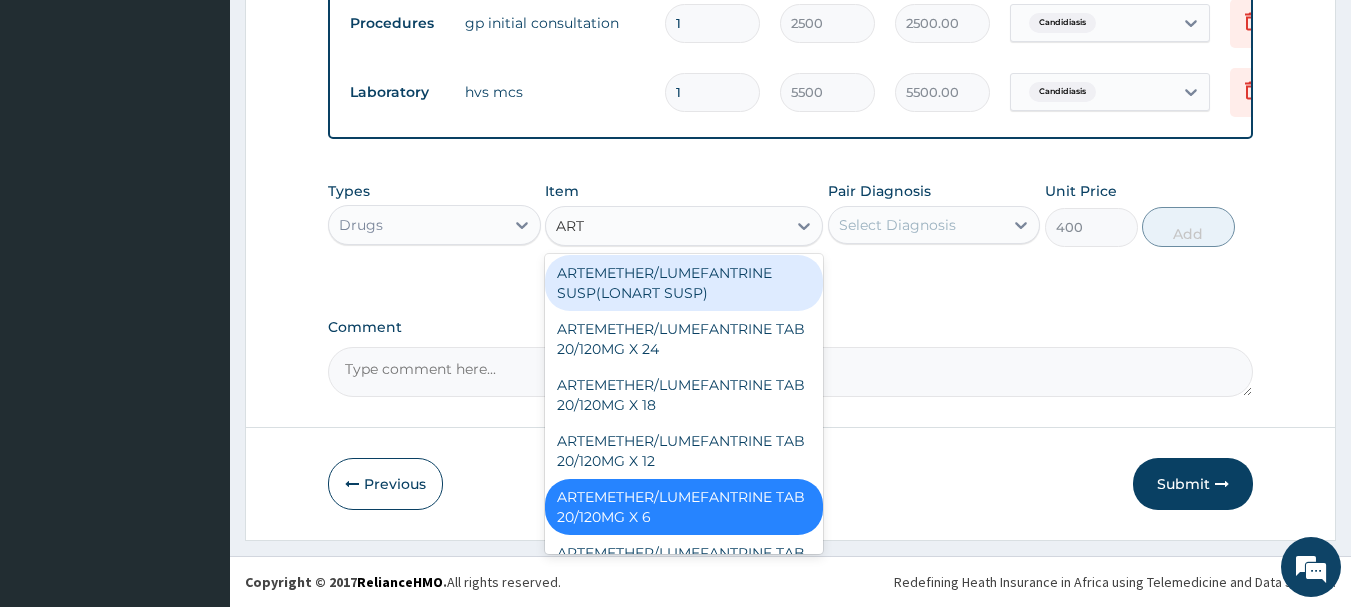 type on "ARTE" 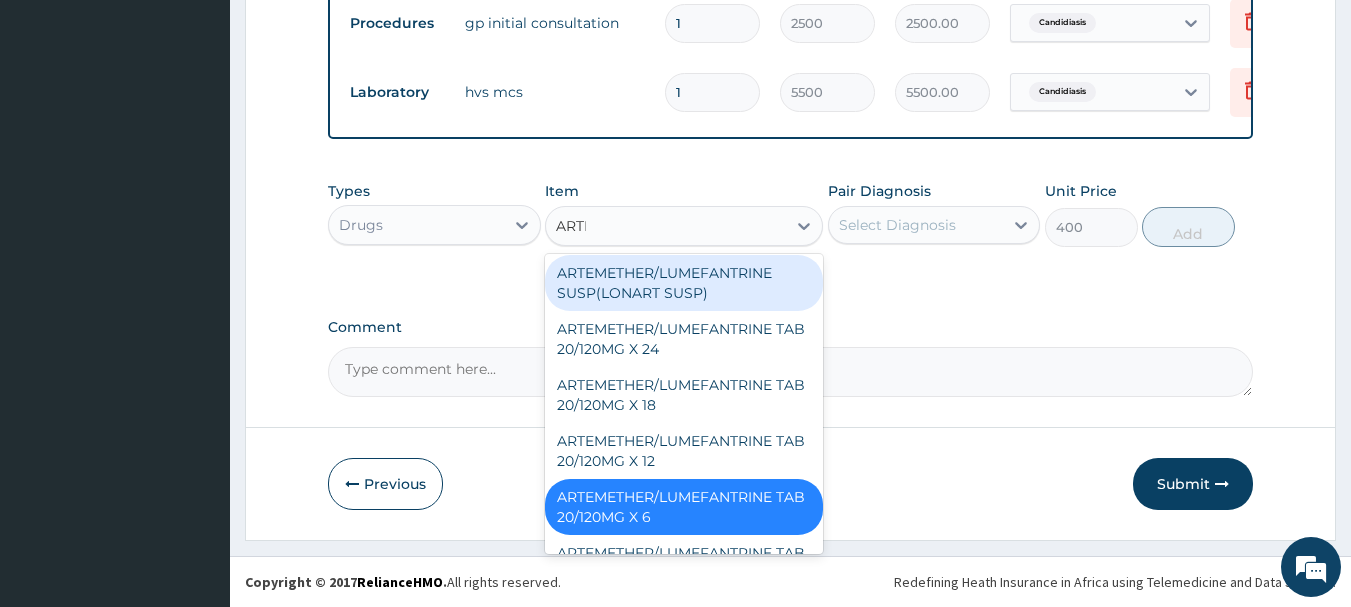 scroll, scrollTop: 187, scrollLeft: 0, axis: vertical 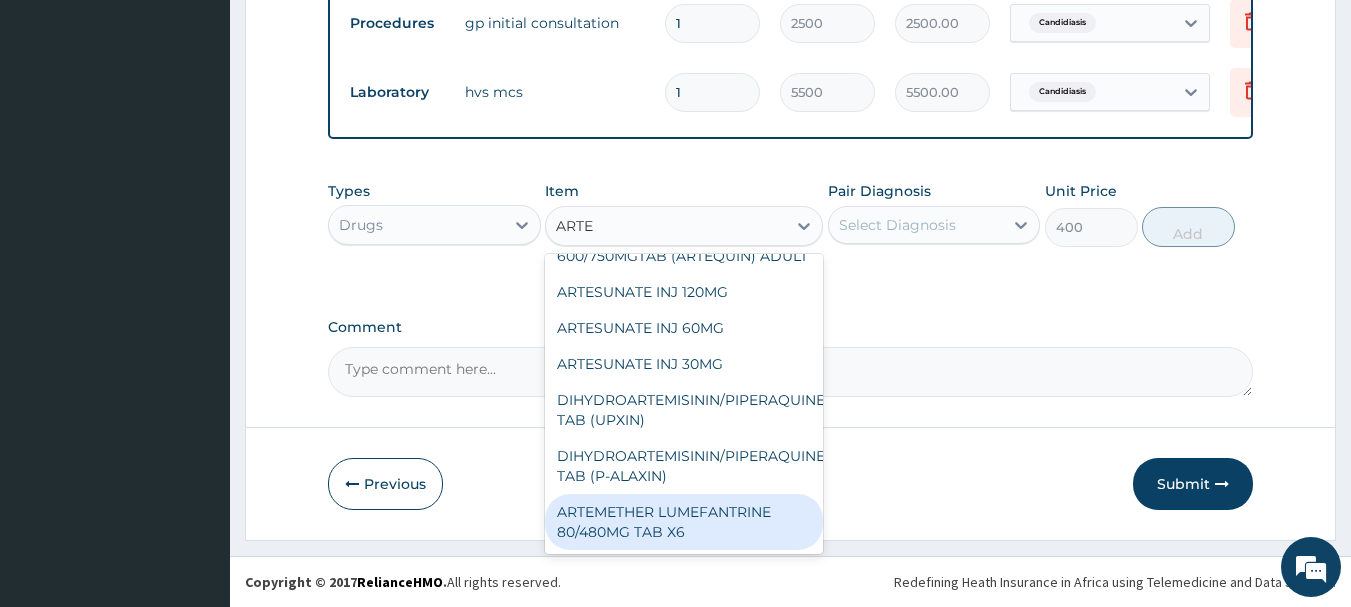 click on "ARTEMETHER LUMEFANTRINE 80/480MG TAB X6" at bounding box center [684, 522] 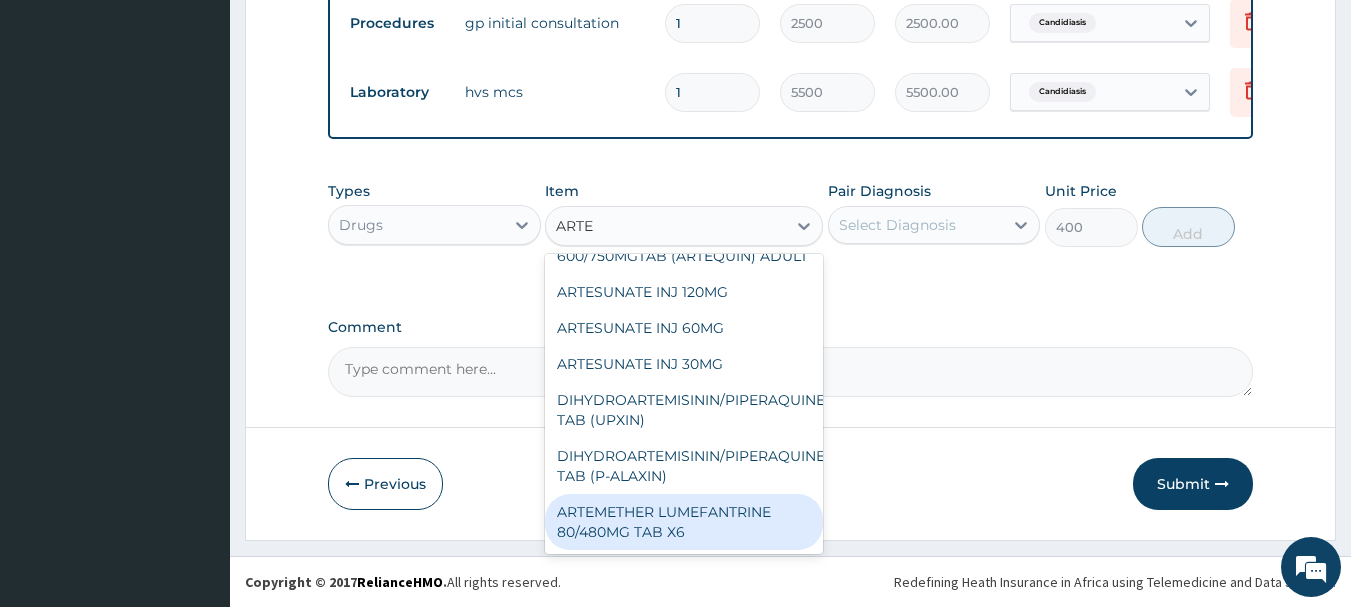 type 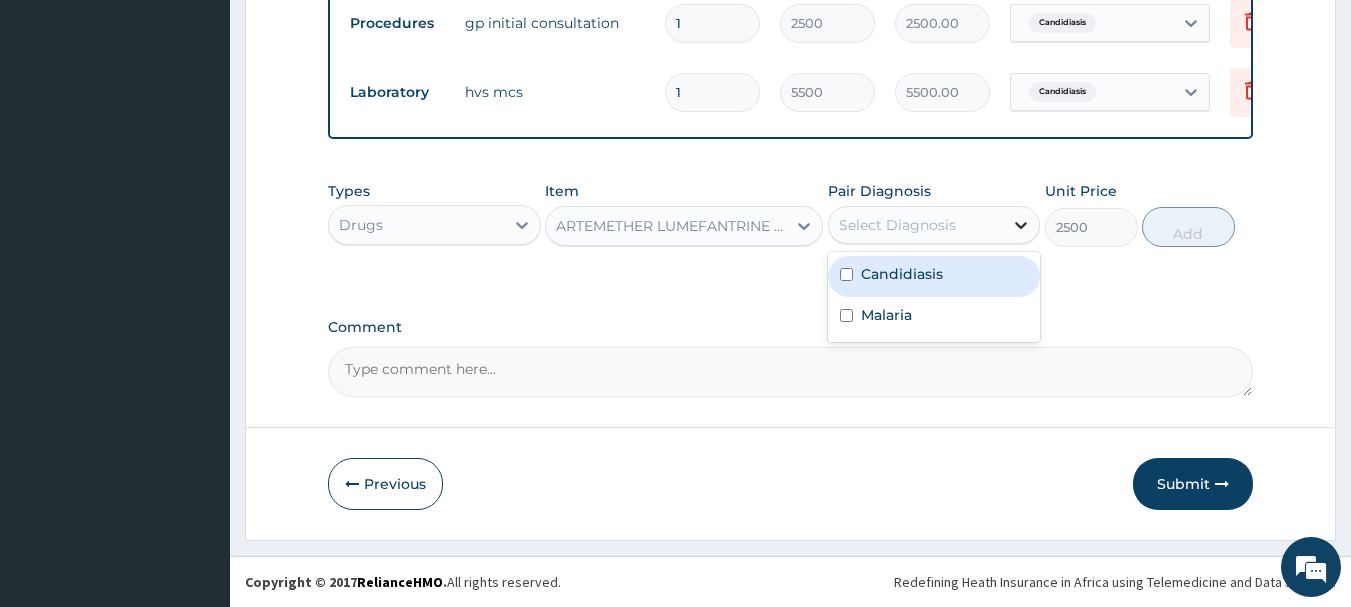 click 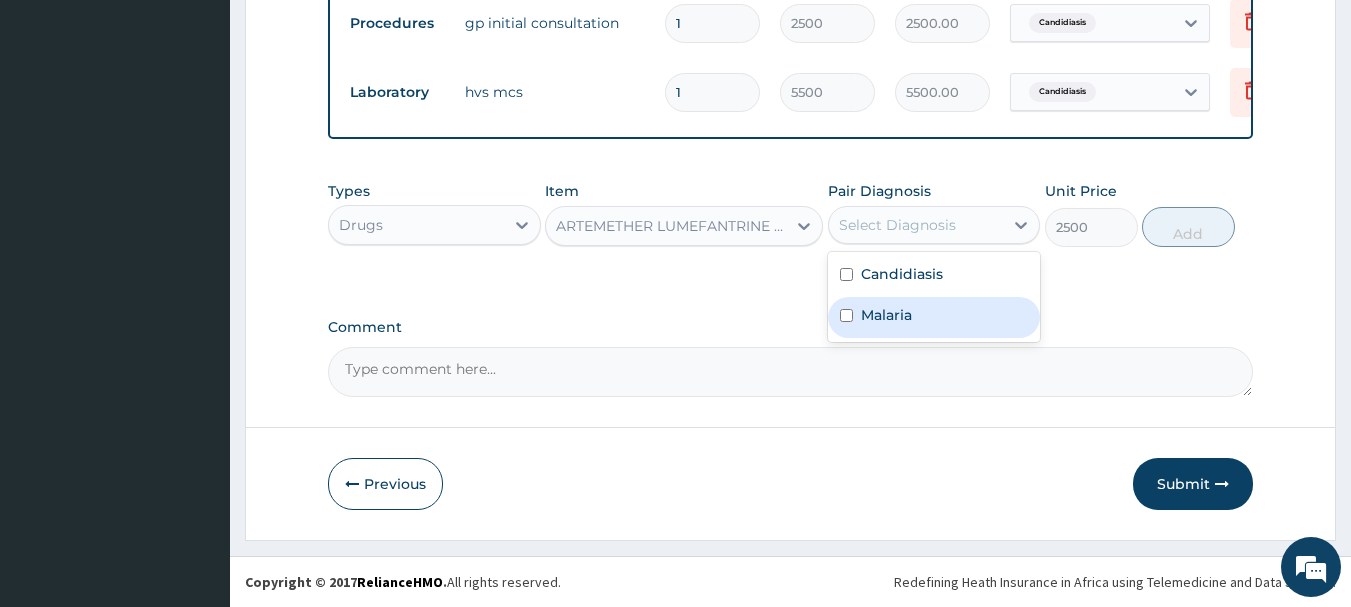 click at bounding box center [846, 315] 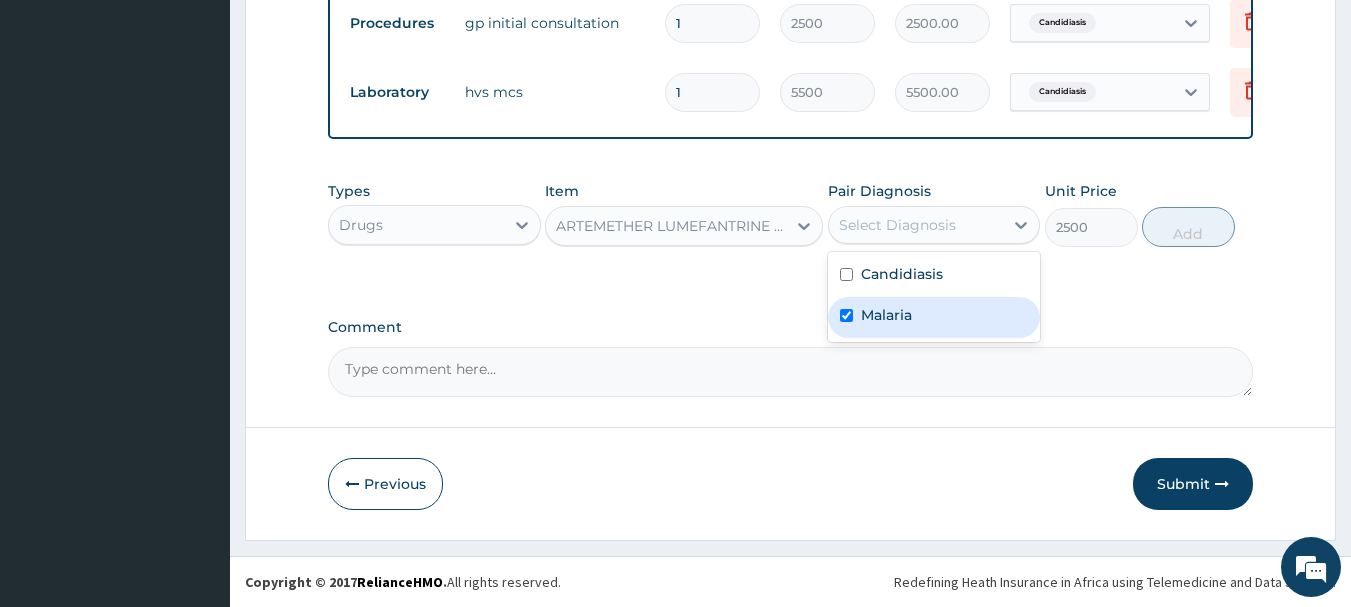 checkbox on "true" 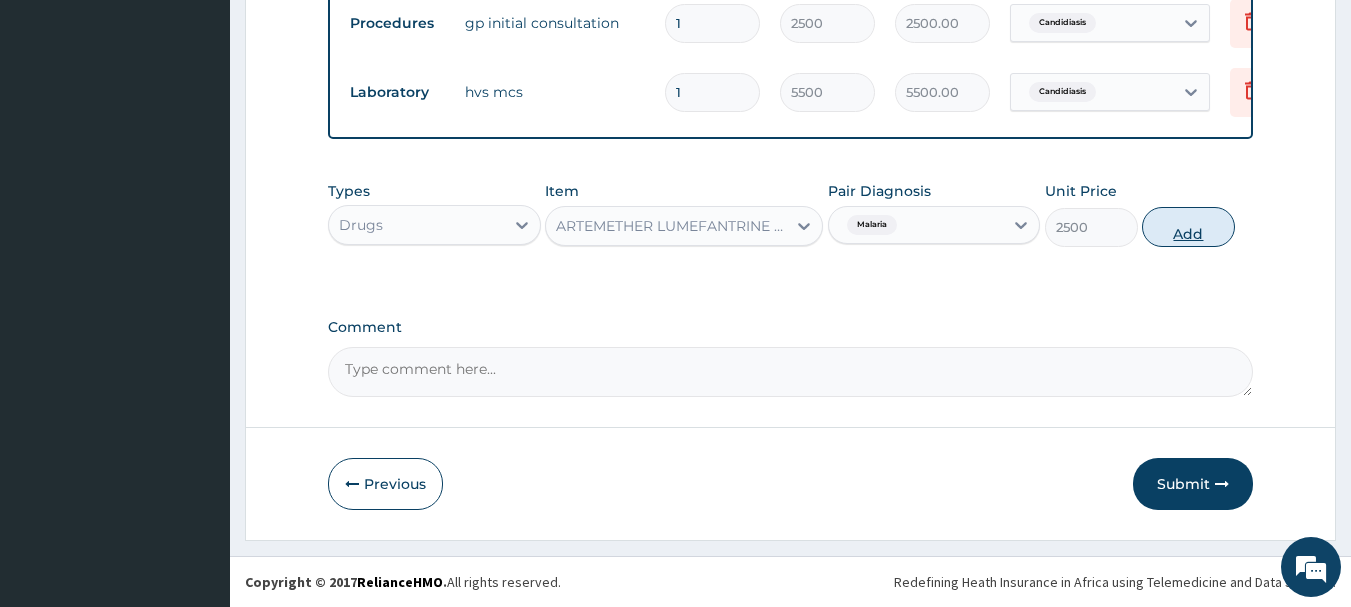 click on "Add" at bounding box center (1188, 227) 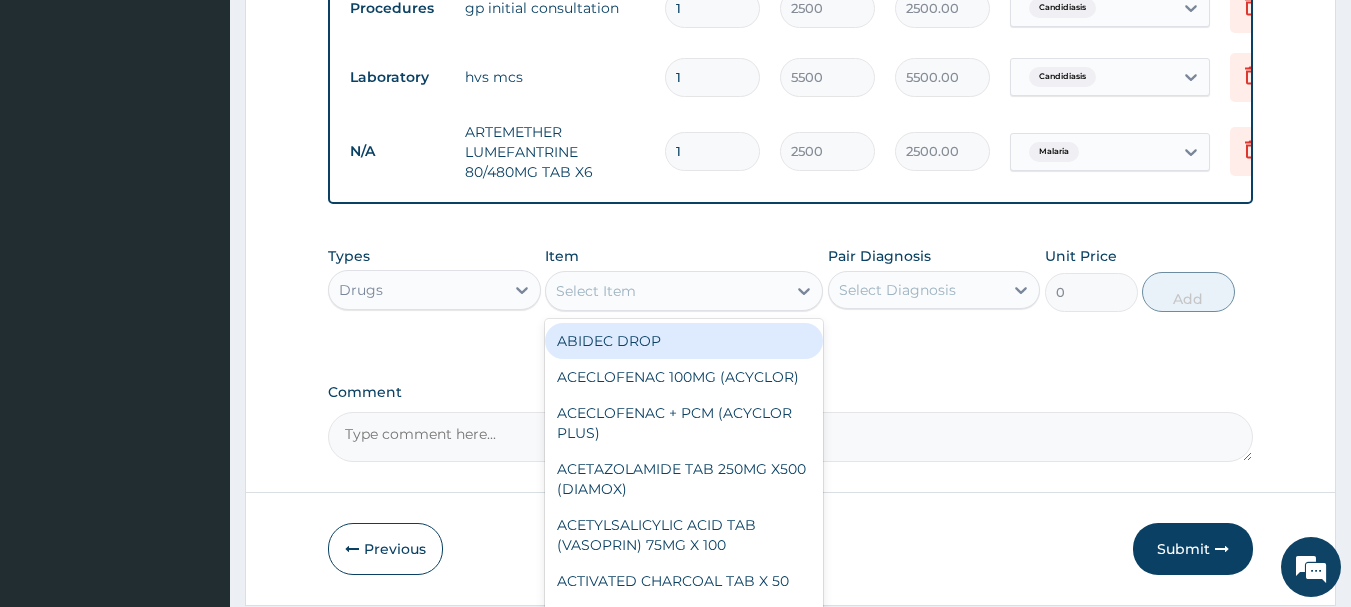 click on "Select Item" at bounding box center [666, 291] 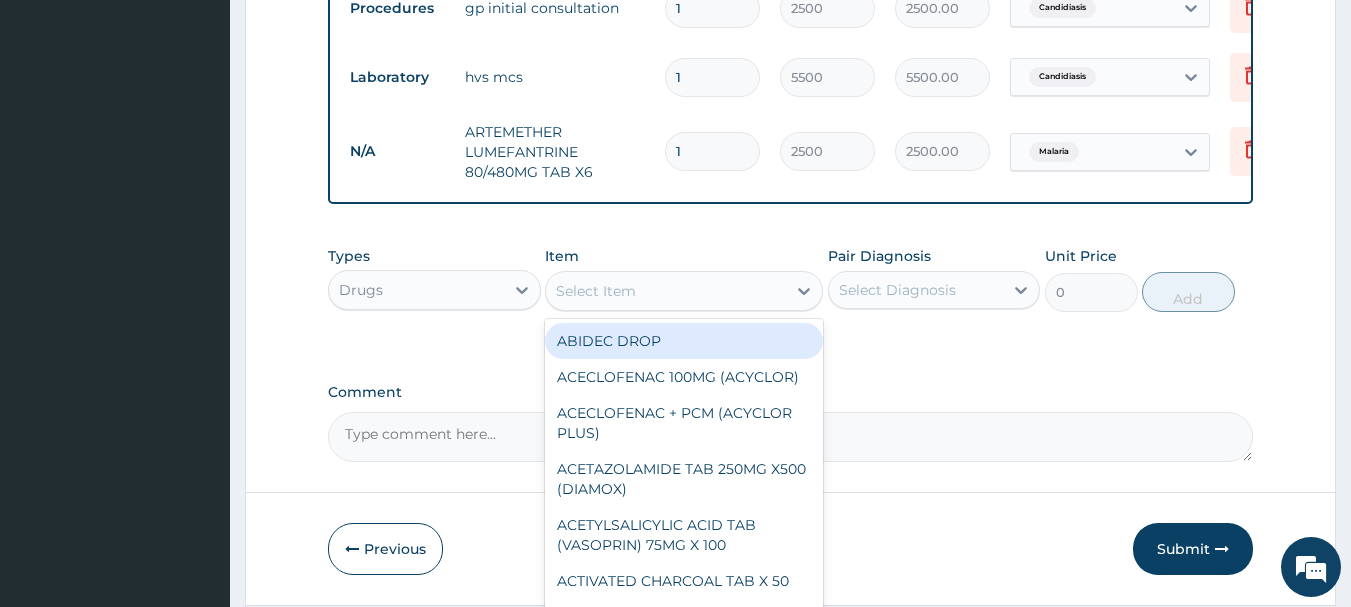 type on "I" 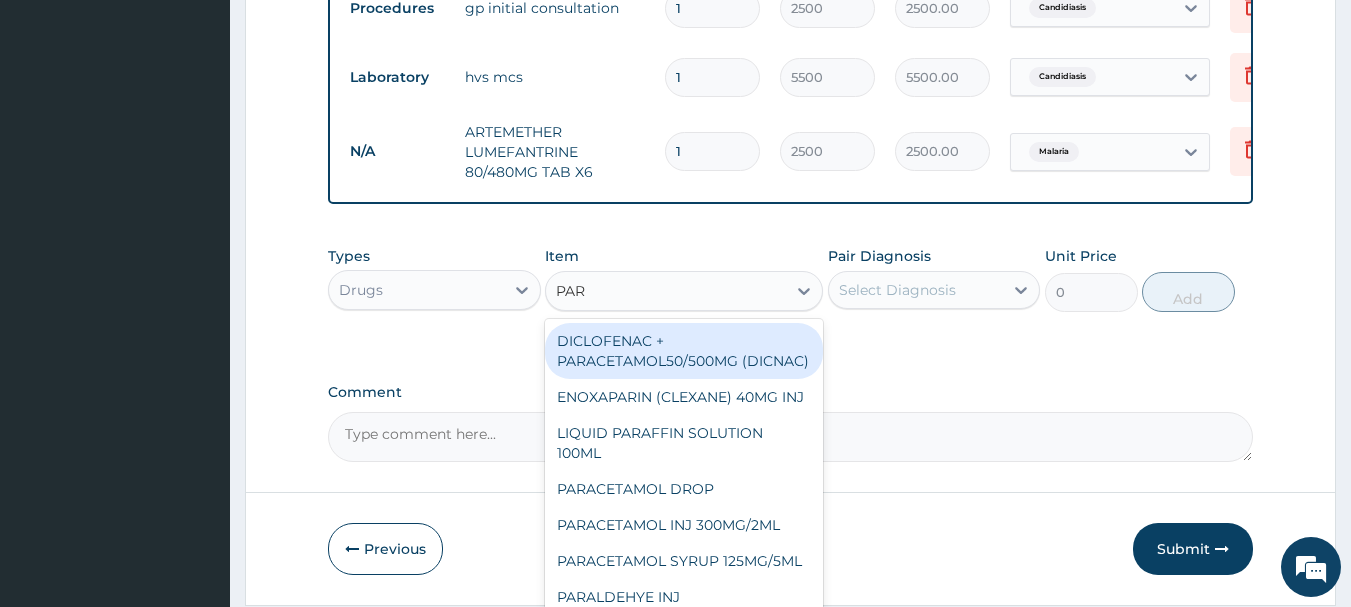 type on "PARA" 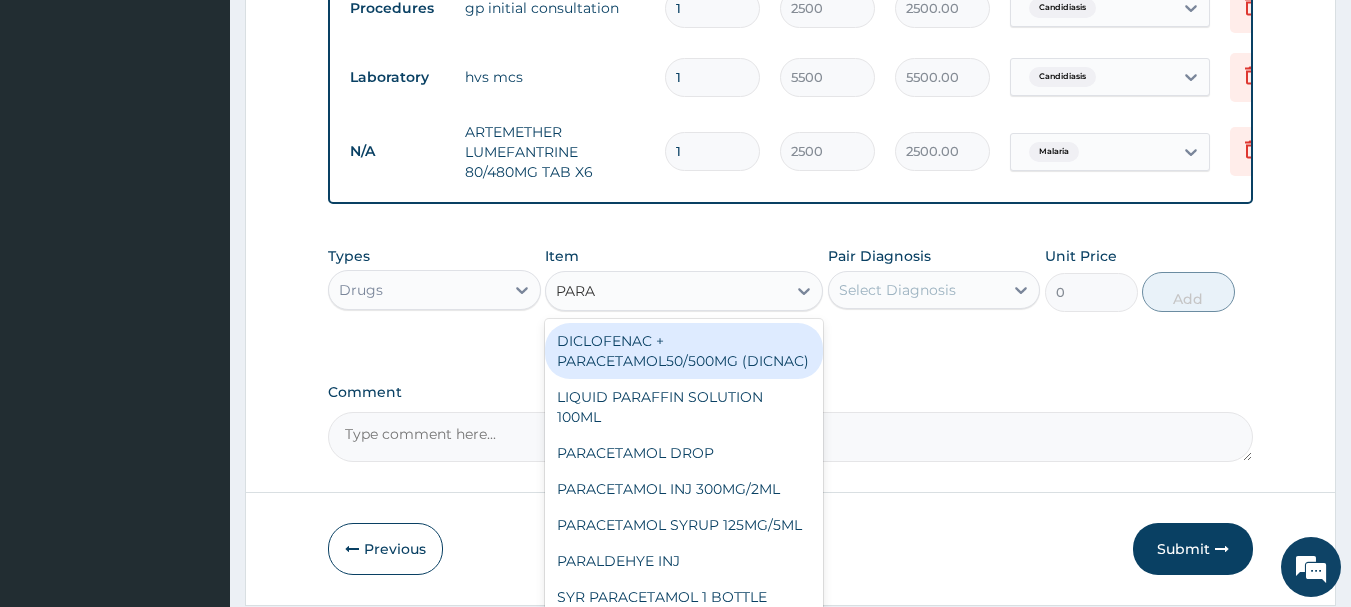click on "DICLOFENAC + PARACETAMOL50/500MG (DICNAC)" at bounding box center [684, 351] 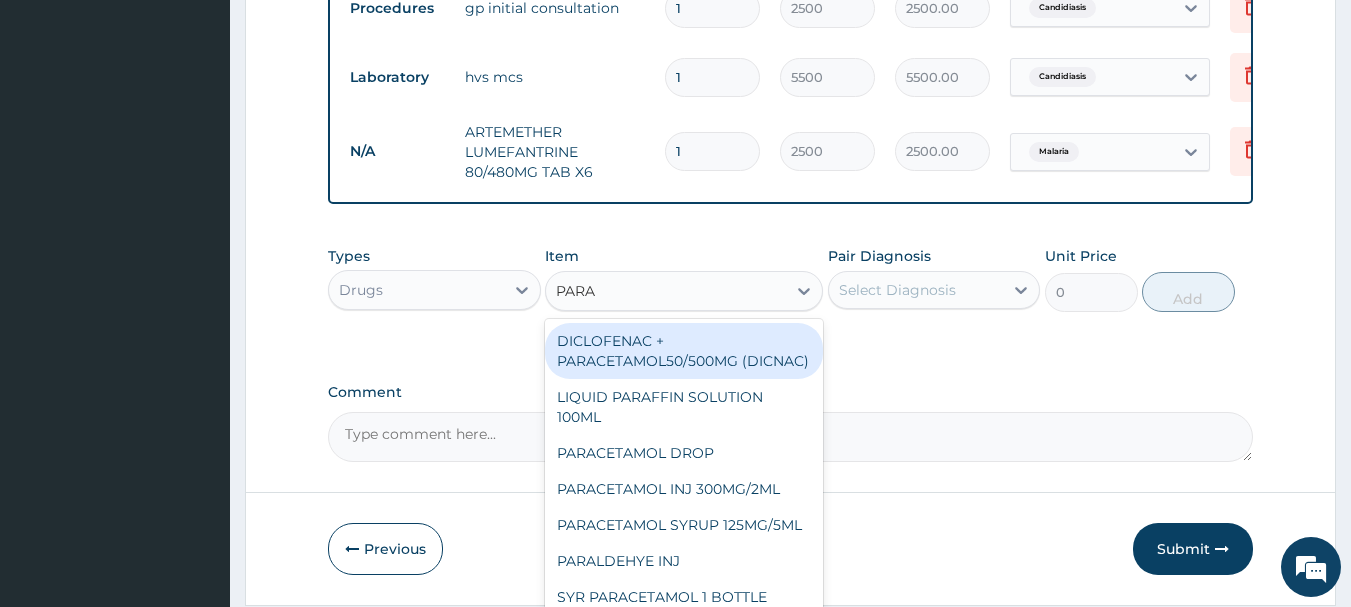 type 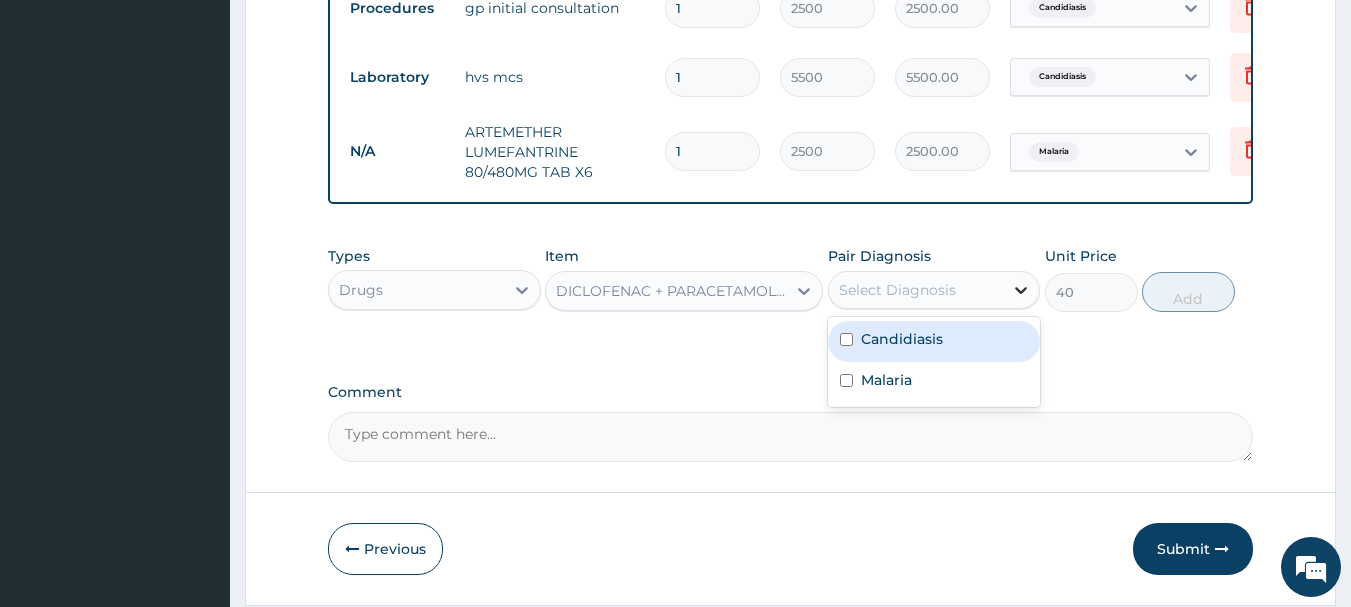 click 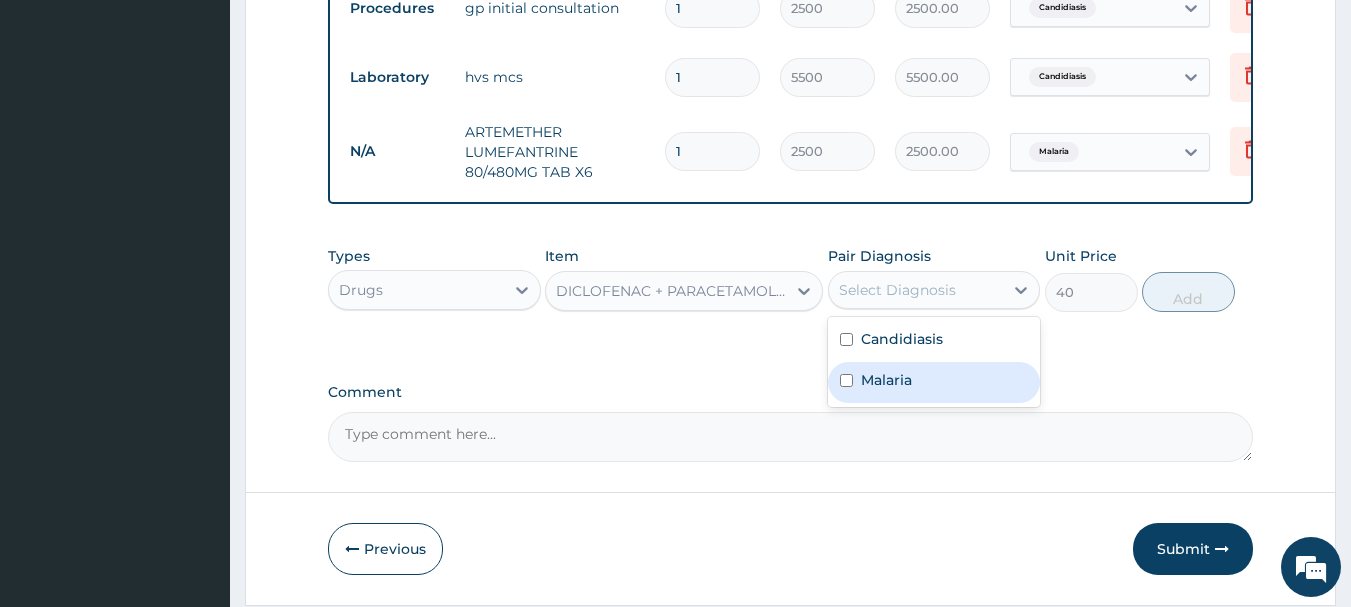 click at bounding box center [846, 380] 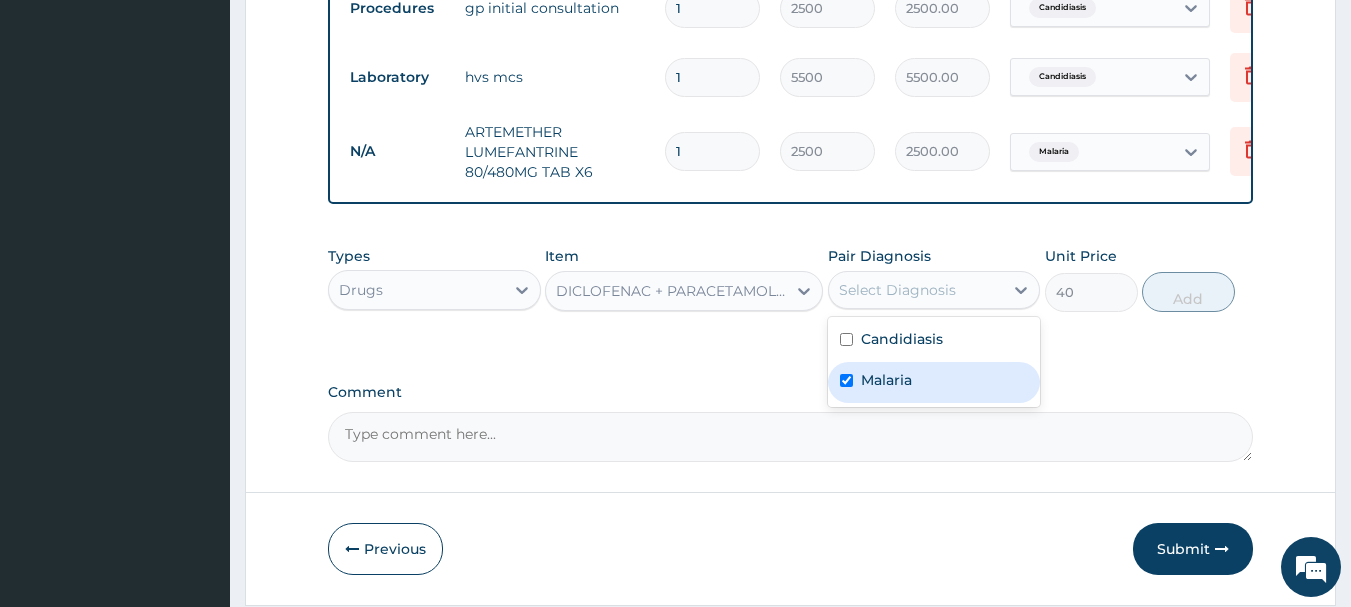 checkbox on "true" 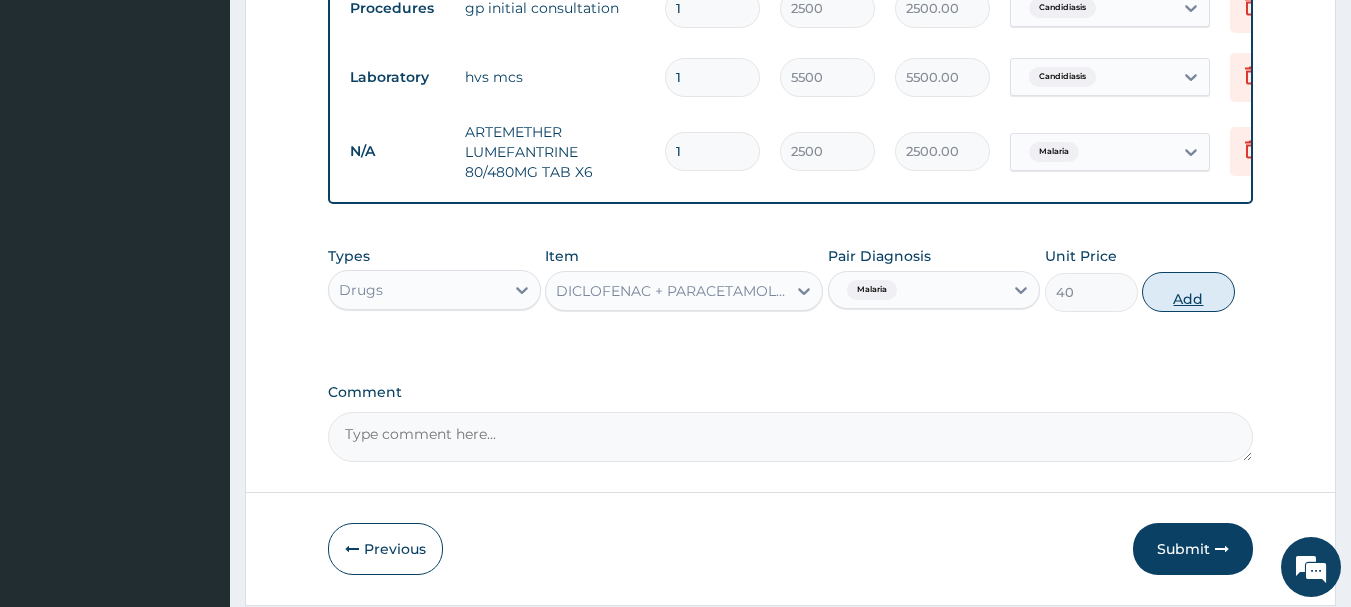 click on "Add" at bounding box center (1188, 292) 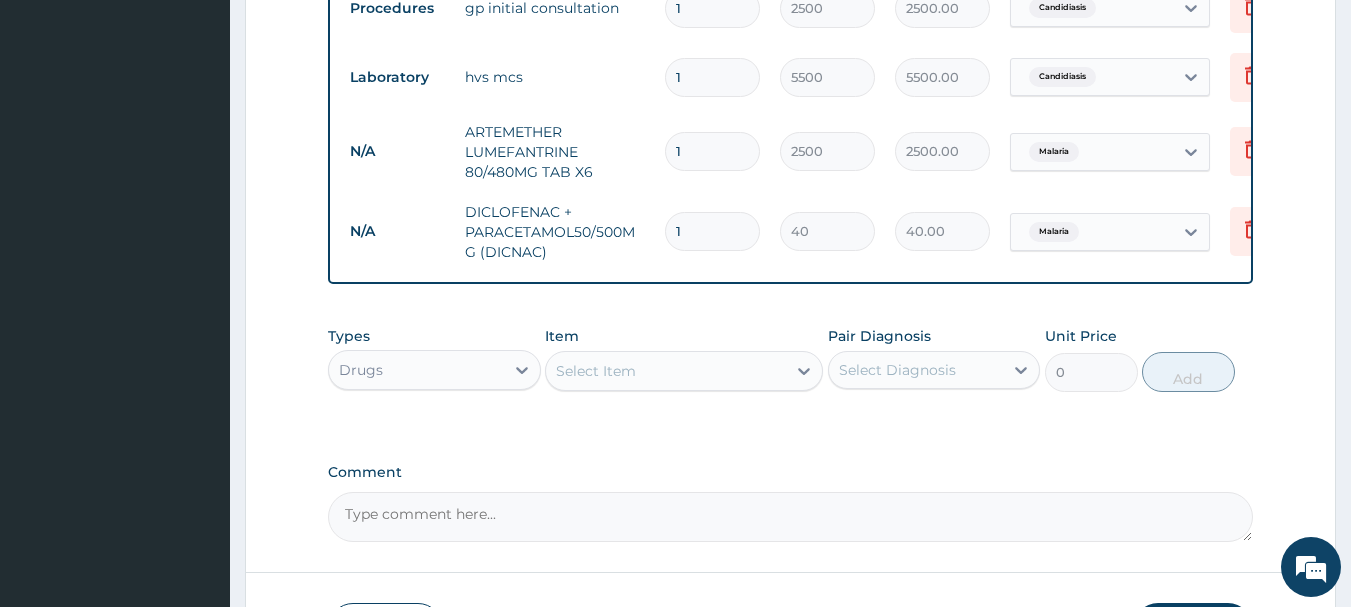 type on "10" 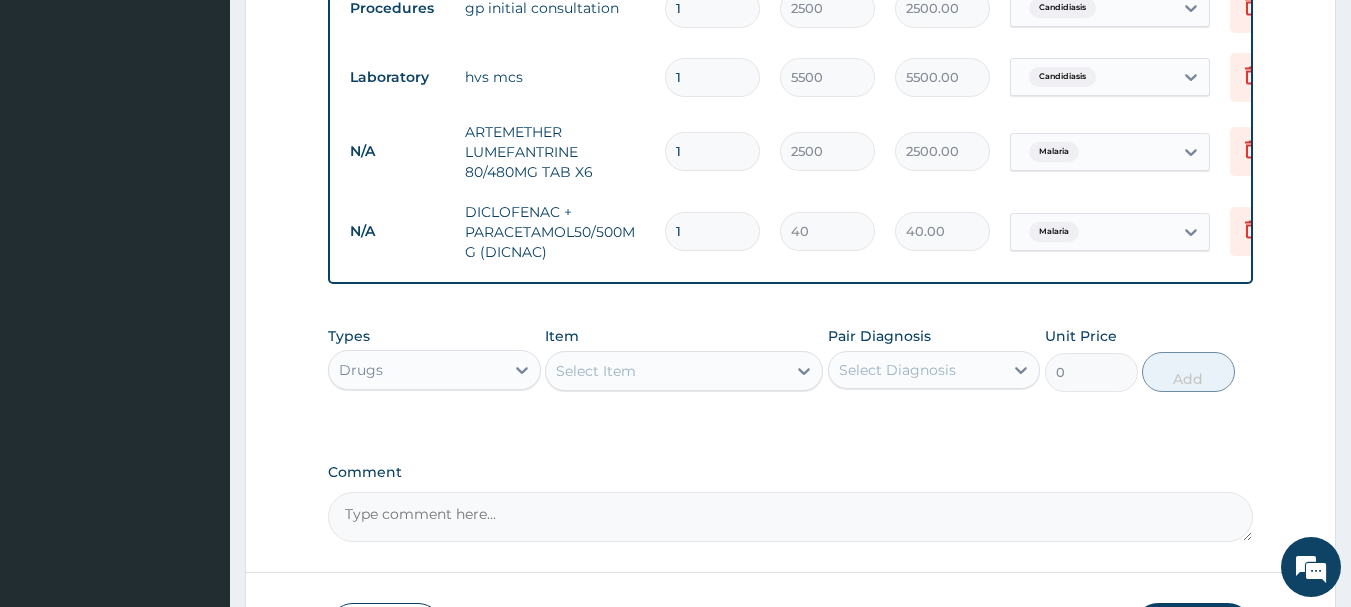 type on "400.00" 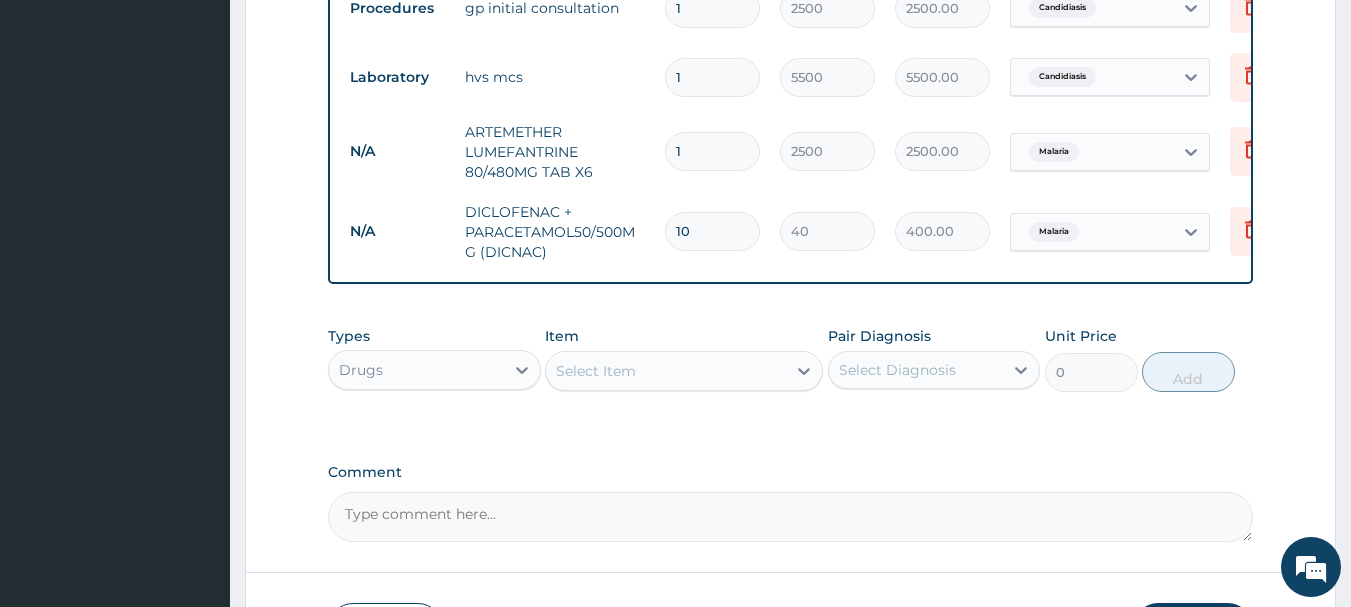 type on "10" 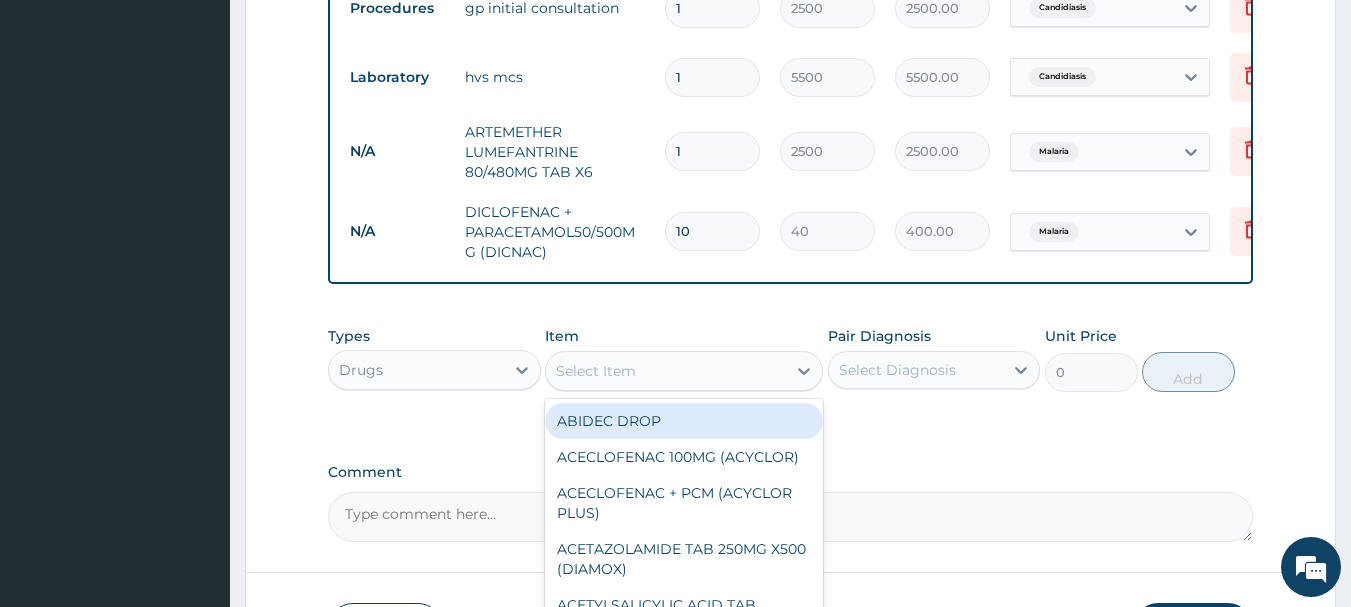 click on "Select Item" at bounding box center (596, 371) 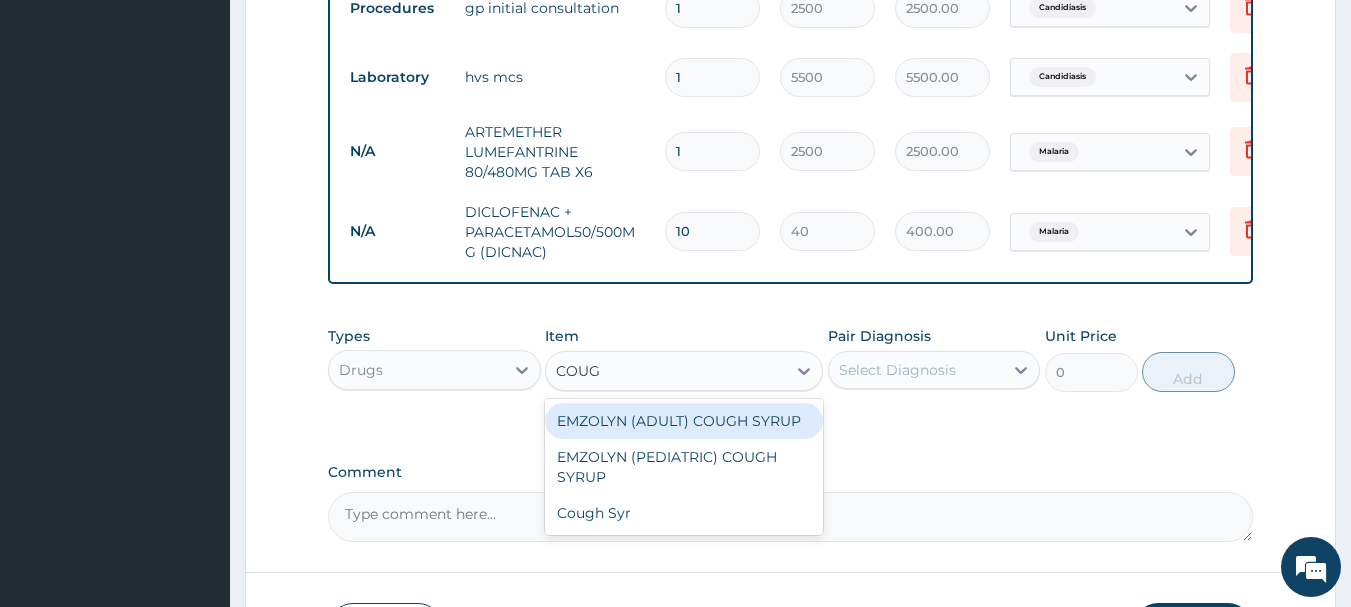 type on "COUGH" 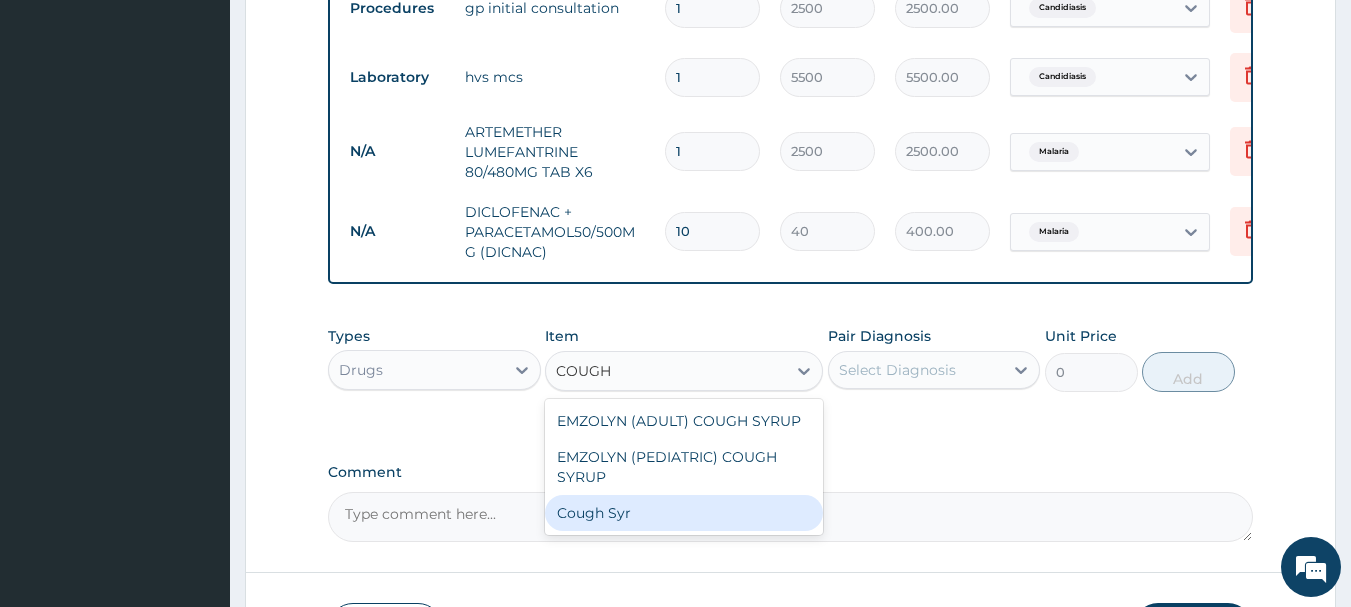 click on "Cough Syr" at bounding box center (684, 513) 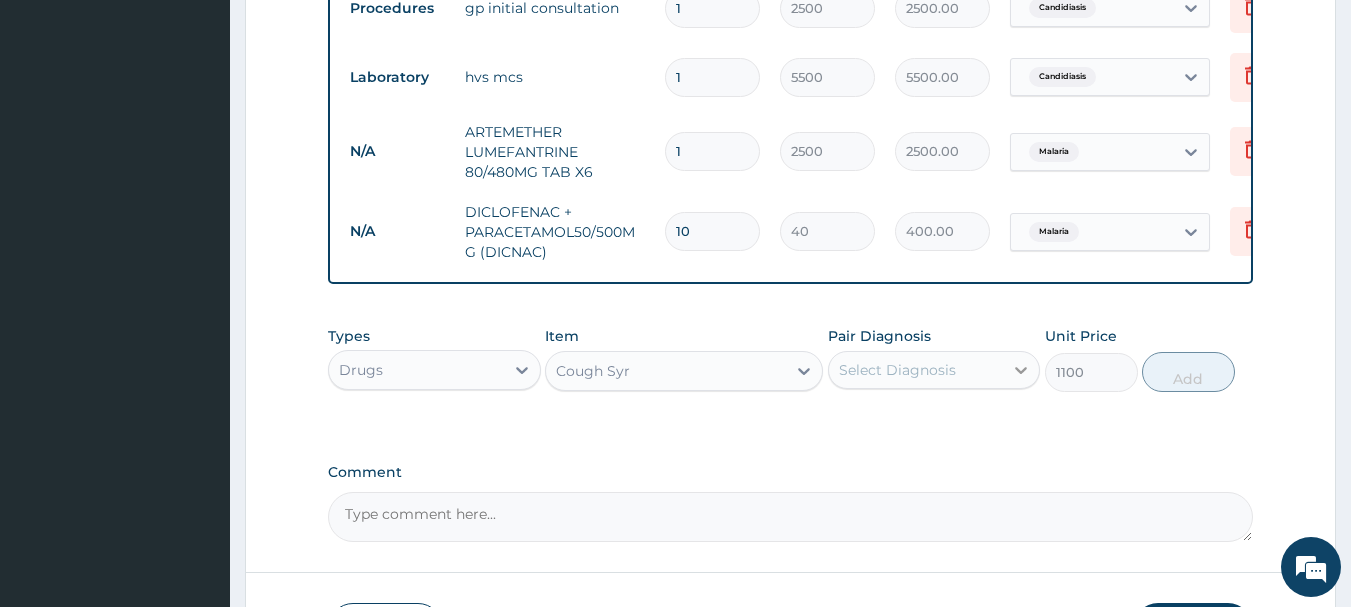click 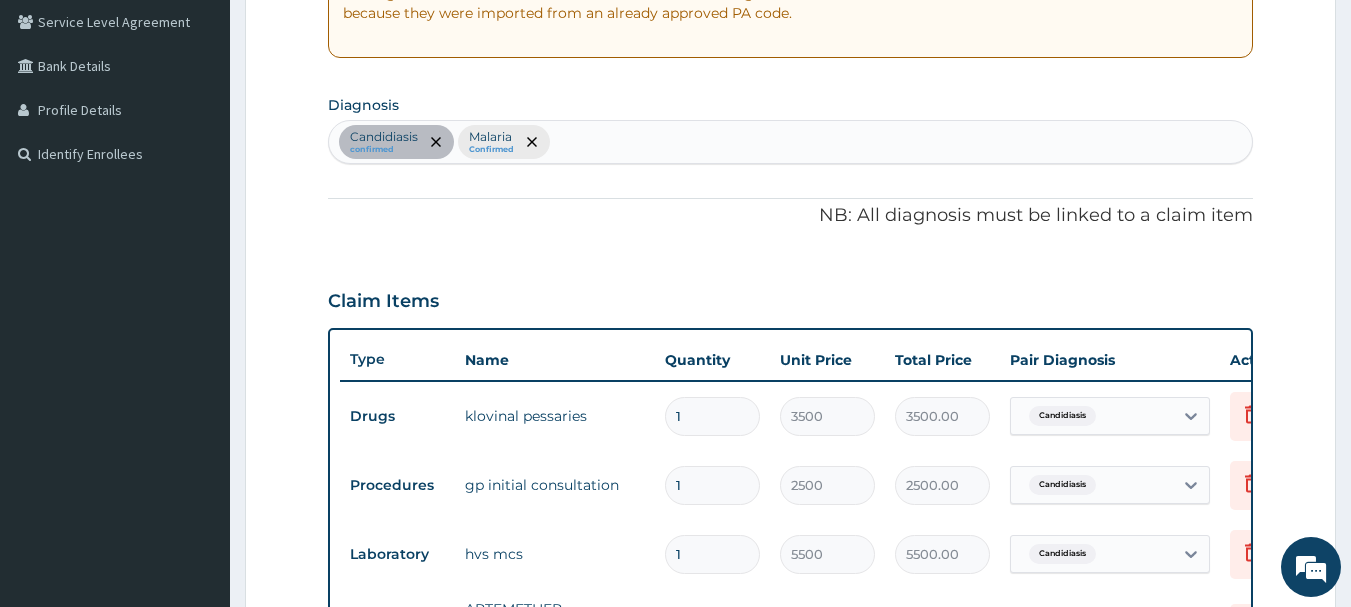 scroll, scrollTop: 193, scrollLeft: 0, axis: vertical 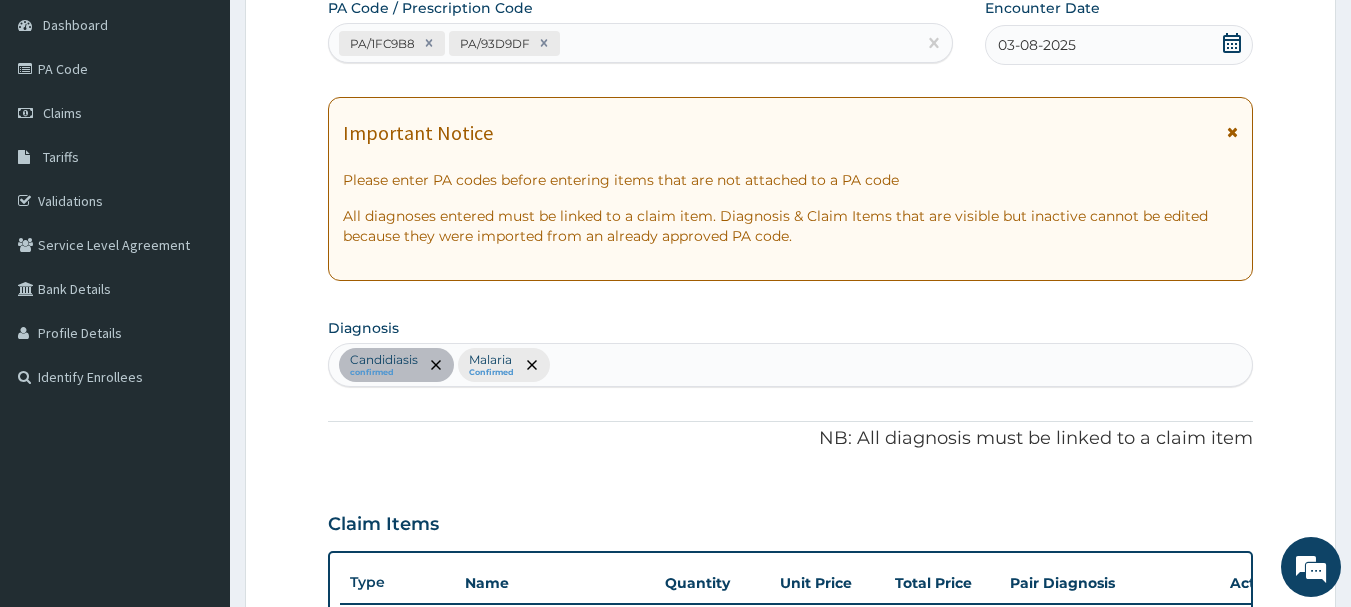 click on "Candidiasis confirmed Malaria Confirmed" at bounding box center (791, 365) 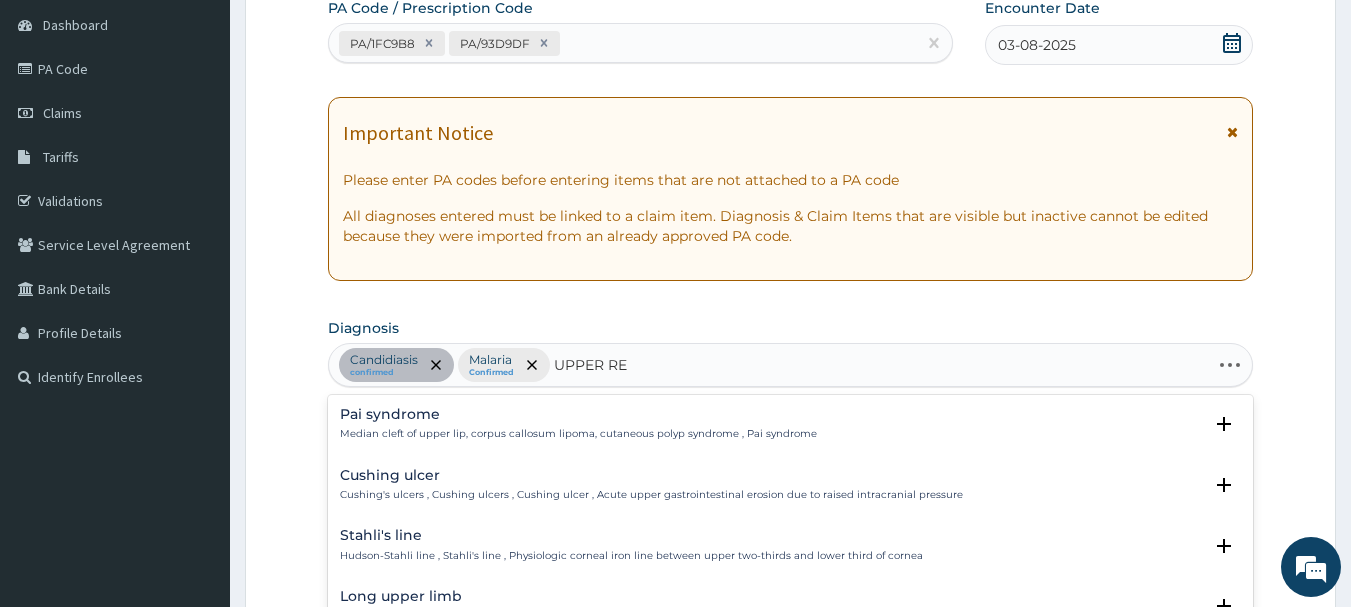 type on "UPPER RES" 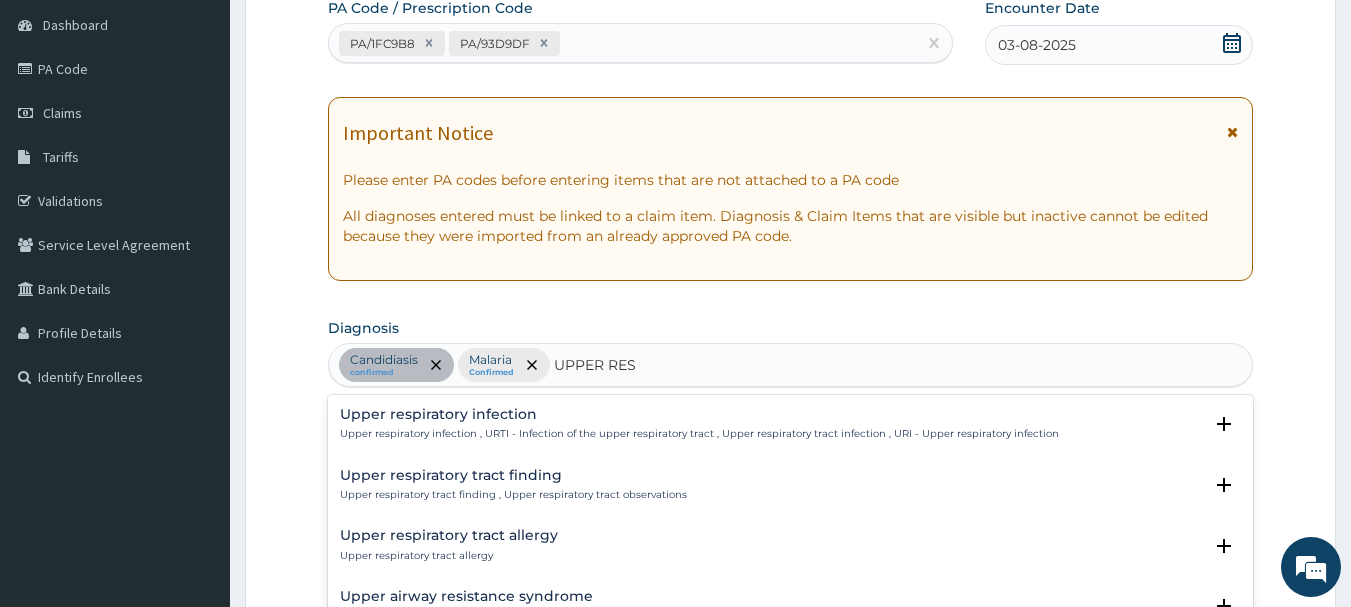 click on "Upper respiratory infection" at bounding box center (699, 414) 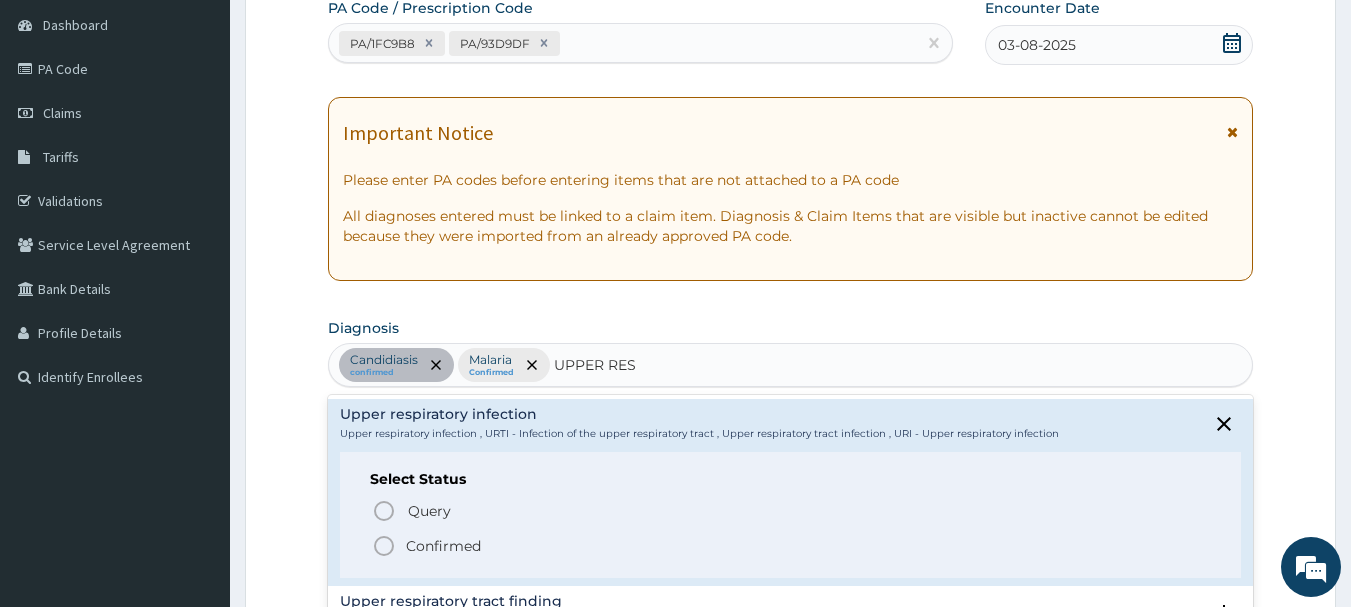 click 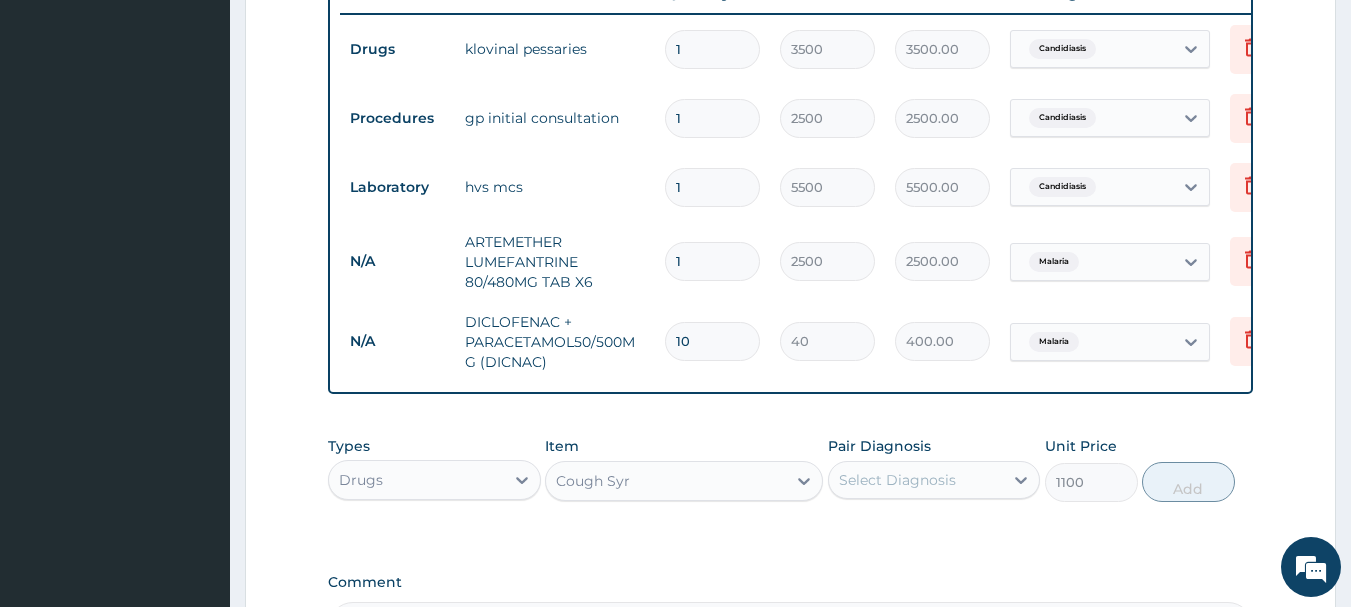 scroll, scrollTop: 793, scrollLeft: 0, axis: vertical 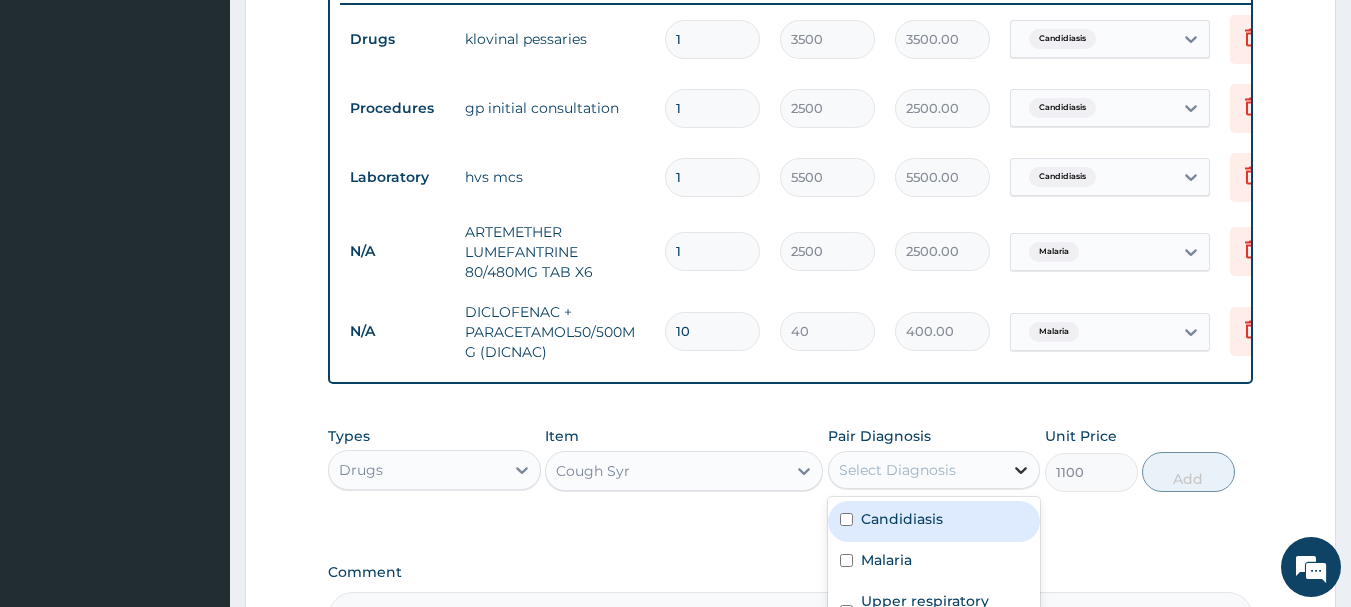 click 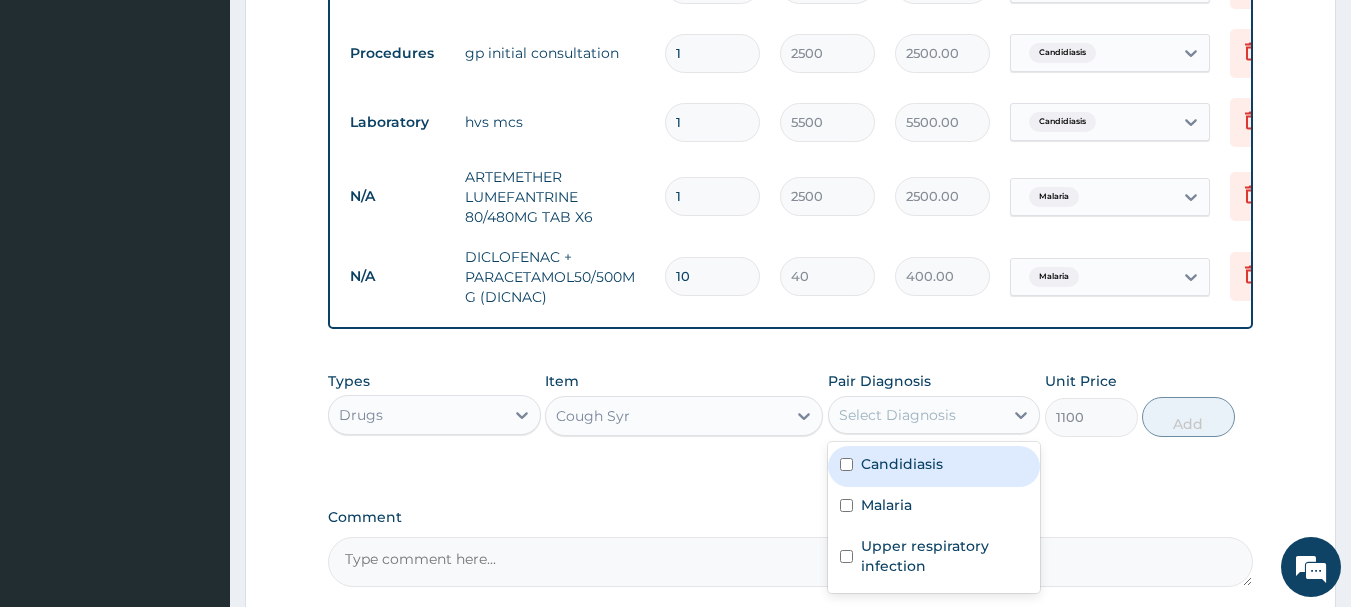 scroll, scrollTop: 893, scrollLeft: 0, axis: vertical 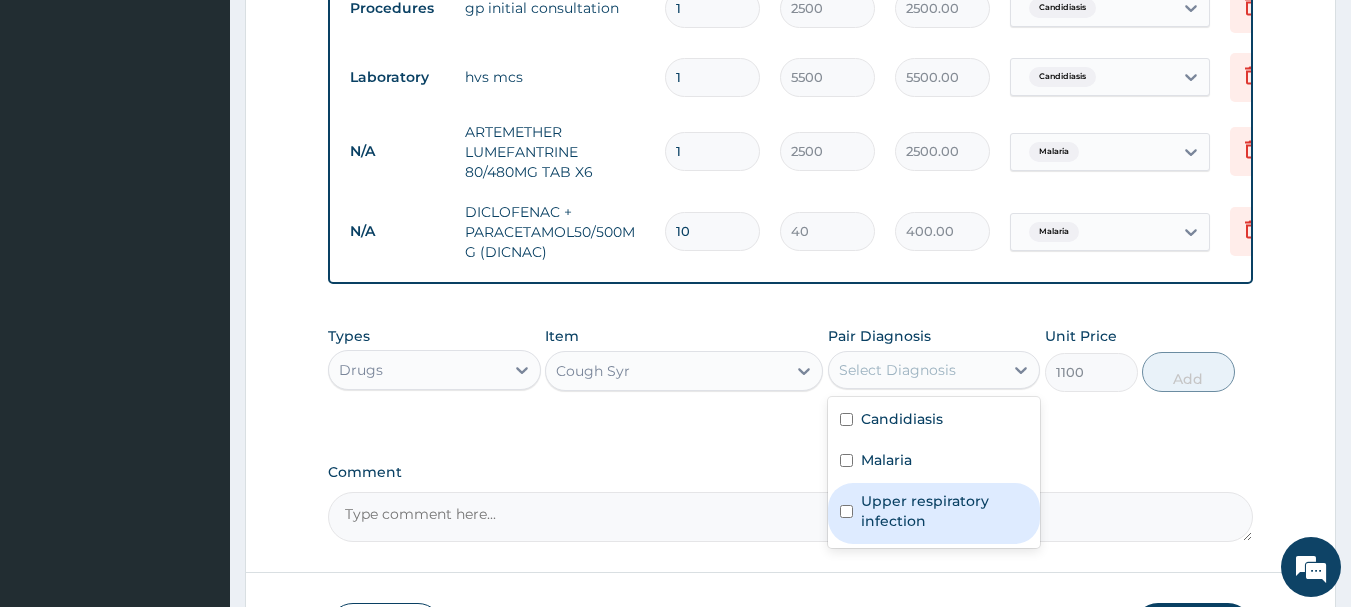click at bounding box center [846, 511] 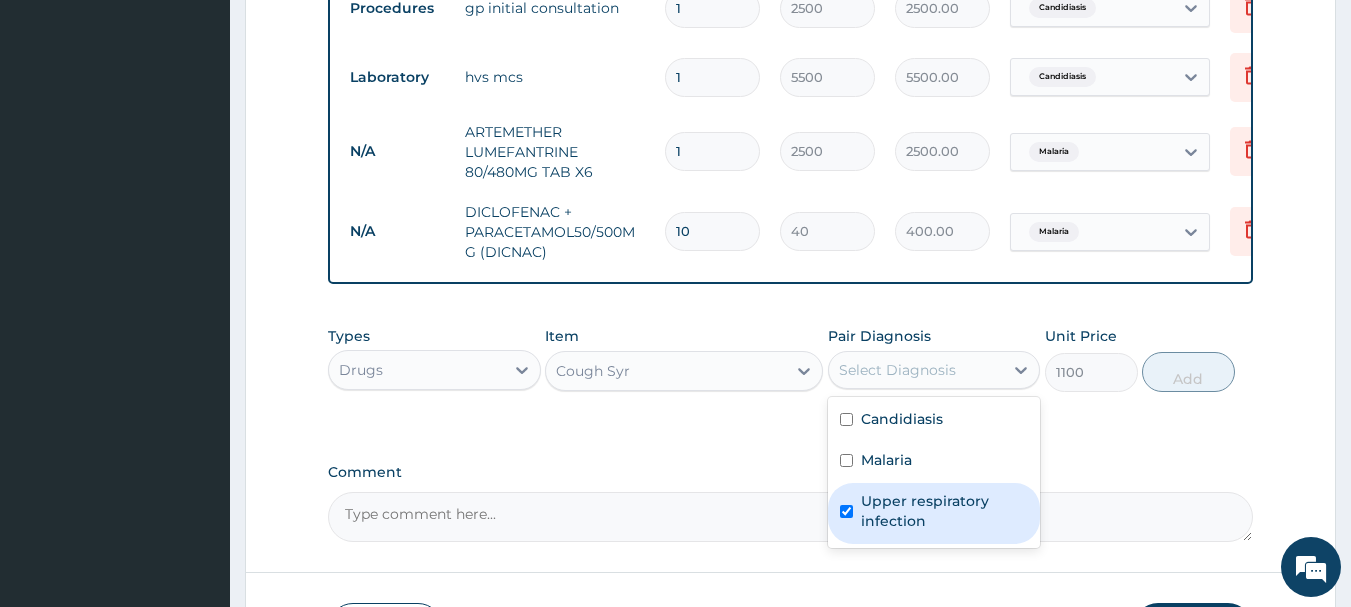 checkbox on "true" 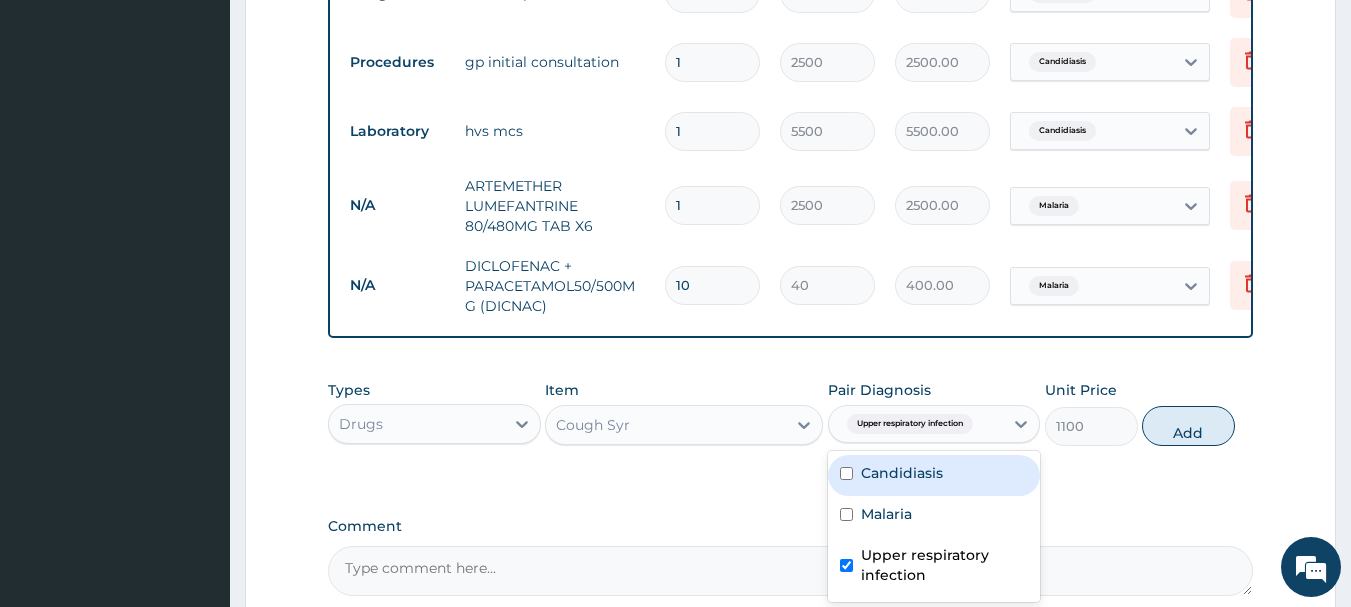 scroll, scrollTop: 793, scrollLeft: 0, axis: vertical 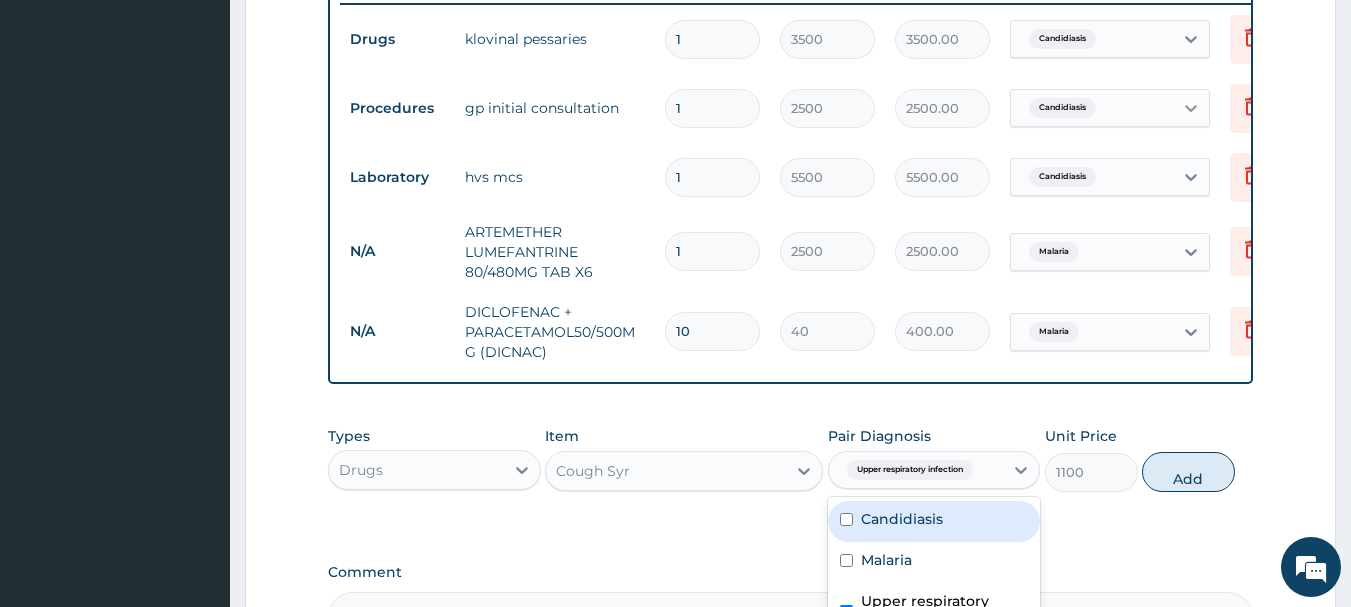 click 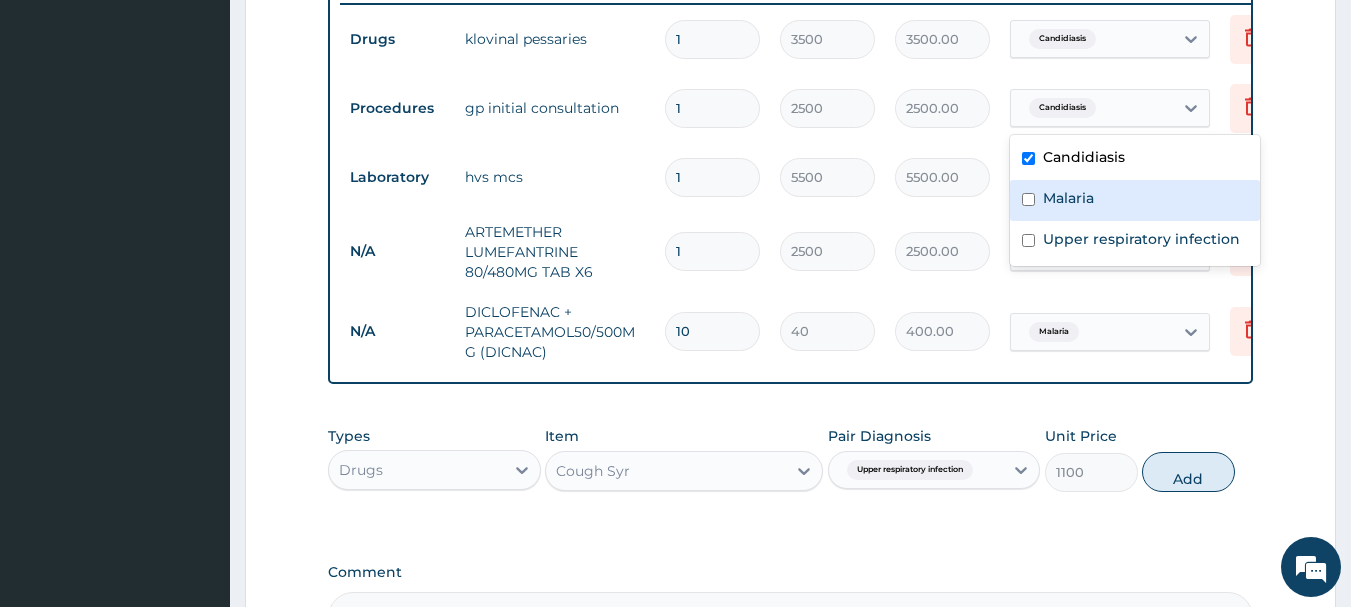 click at bounding box center (1028, 199) 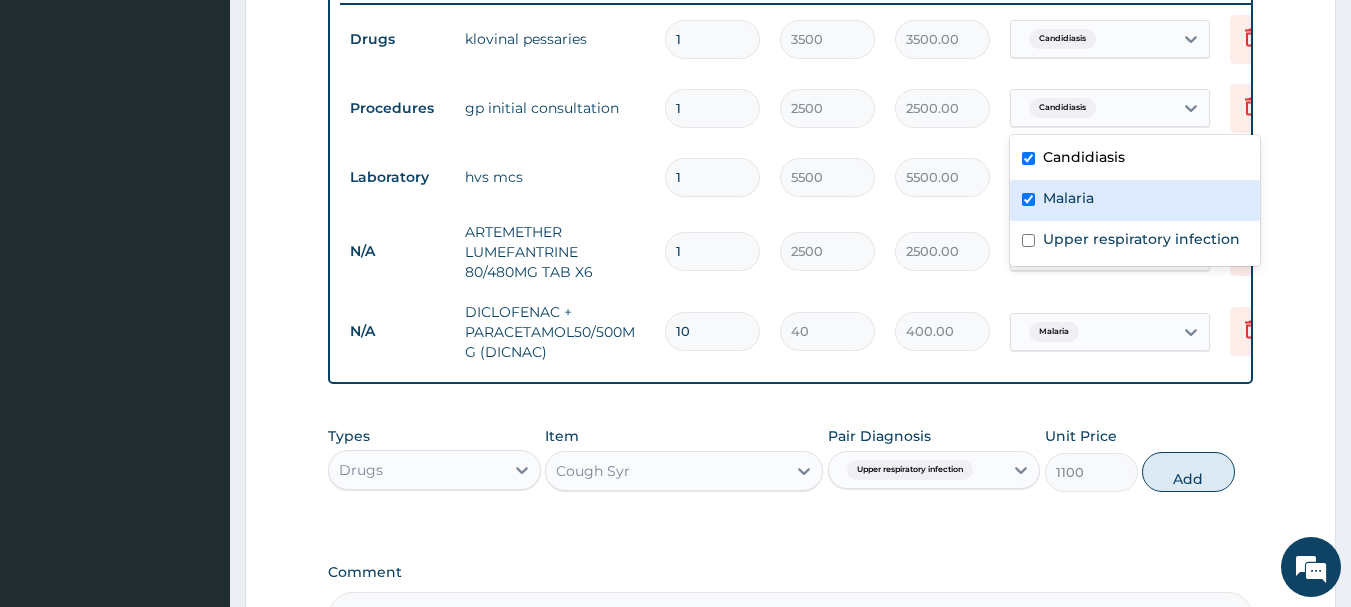 checkbox on "true" 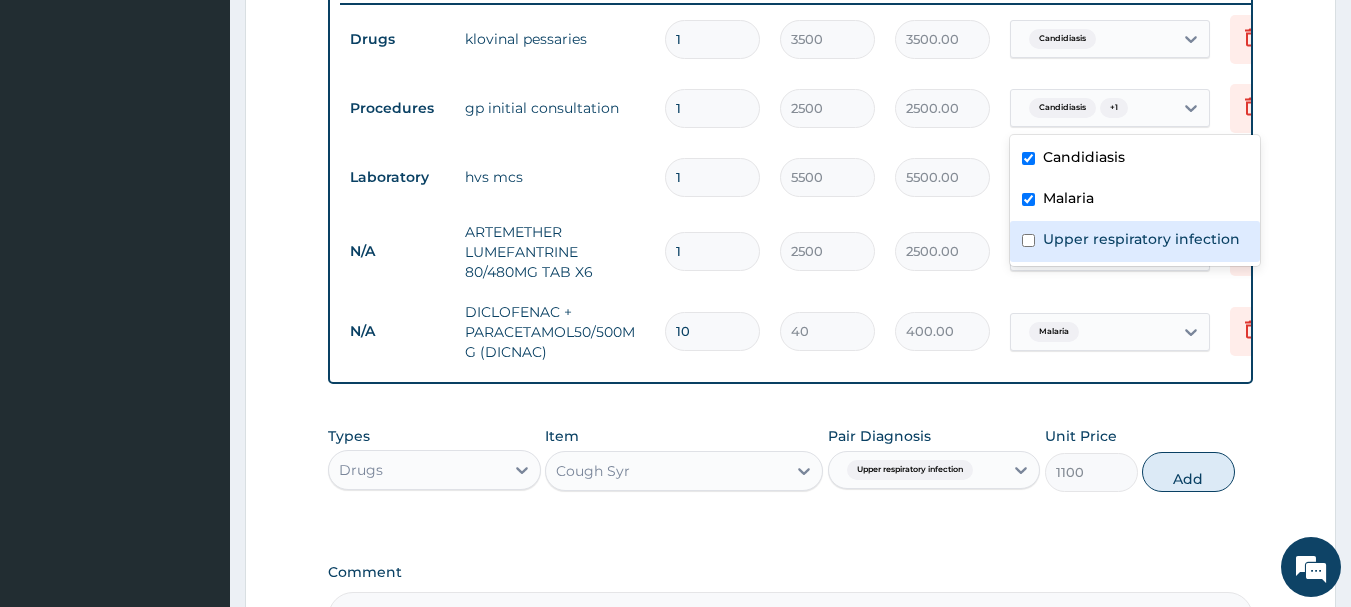 click at bounding box center [1028, 240] 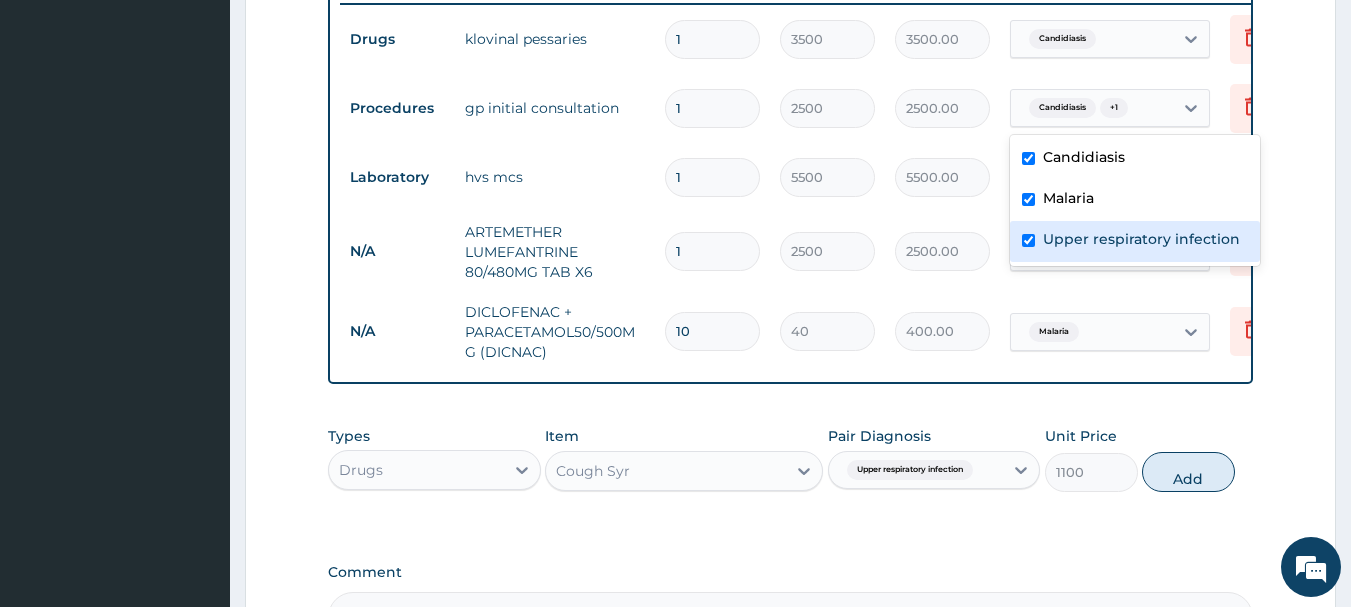 checkbox on "true" 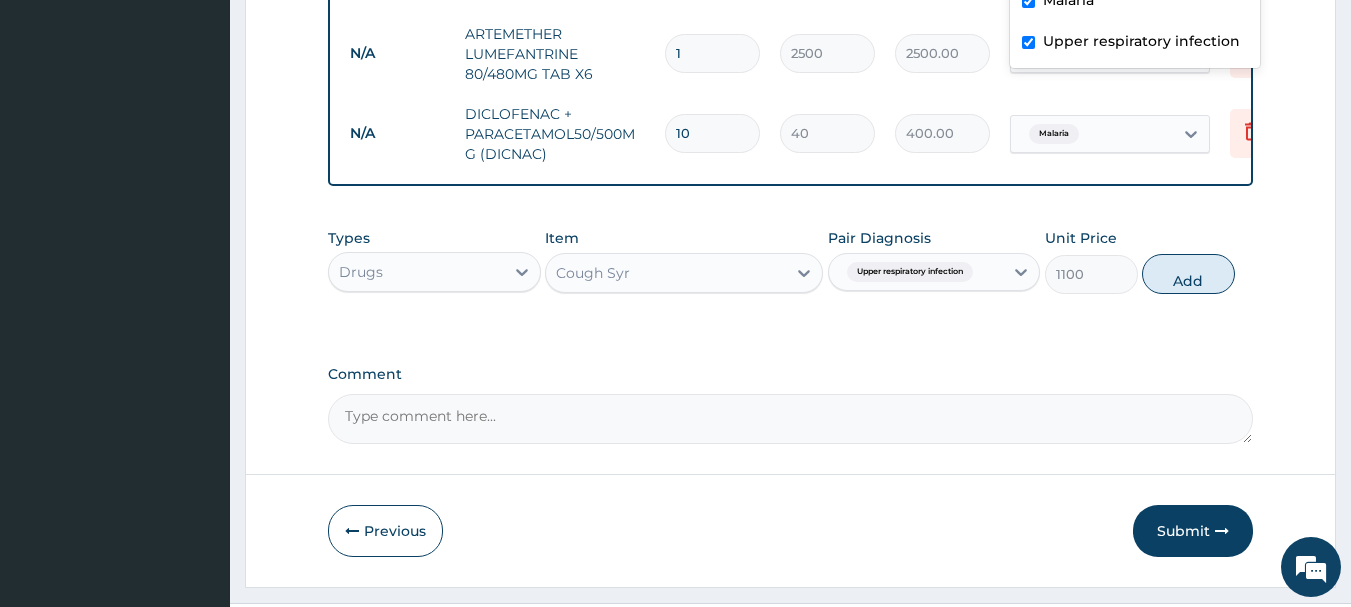 scroll, scrollTop: 993, scrollLeft: 0, axis: vertical 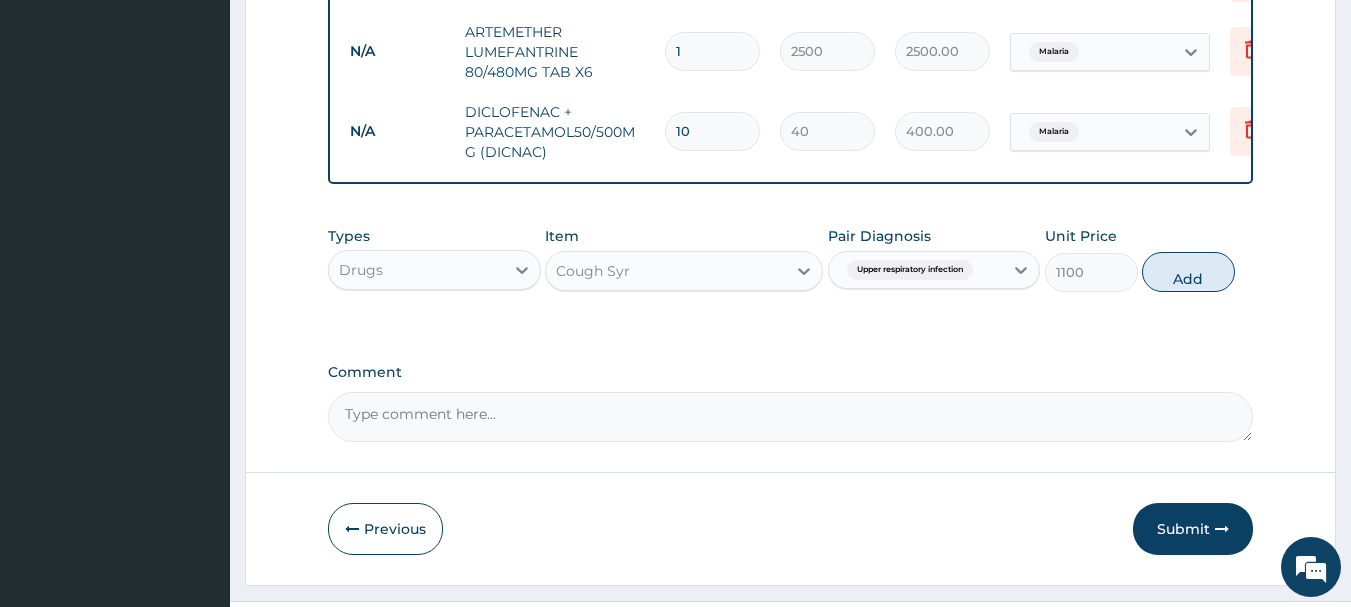 click on "PA Code / Prescription Code PA/1FC9B8 PA/93D9DF Encounter Date 03-08-2025 Important Notice Please enter PA codes before entering items that are not attached to a PA code   All diagnoses entered must be linked to a claim item. Diagnosis & Claim Items that are visible but inactive cannot be edited because they were imported from an already approved PA code. Diagnosis Candidiasis confirmed Malaria Confirmed Upper respiratory infection Confirmed NB: All diagnosis must be linked to a claim item Claim Items Type Name Quantity Unit Price Total Price Pair Diagnosis Actions Drugs klovinal pessaries 1 3500 3500.00 Candidiasis Delete Procedures gp initial consultation 1 2500 2500.00 Candidiasis  + 2 Delete Laboratory hvs mcs  1 5500 5500.00 Candidiasis Delete N/A ARTEMETHER LUMEFANTRINE 80/480MG TAB X6 1 2500 2500.00 Malaria Delete N/A DICLOFENAC + PARACETAMOL50/500MG (DICNAC) 10 40 400.00 Malaria Delete Types Drugs Item Cough Syr  Pair Diagnosis Upper respiratory infection Unit Price 1100 Add Comment" at bounding box center [791, -180] 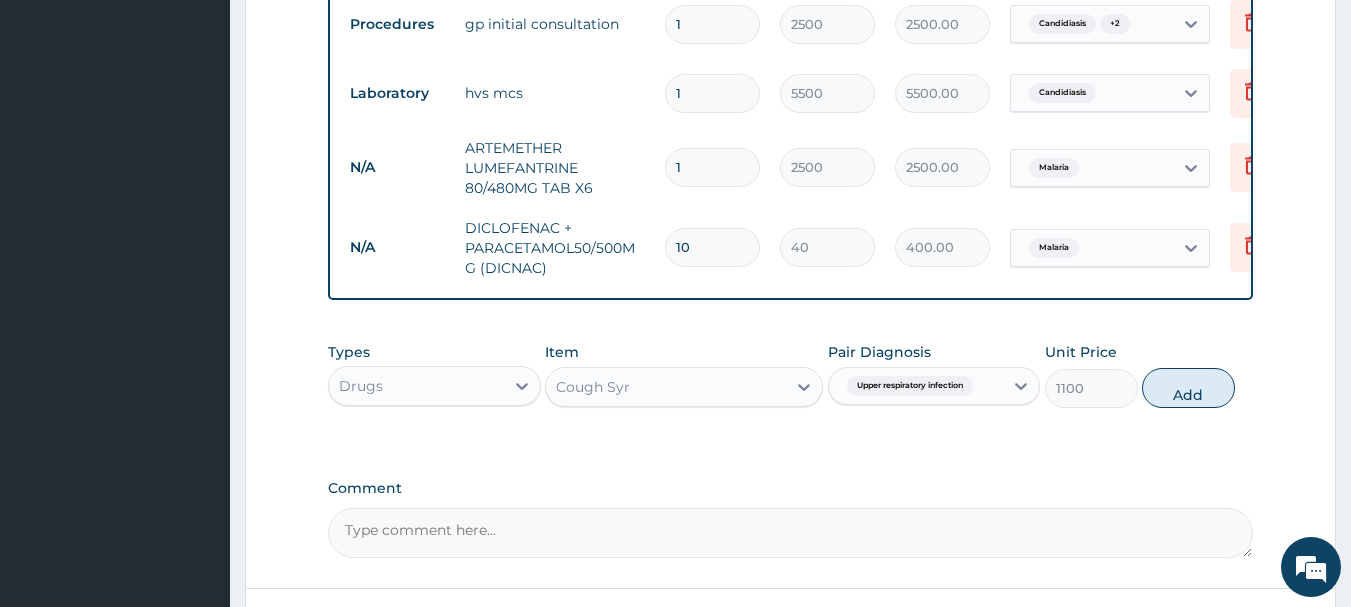 scroll, scrollTop: 893, scrollLeft: 0, axis: vertical 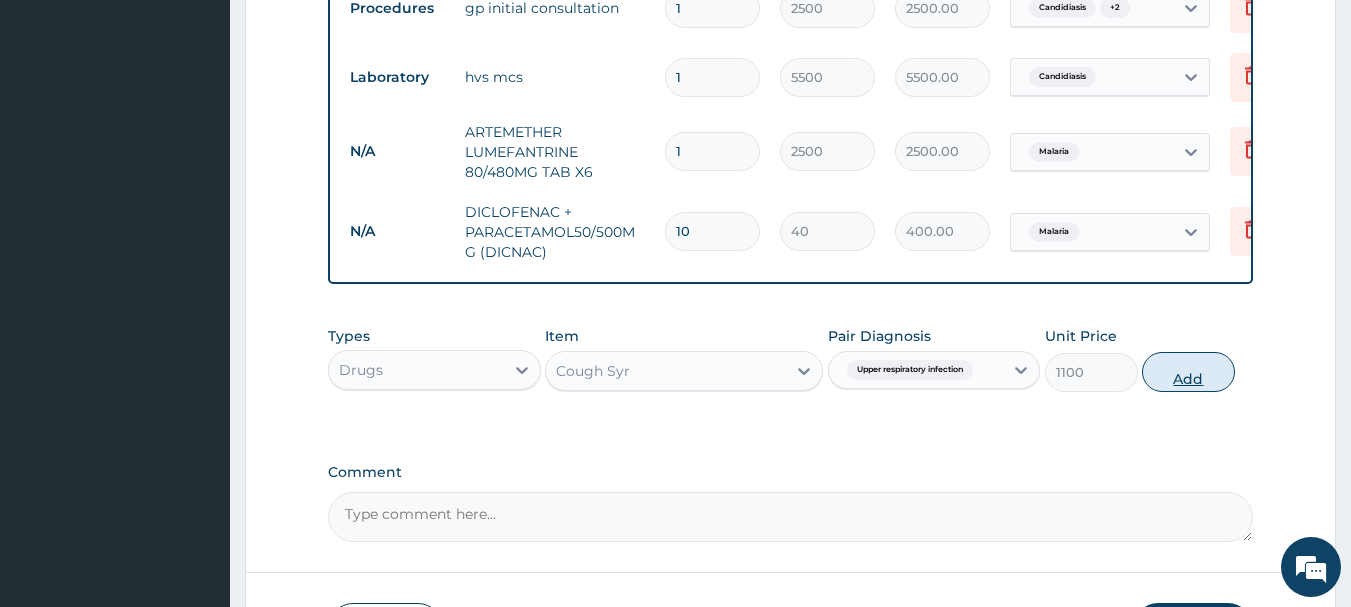 click on "Add" at bounding box center (1188, 372) 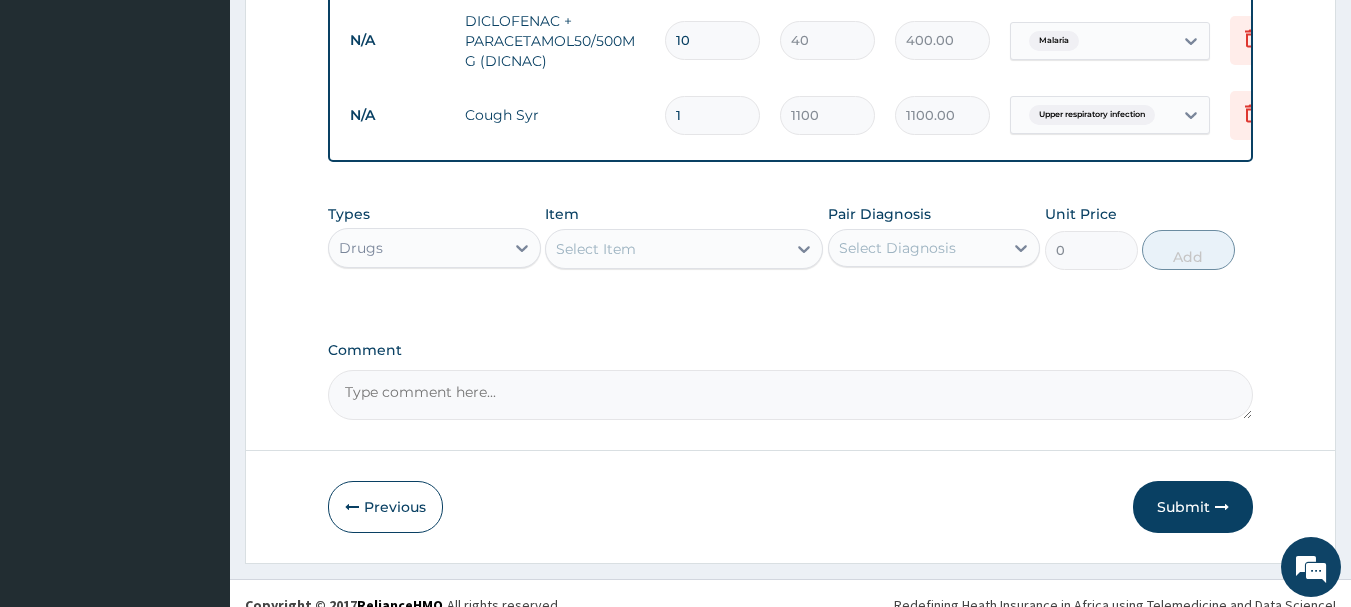 scroll, scrollTop: 1093, scrollLeft: 0, axis: vertical 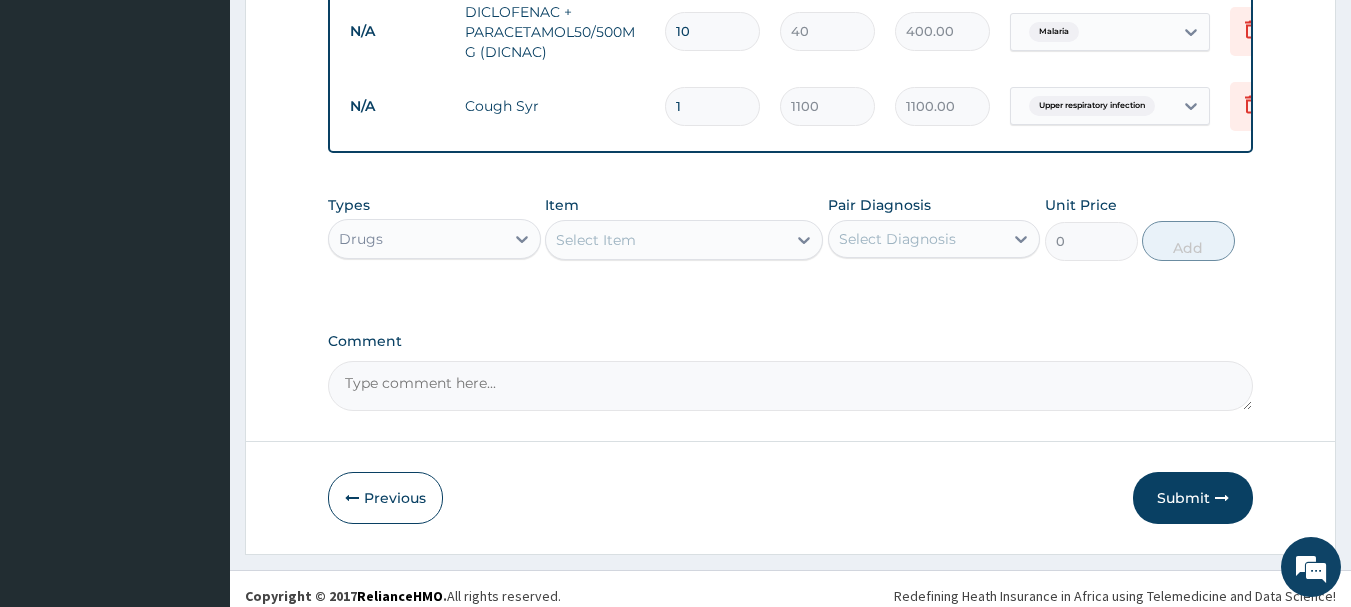 click on "Select Item" at bounding box center (666, 240) 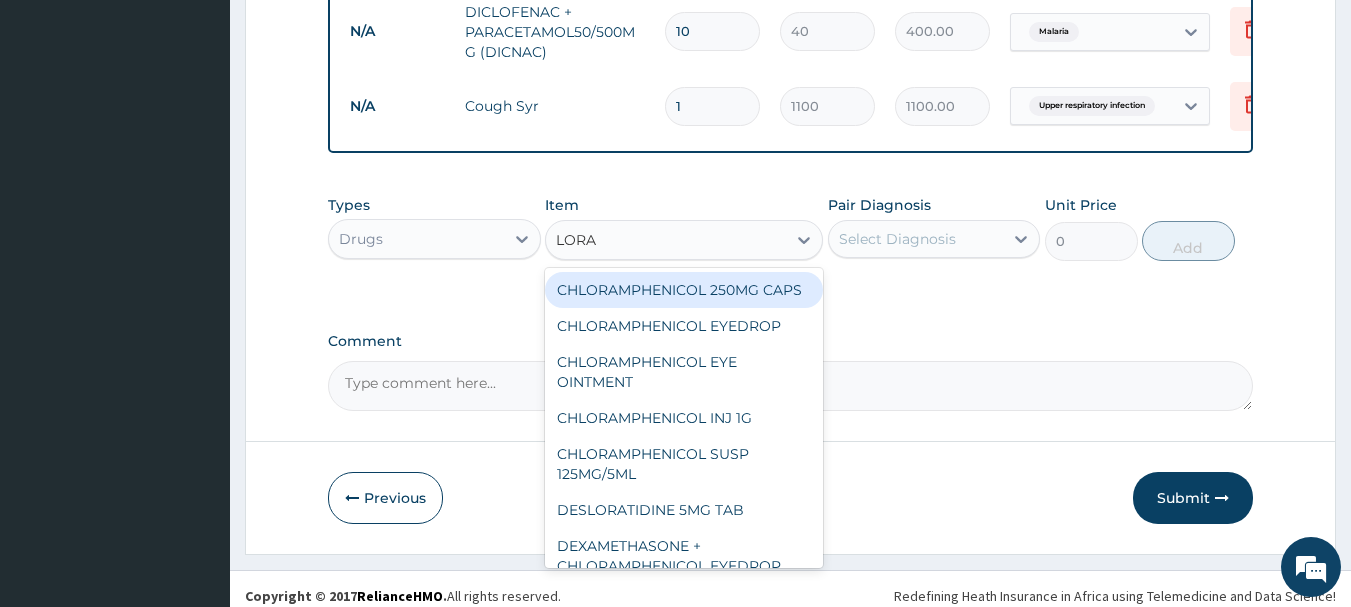 type on "LORAT" 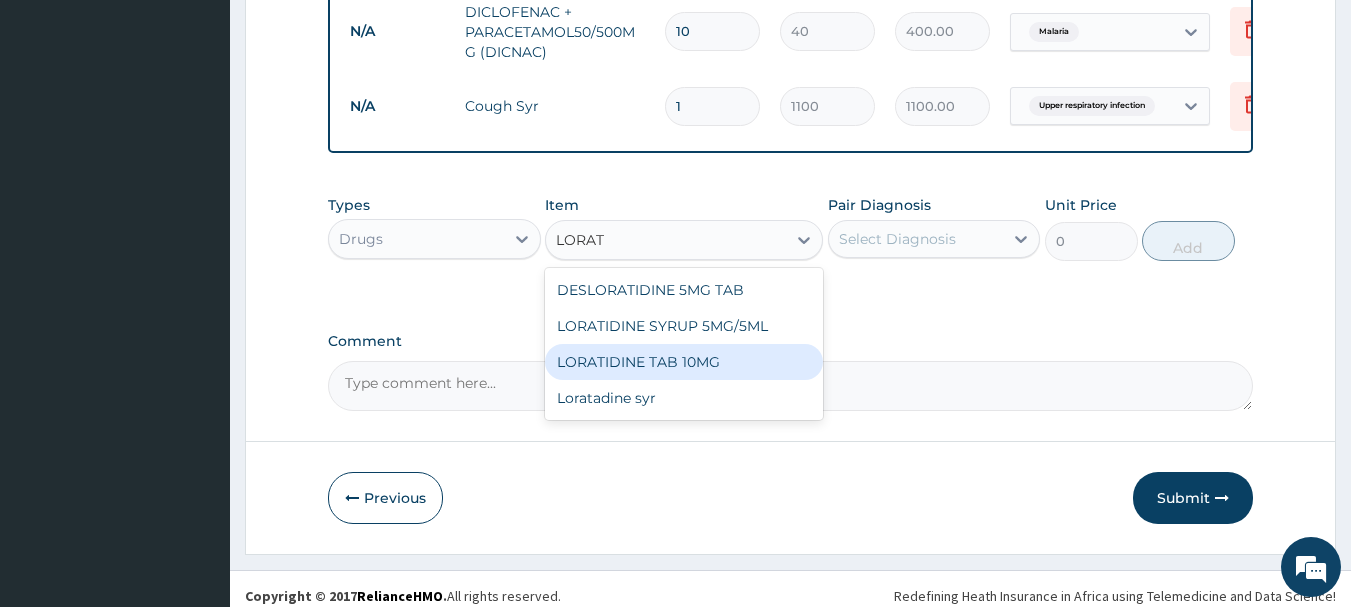 click on "LORATIDINE TAB 10MG" at bounding box center (684, 362) 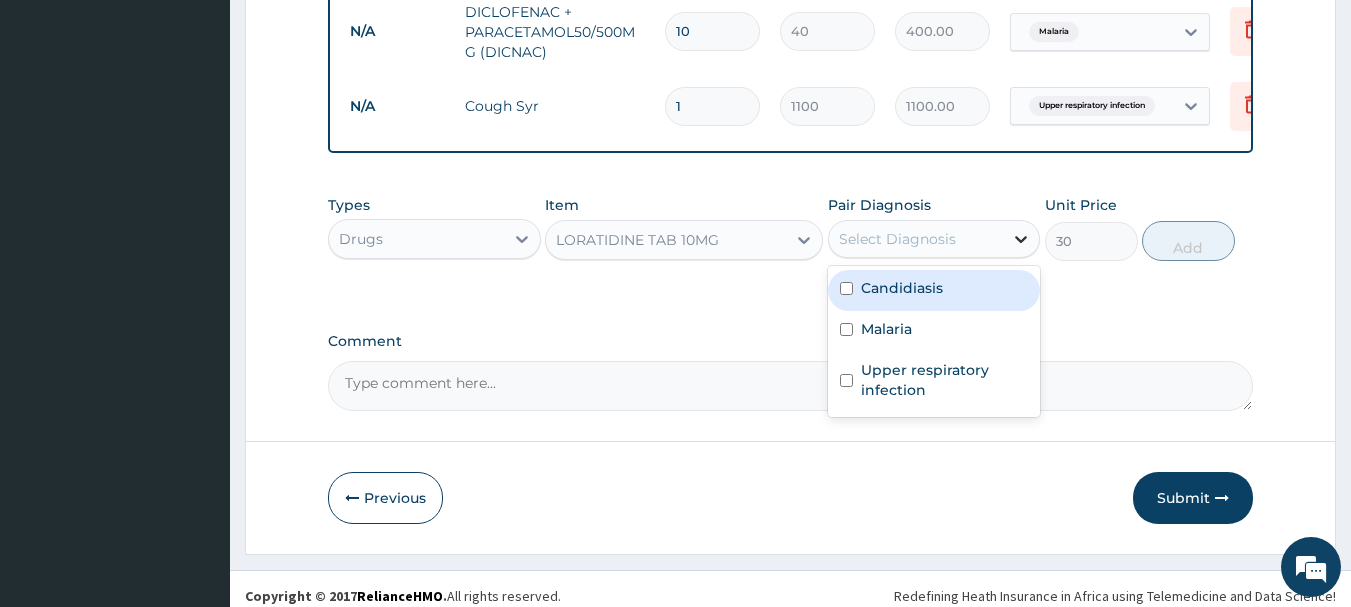 click 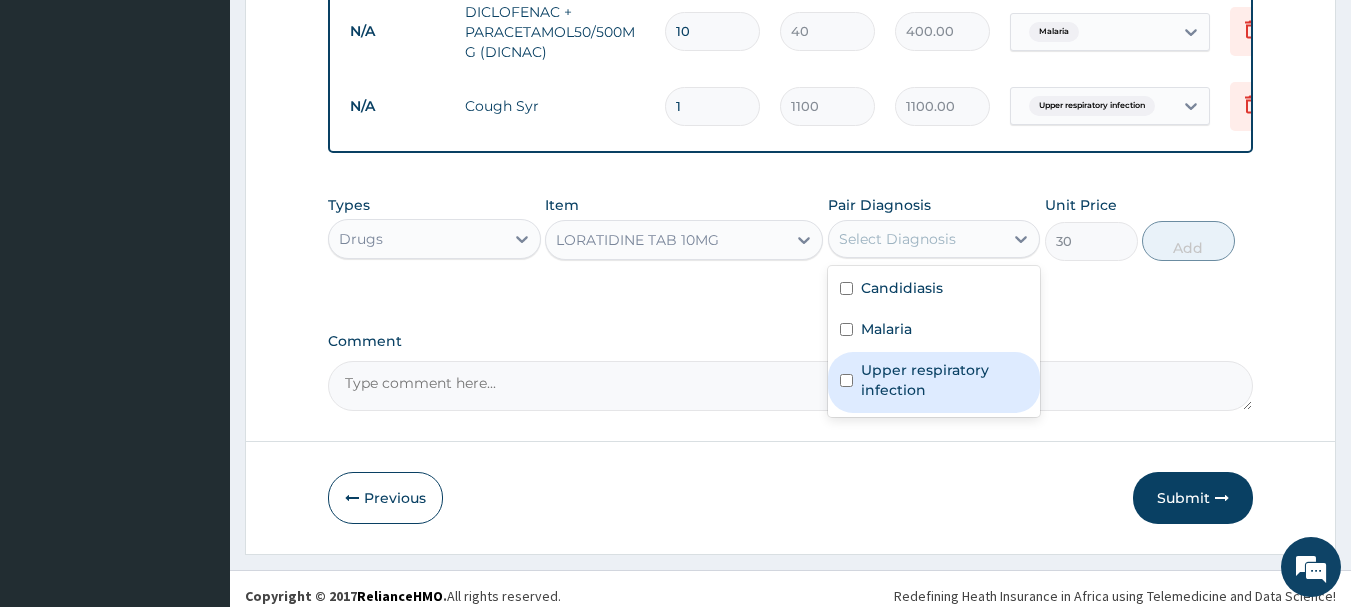 click at bounding box center [846, 380] 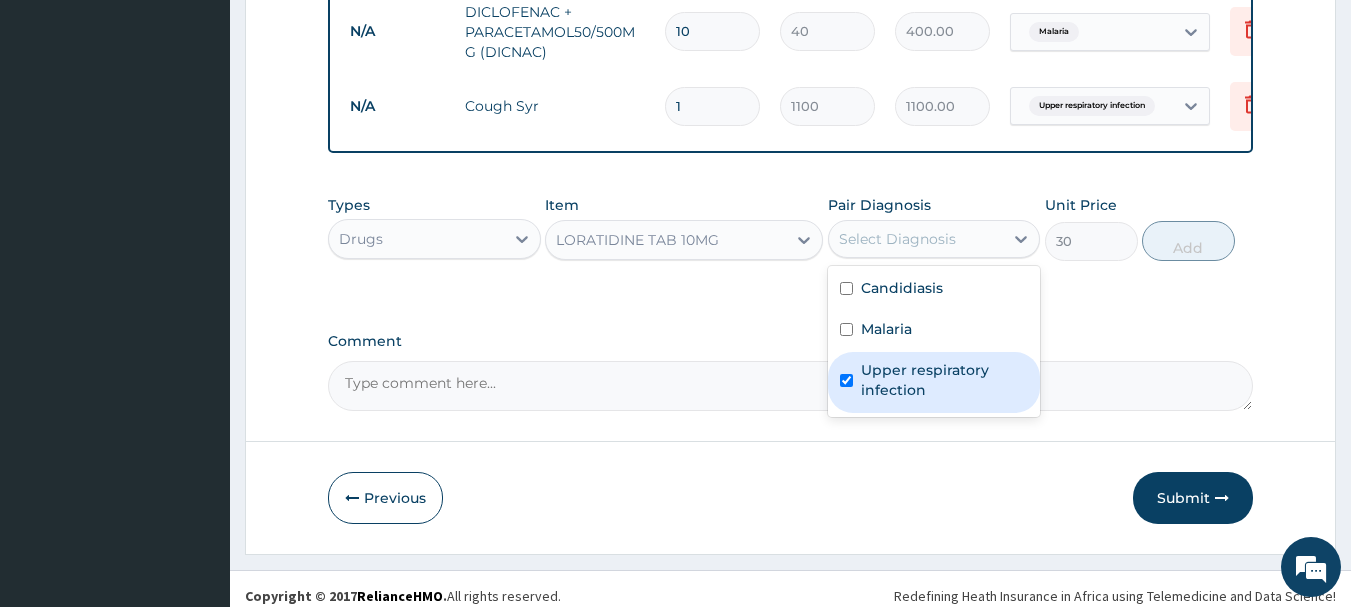 checkbox on "true" 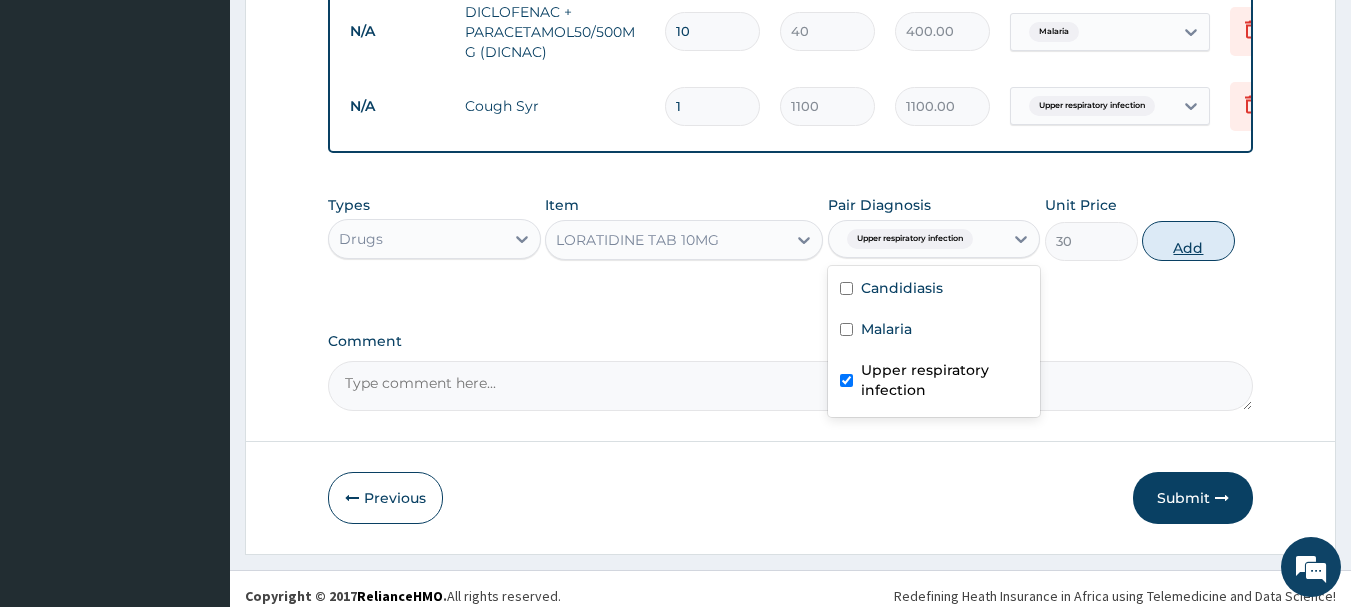 click on "Add" at bounding box center [1188, 241] 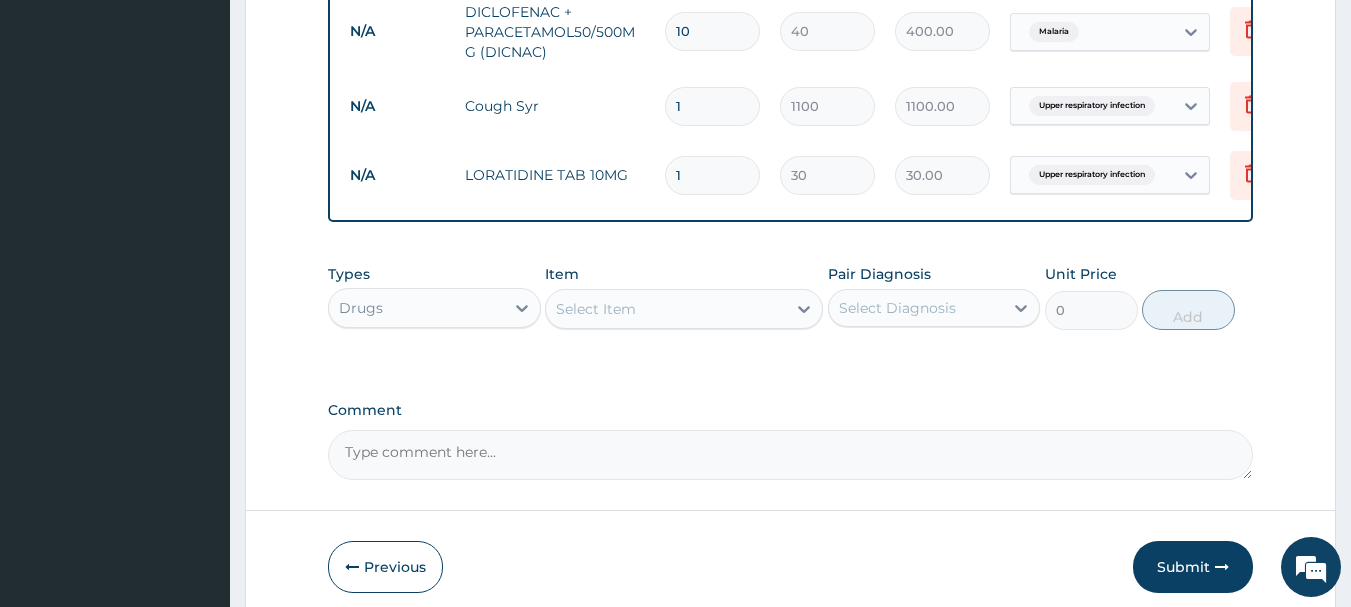 type 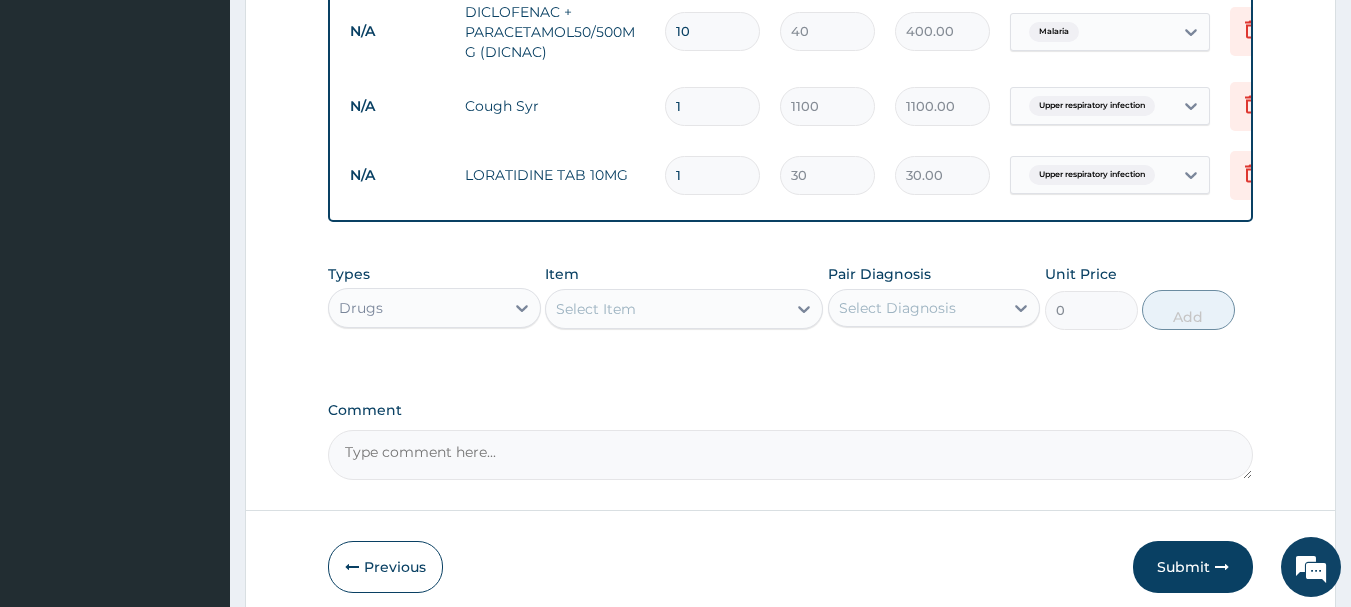 type on "0.00" 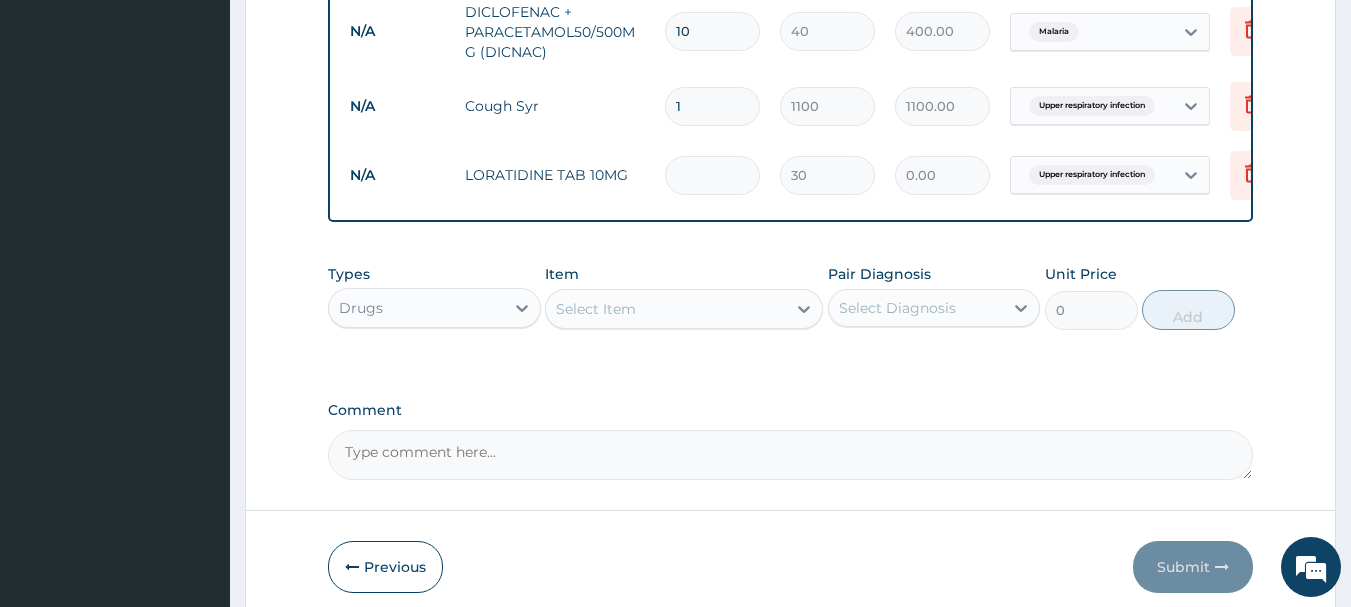type on "5" 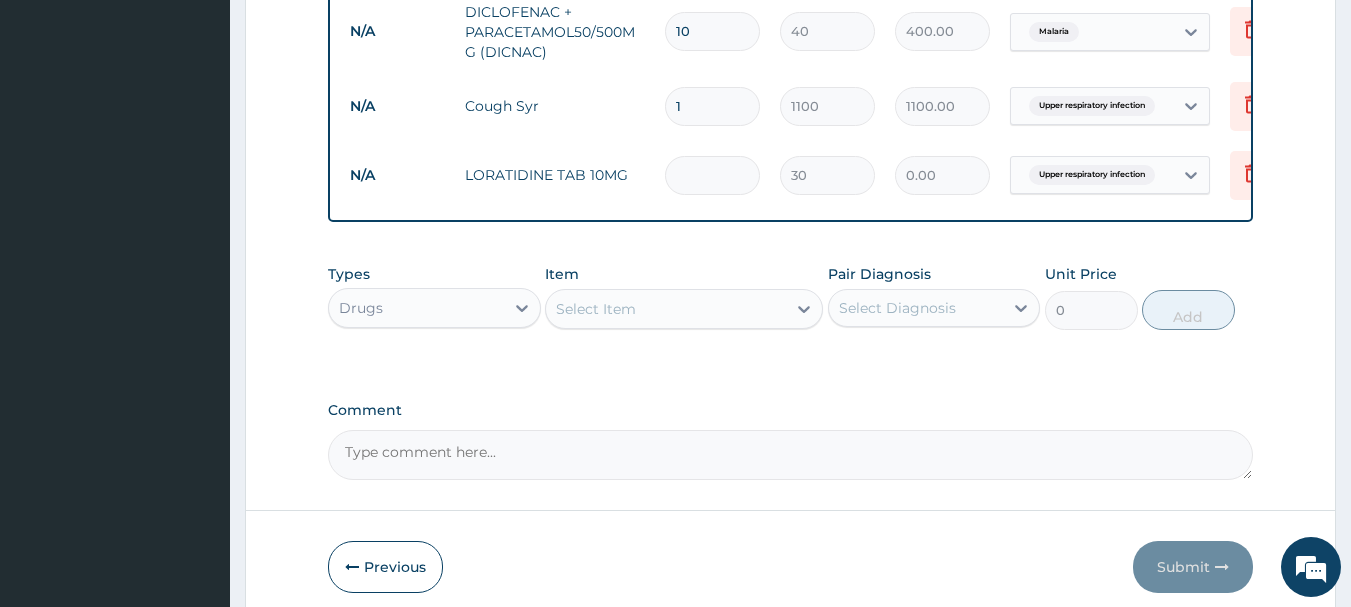 type on "150.00" 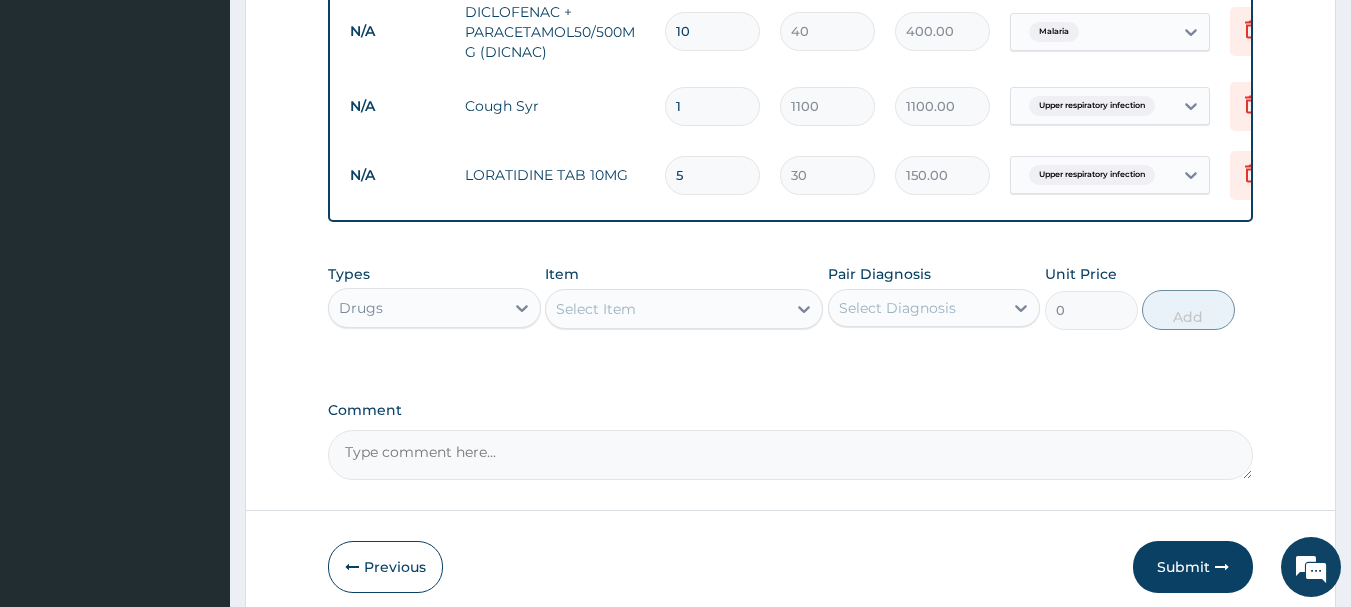 type 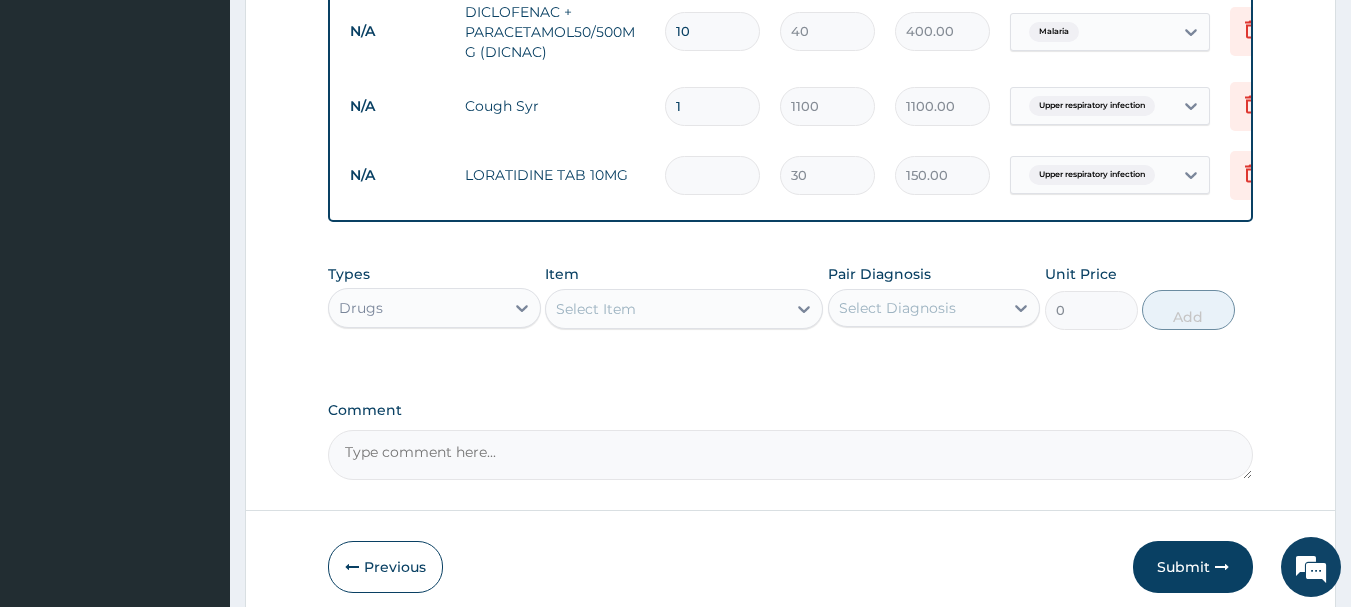 type on "0.00" 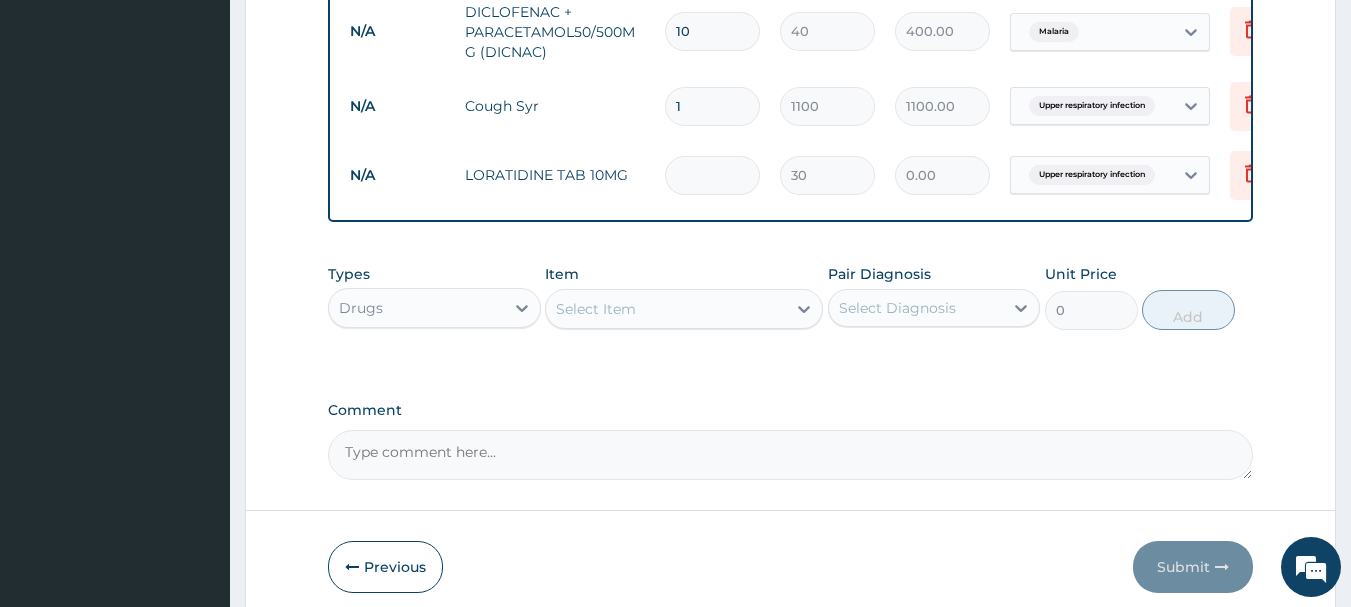 type 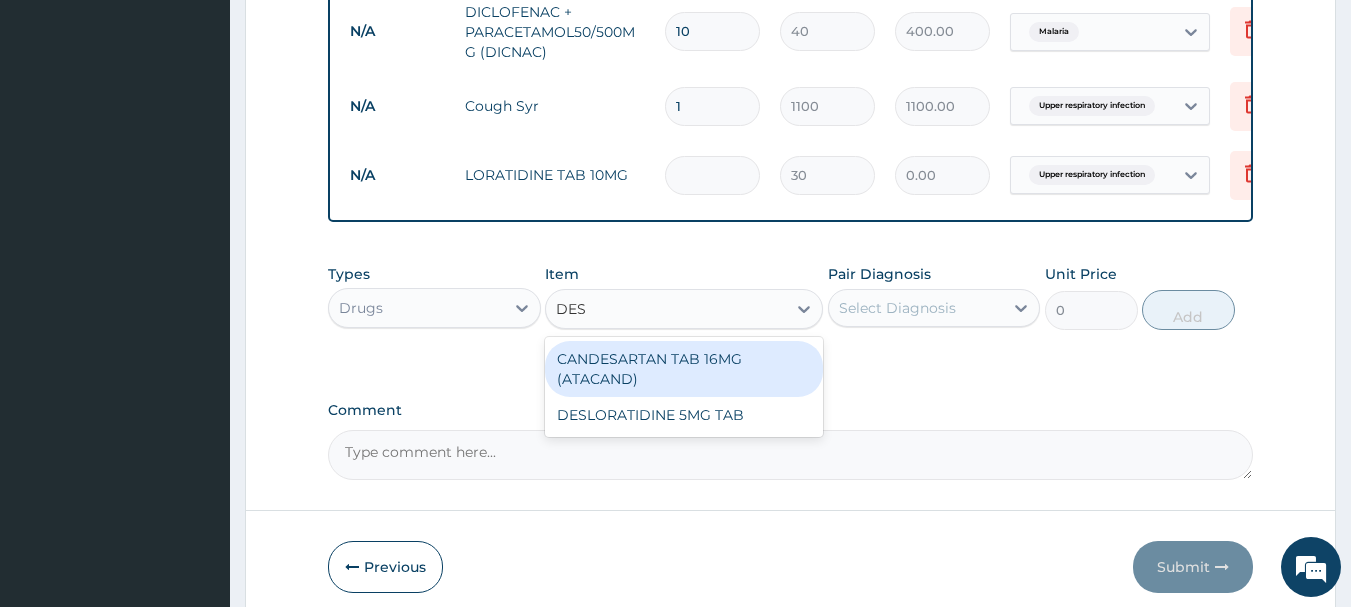 type on "DESL" 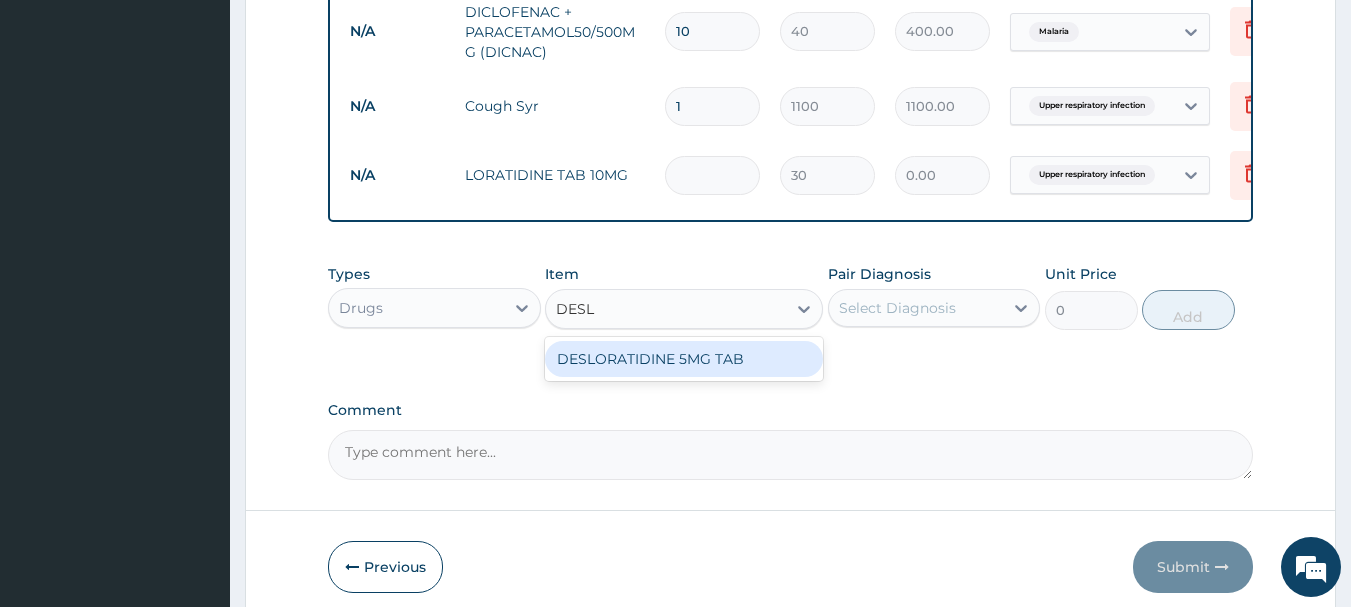 click on "DESLORATIDINE 5MG TAB" at bounding box center [684, 359] 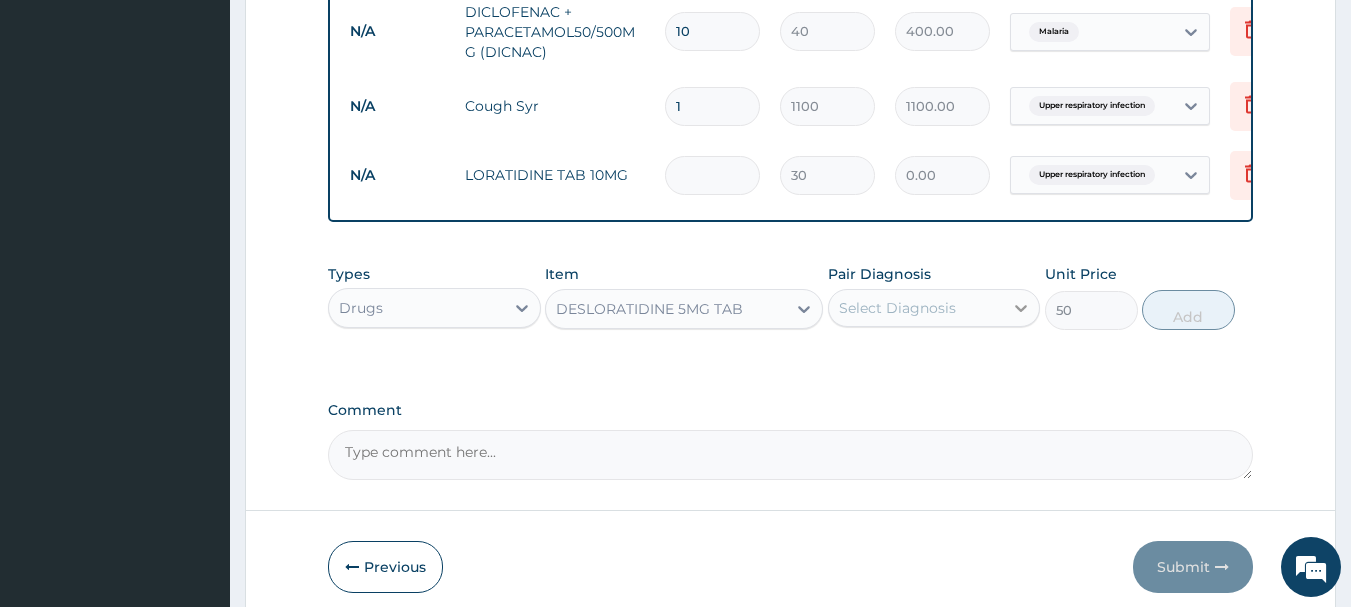 click 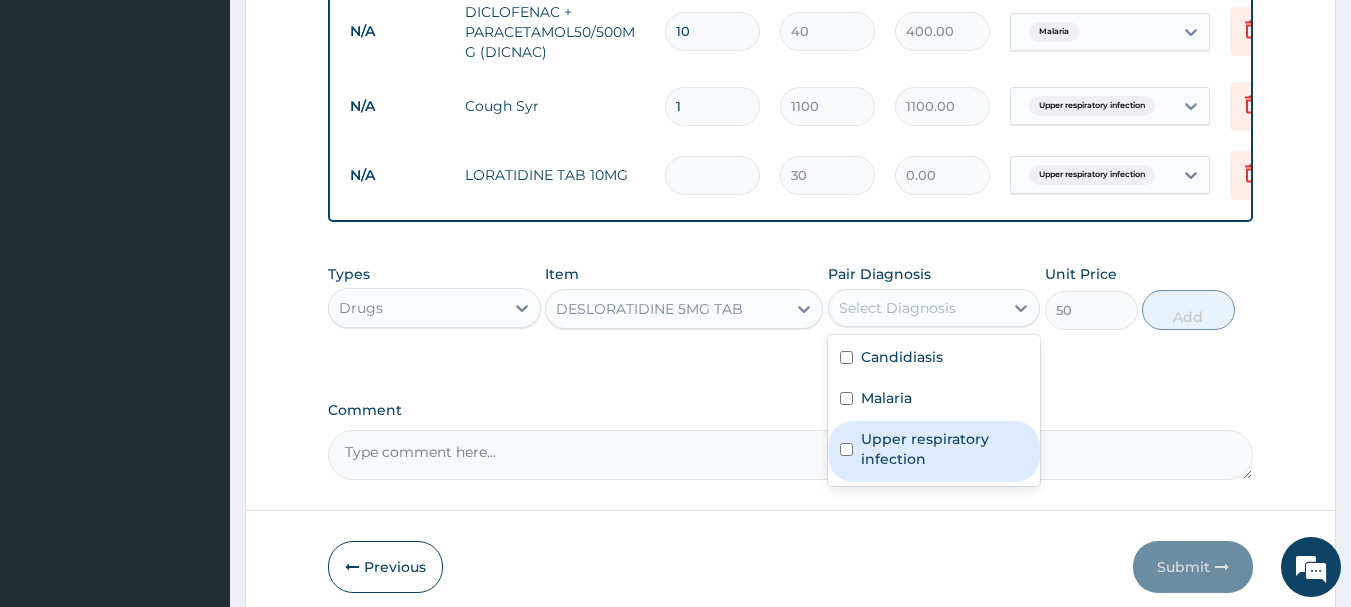 click at bounding box center [846, 449] 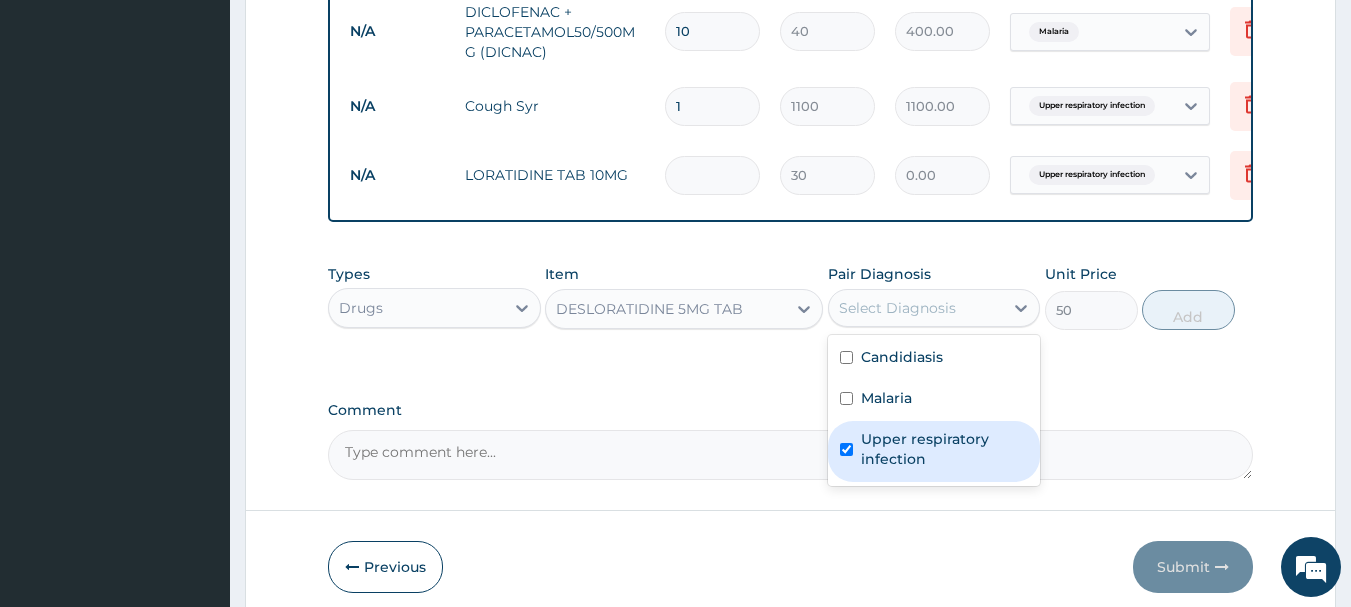 checkbox on "true" 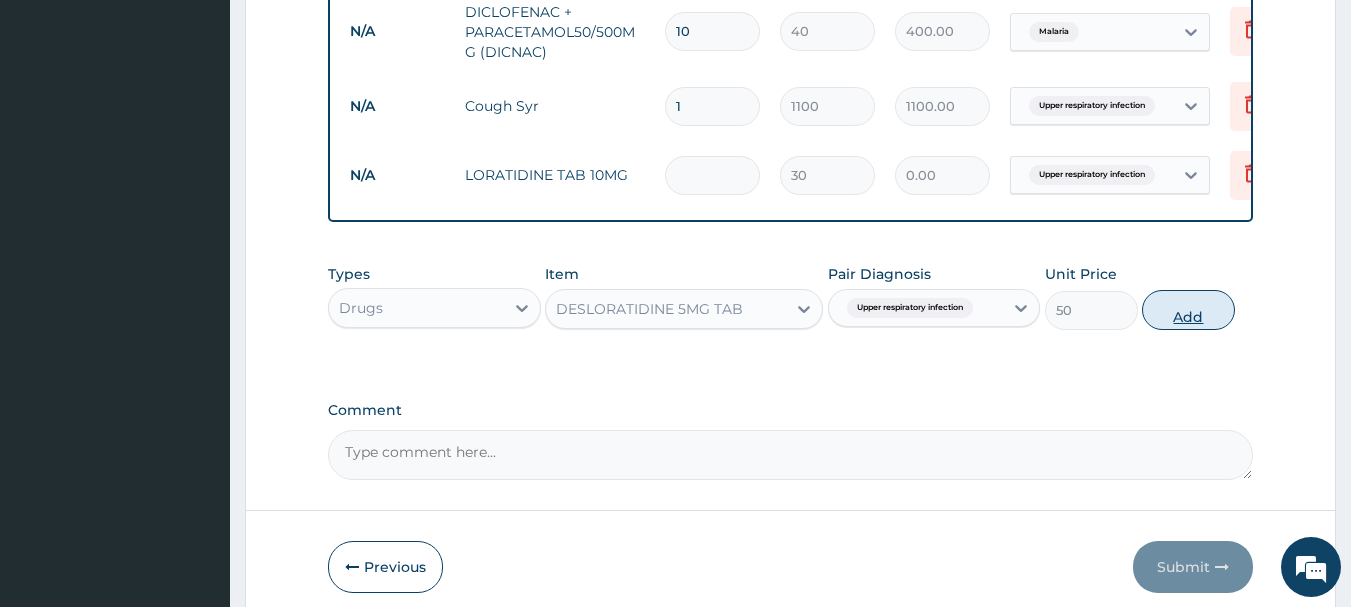 click on "Add" at bounding box center [1188, 310] 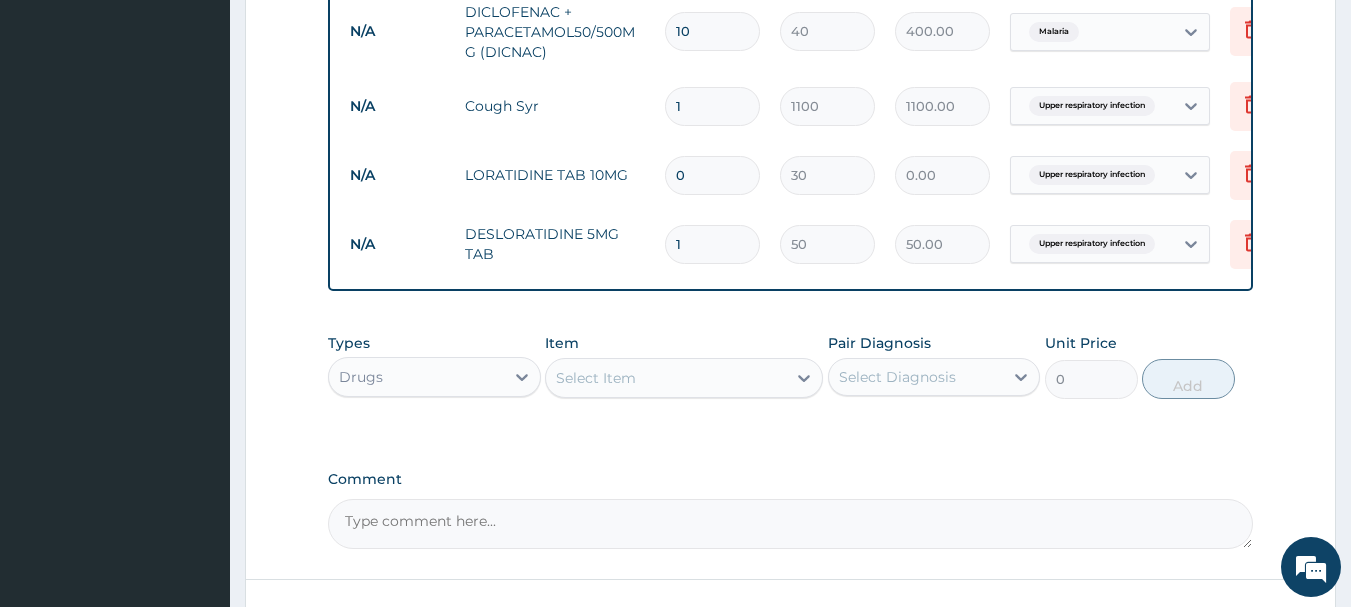 type 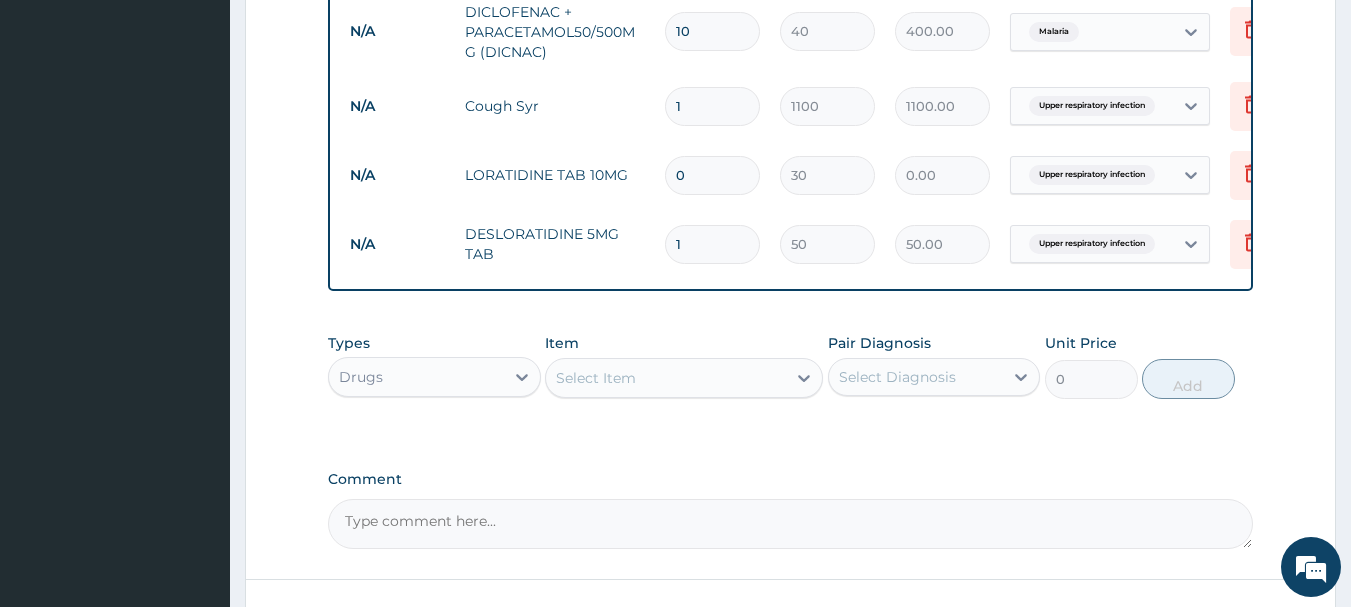 type on "0.00" 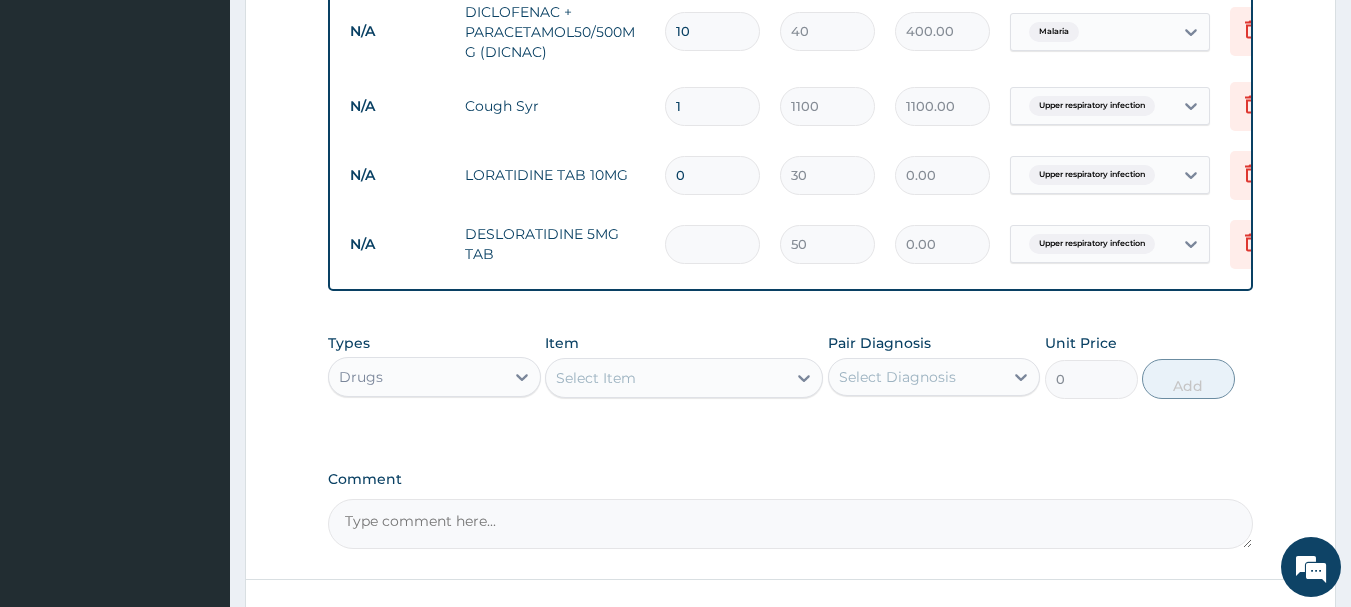 type on "5" 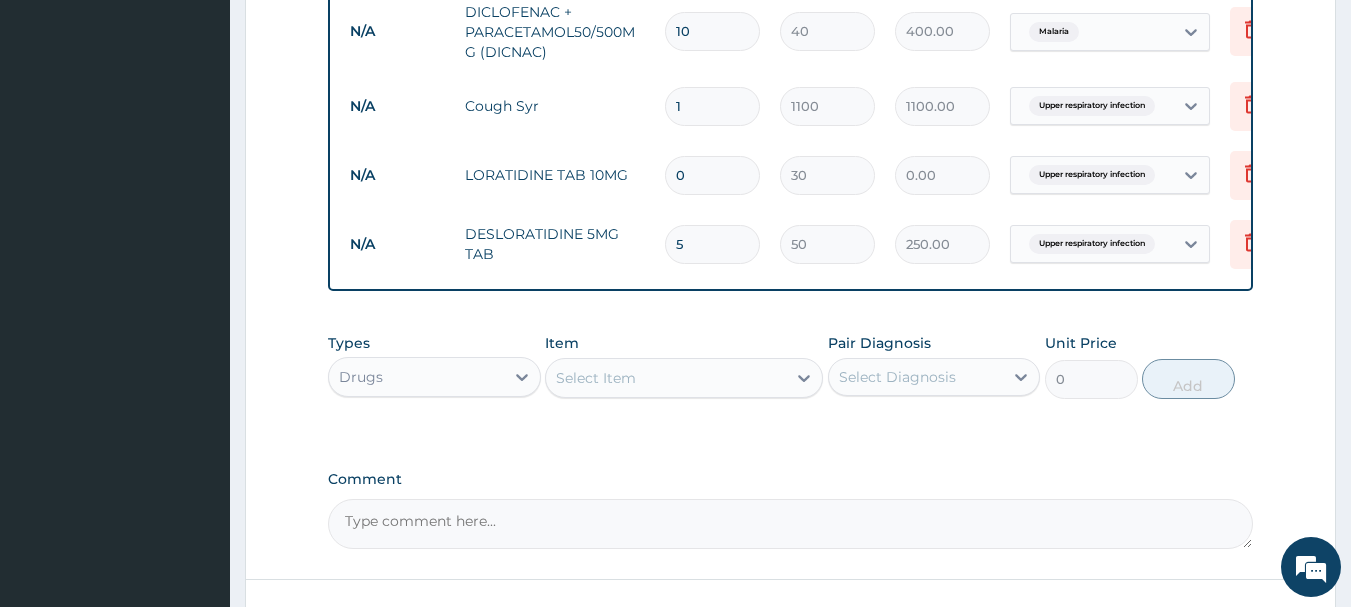 type on "5" 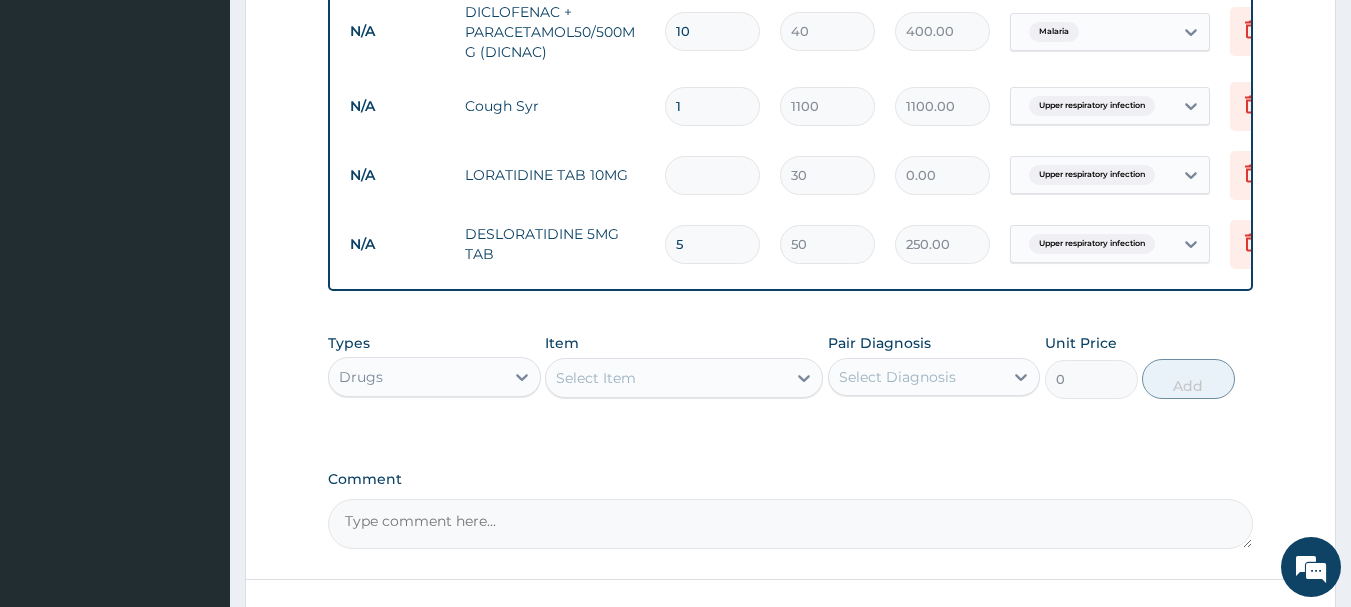 type on "5" 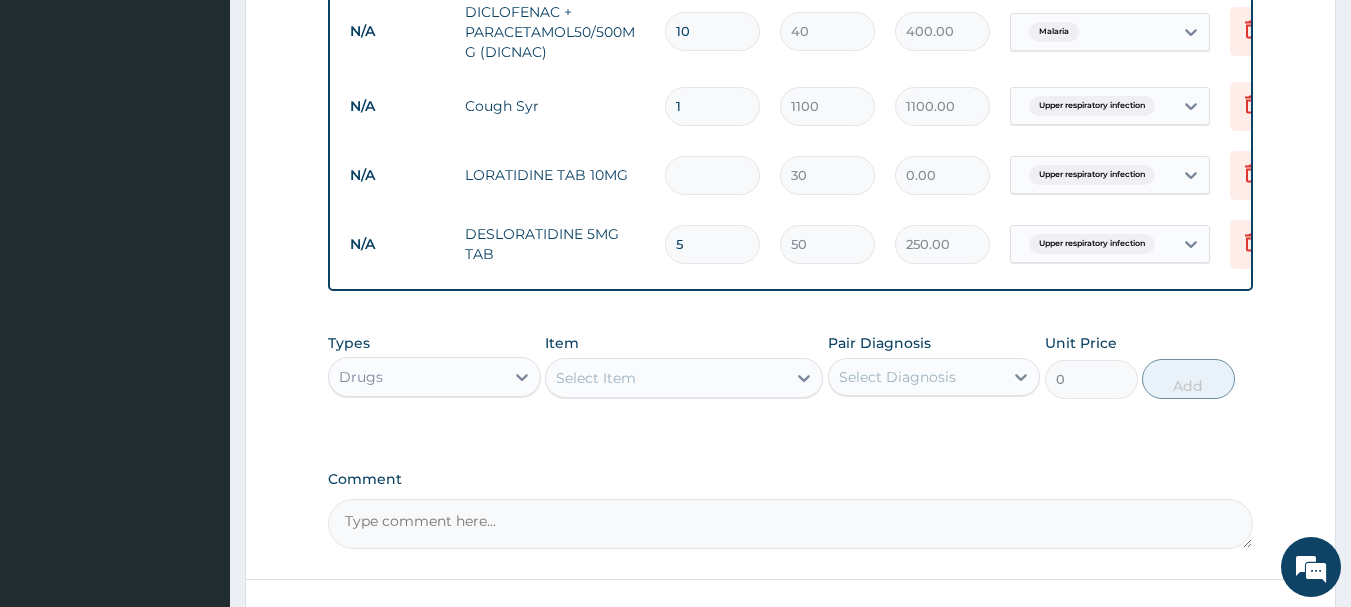 type on "150.00" 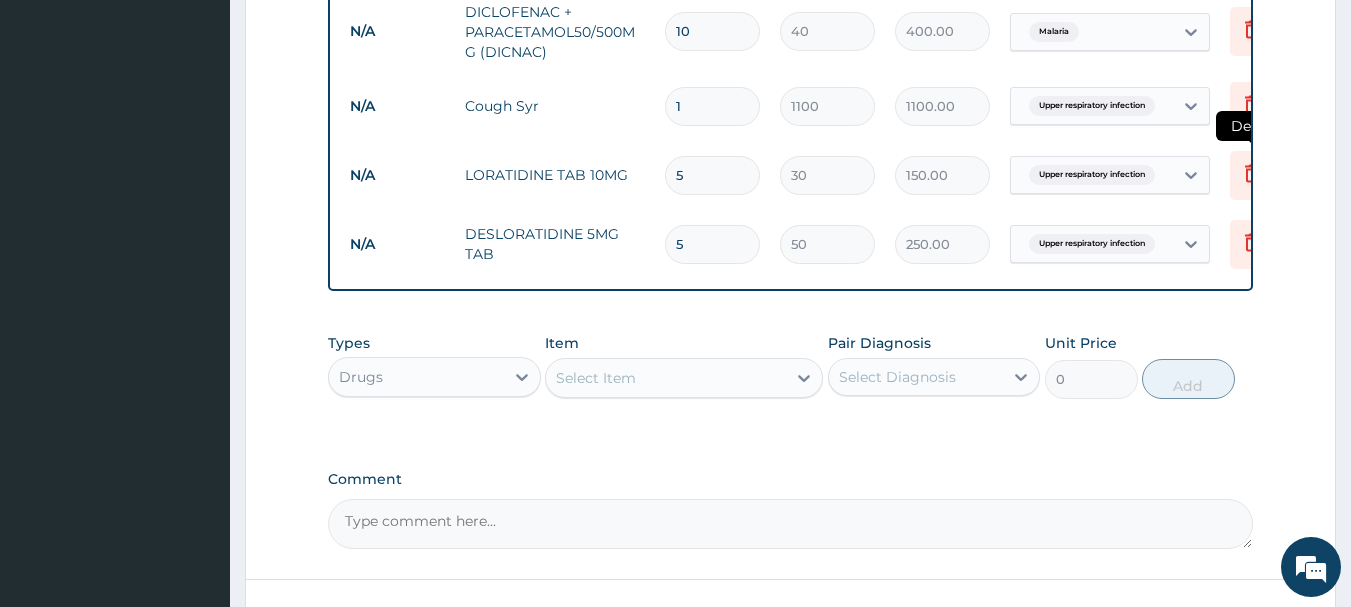 type on "5" 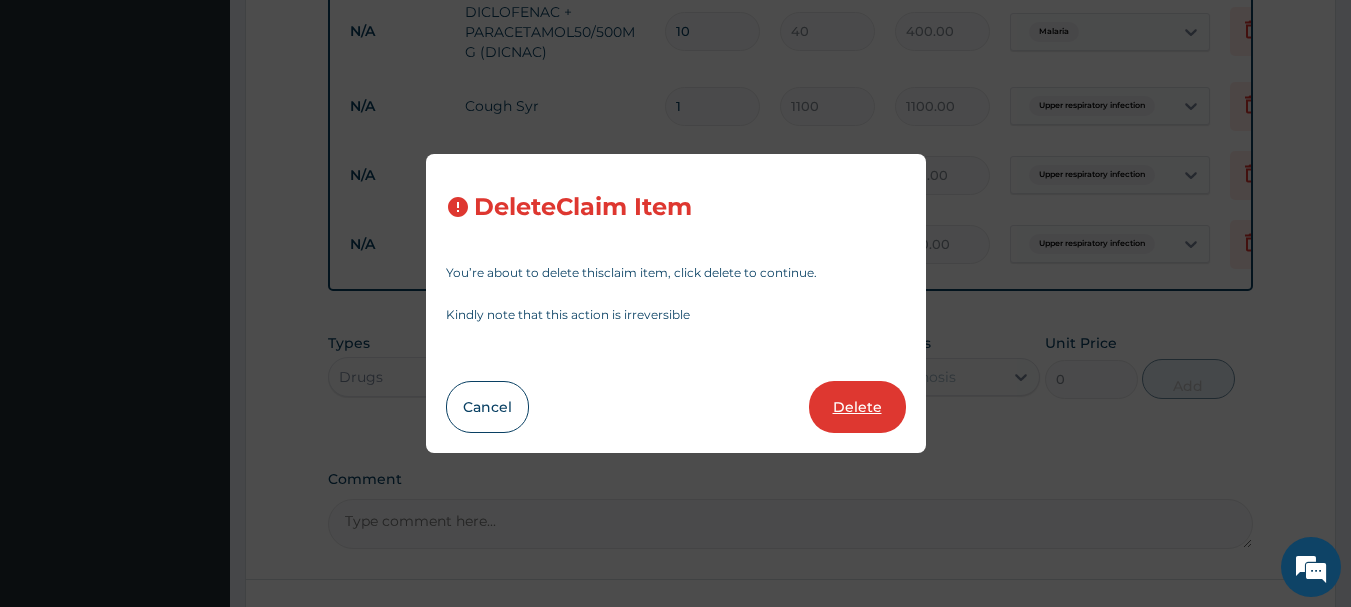 click on "Delete" at bounding box center [857, 407] 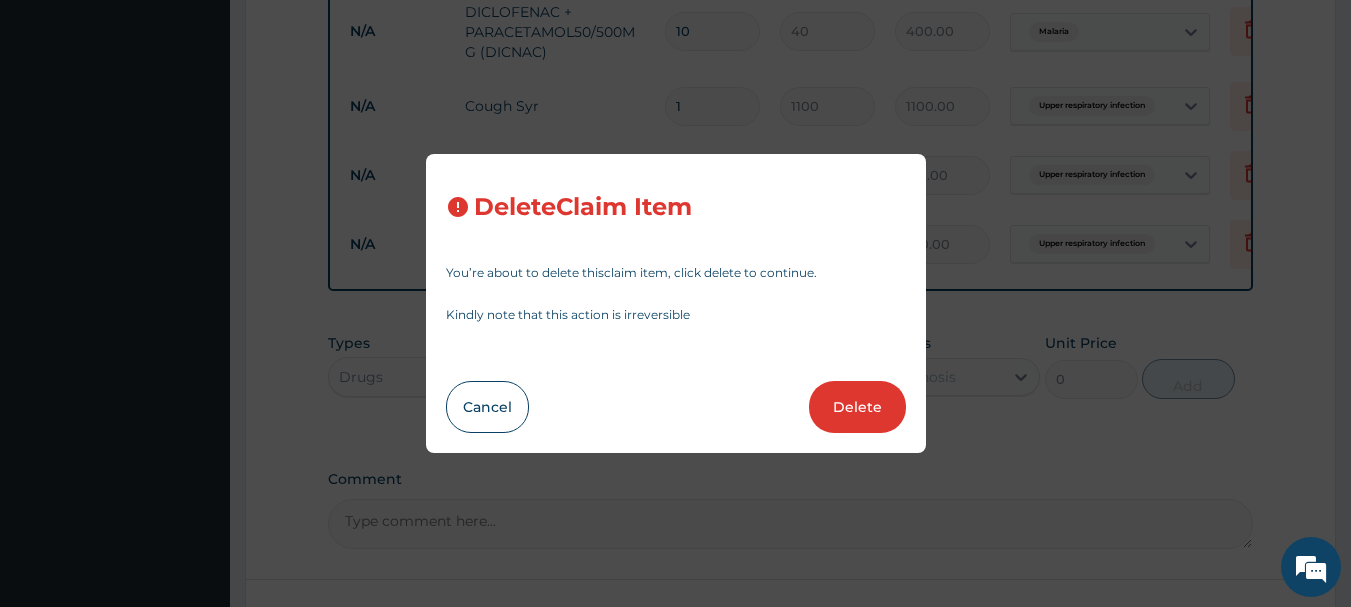 type on "50" 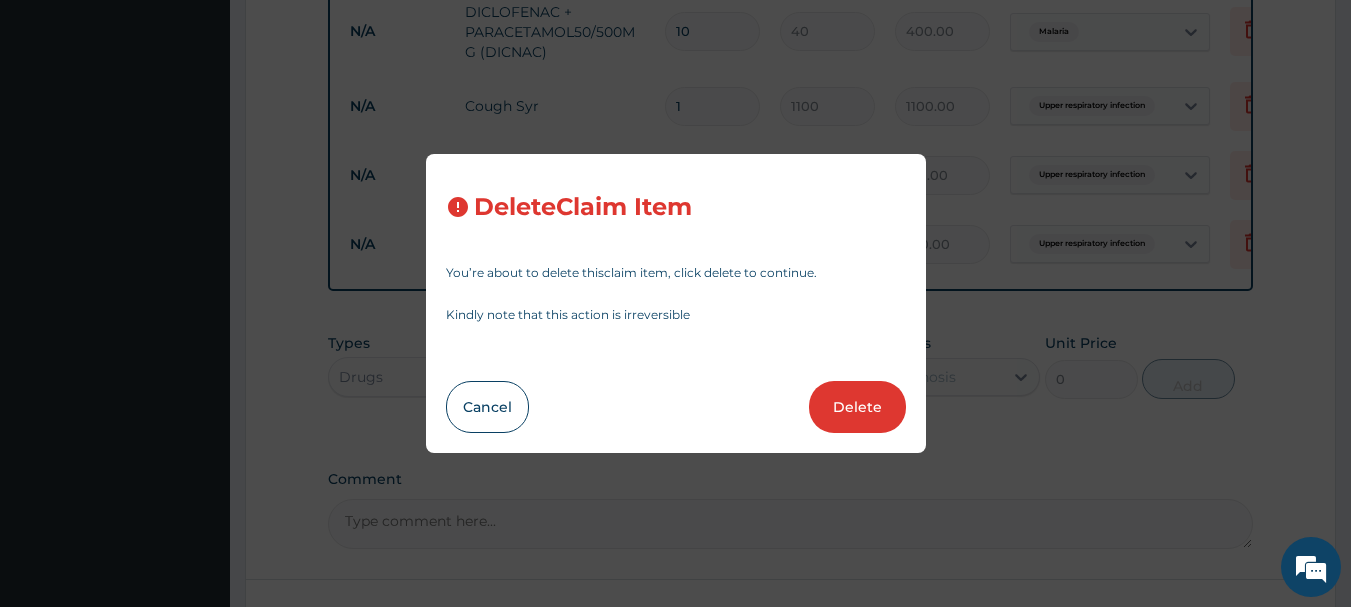 type on "250.00" 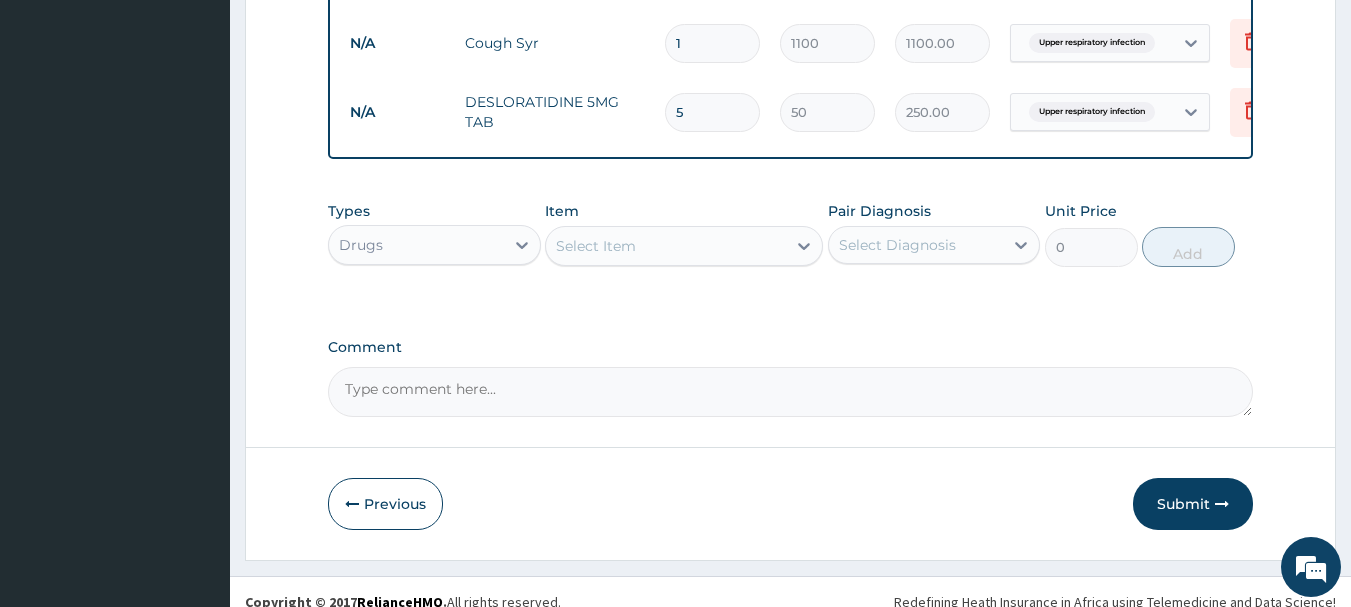 scroll, scrollTop: 1191, scrollLeft: 0, axis: vertical 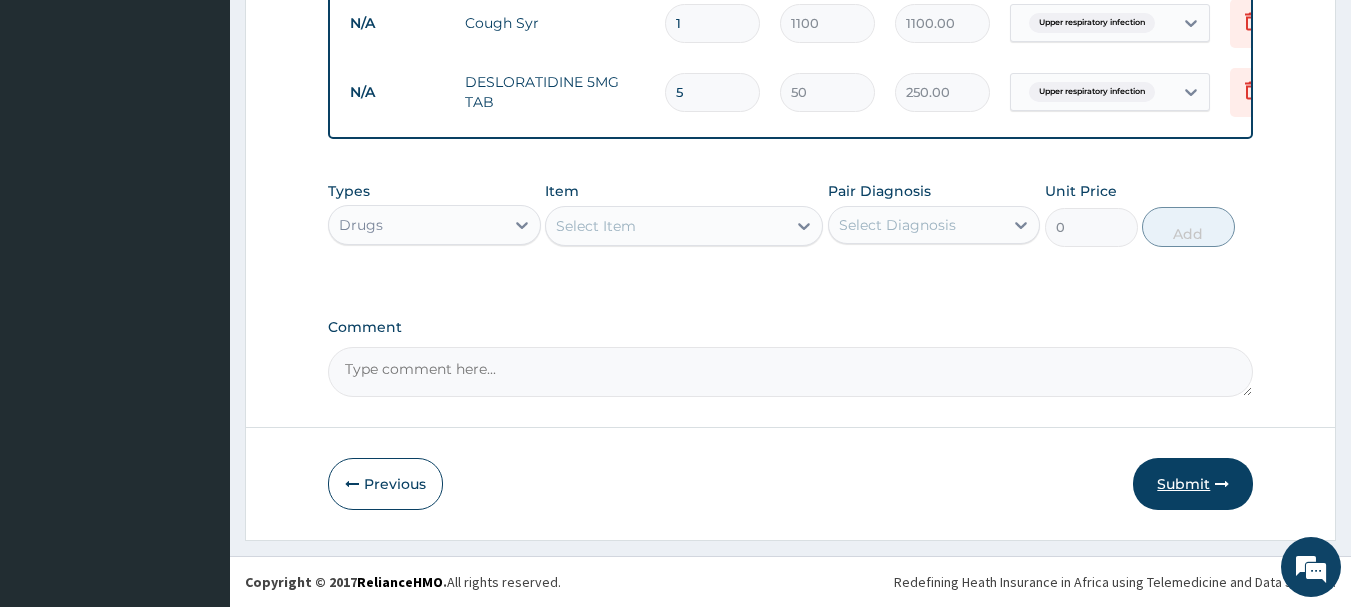 click on "Submit" at bounding box center [1193, 484] 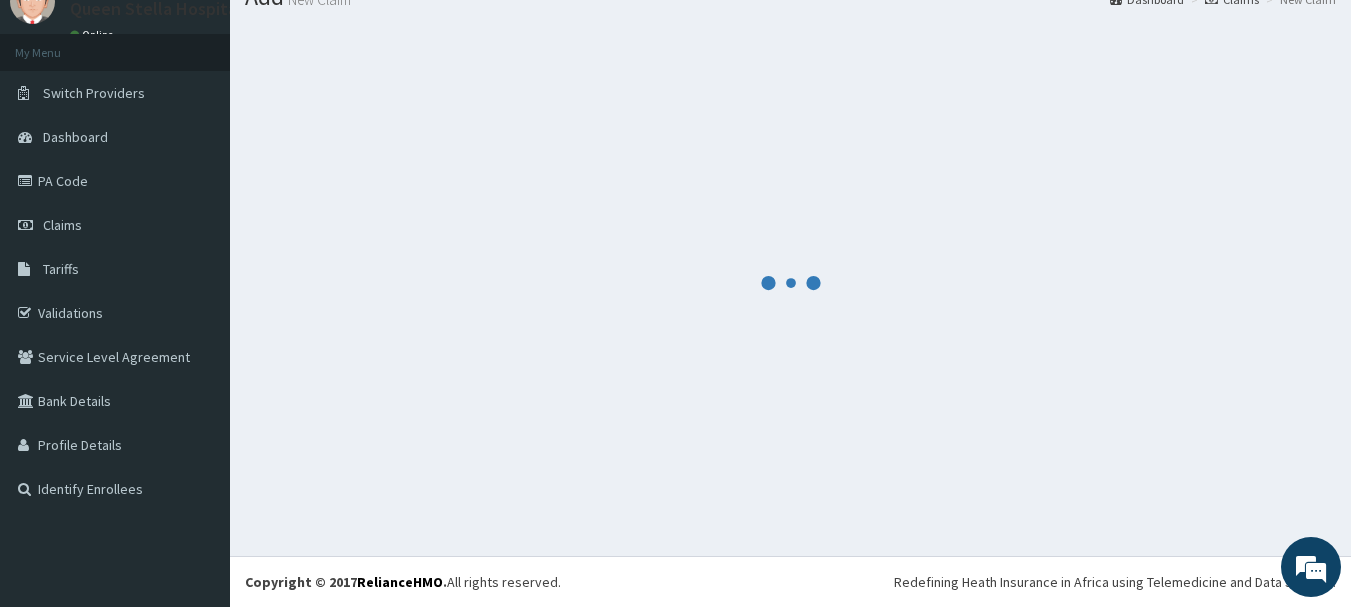 scroll, scrollTop: 81, scrollLeft: 0, axis: vertical 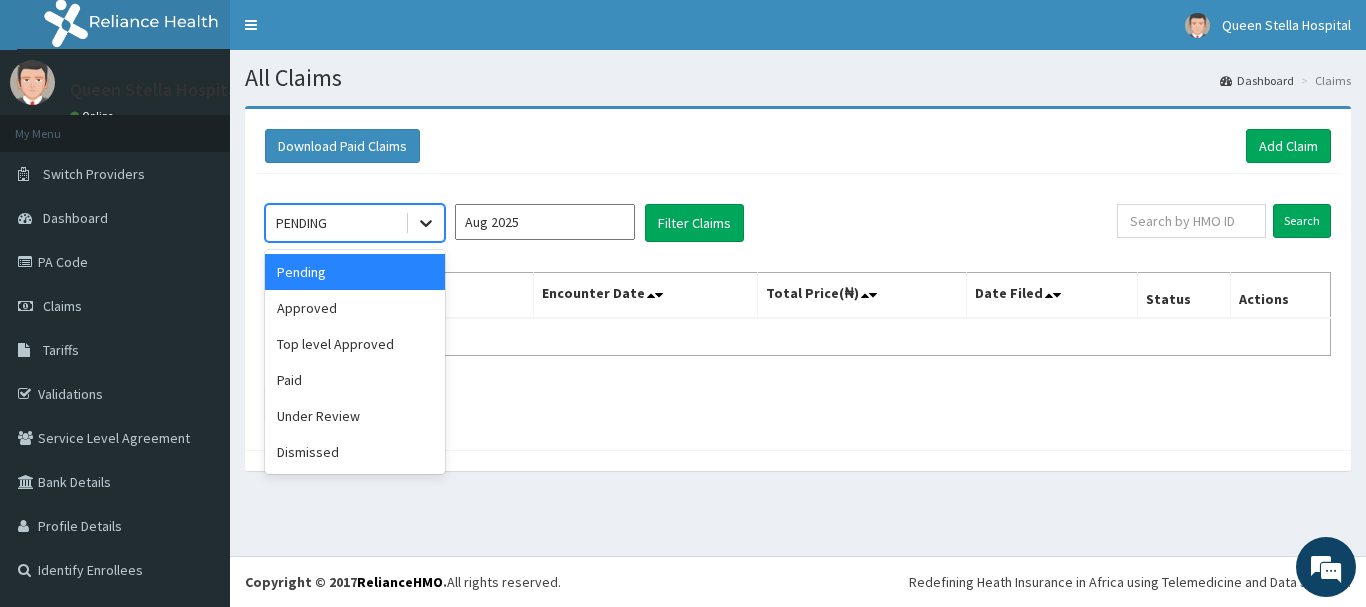 click 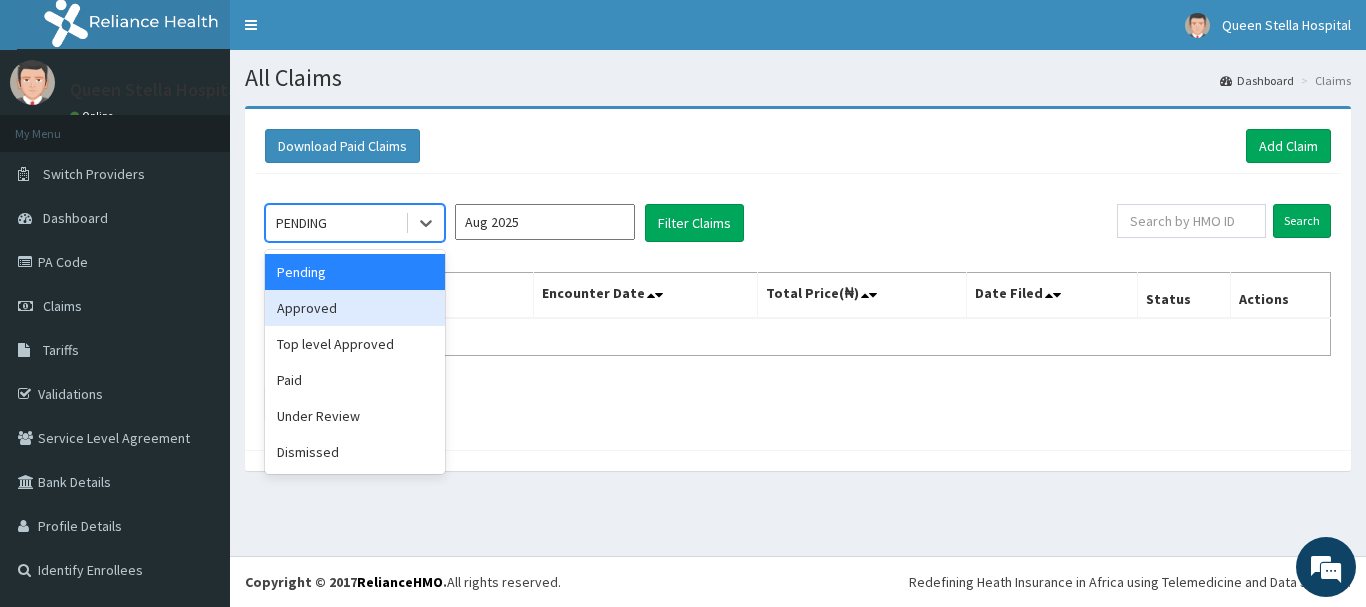 click on "Approved" at bounding box center [355, 308] 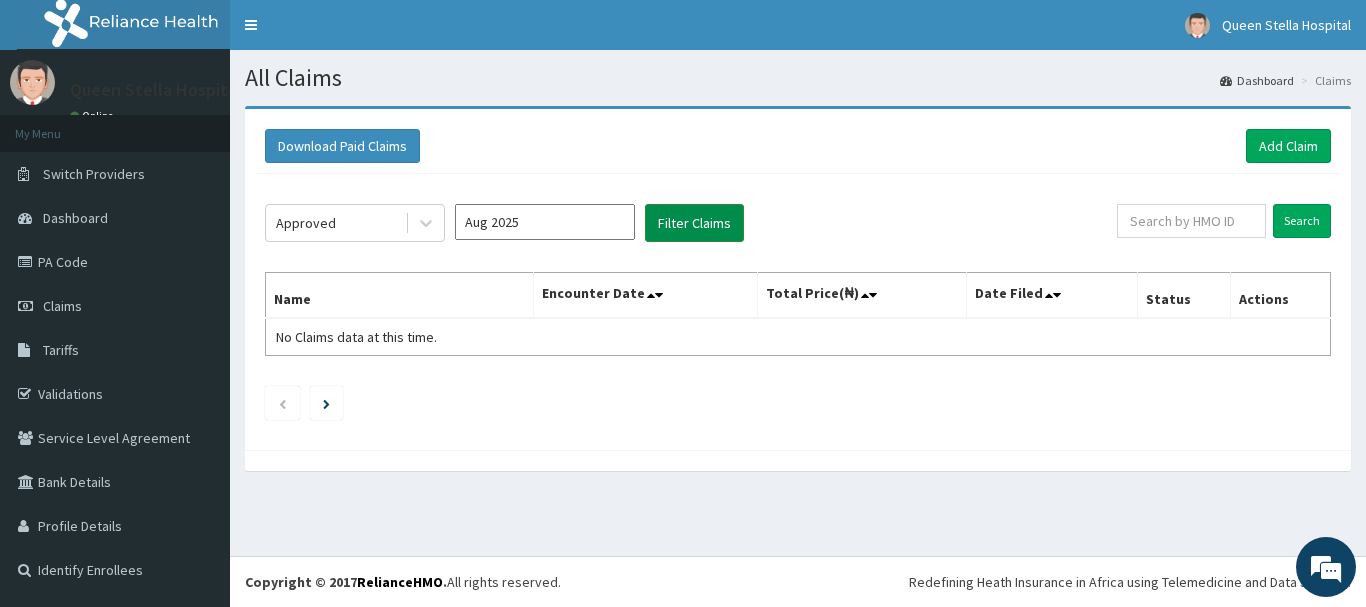click on "Filter Claims" at bounding box center (694, 223) 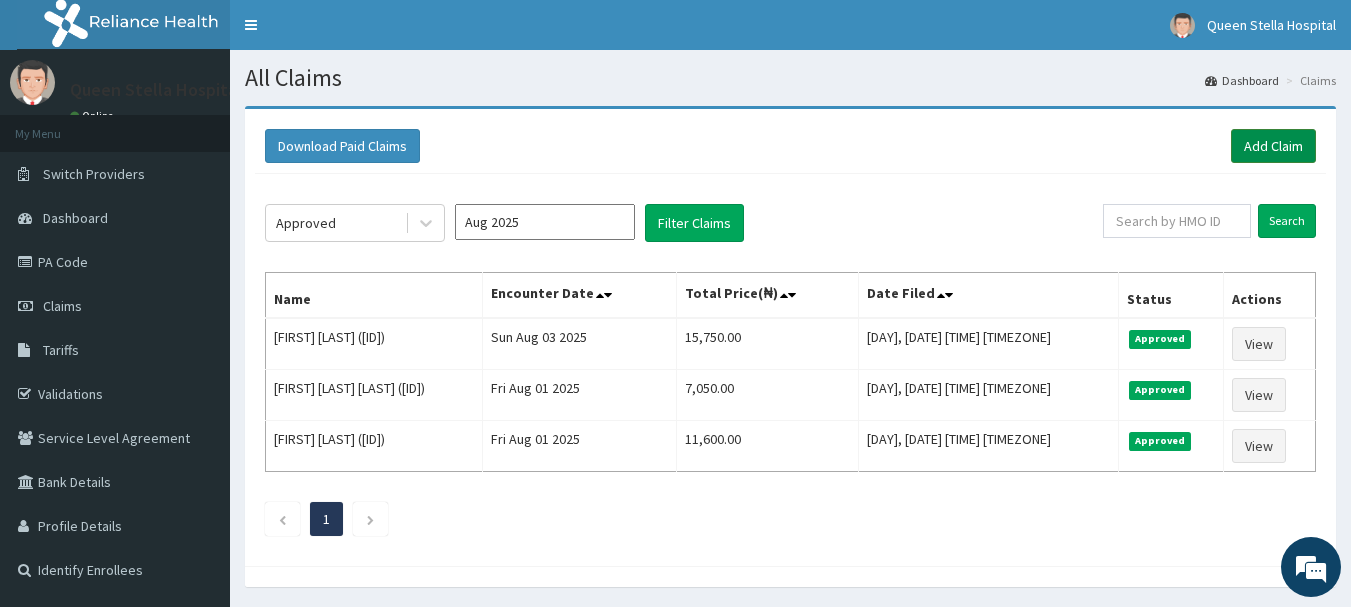 click on "Add Claim" at bounding box center (1273, 146) 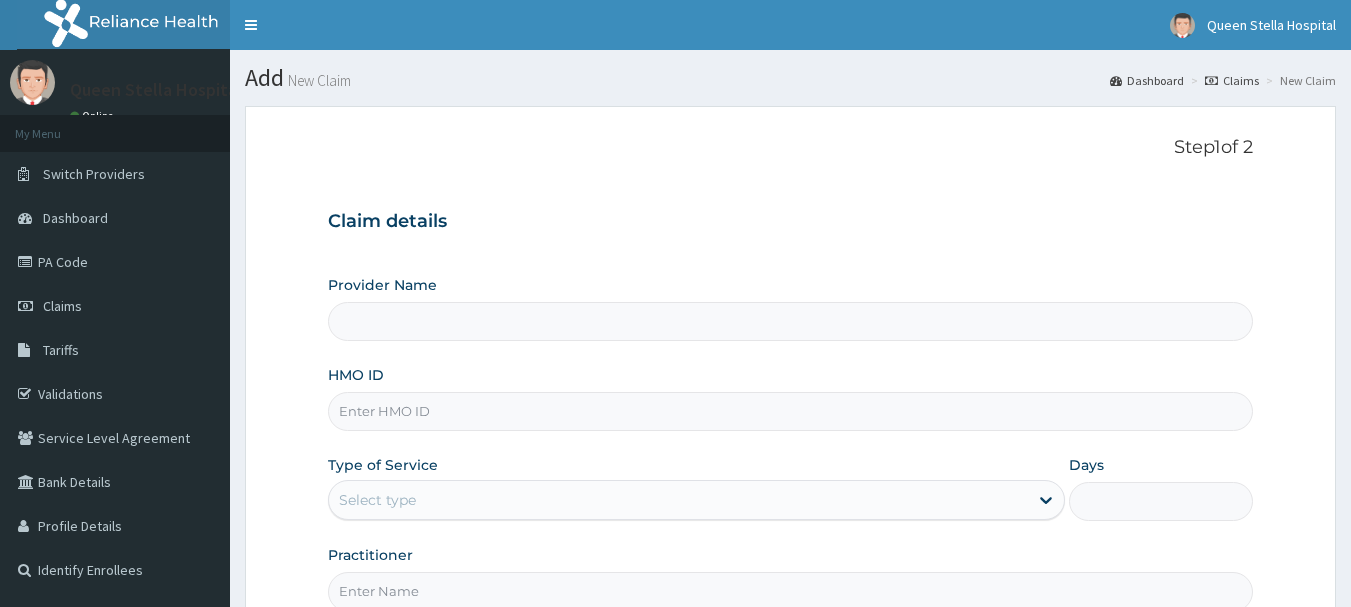 scroll, scrollTop: 0, scrollLeft: 0, axis: both 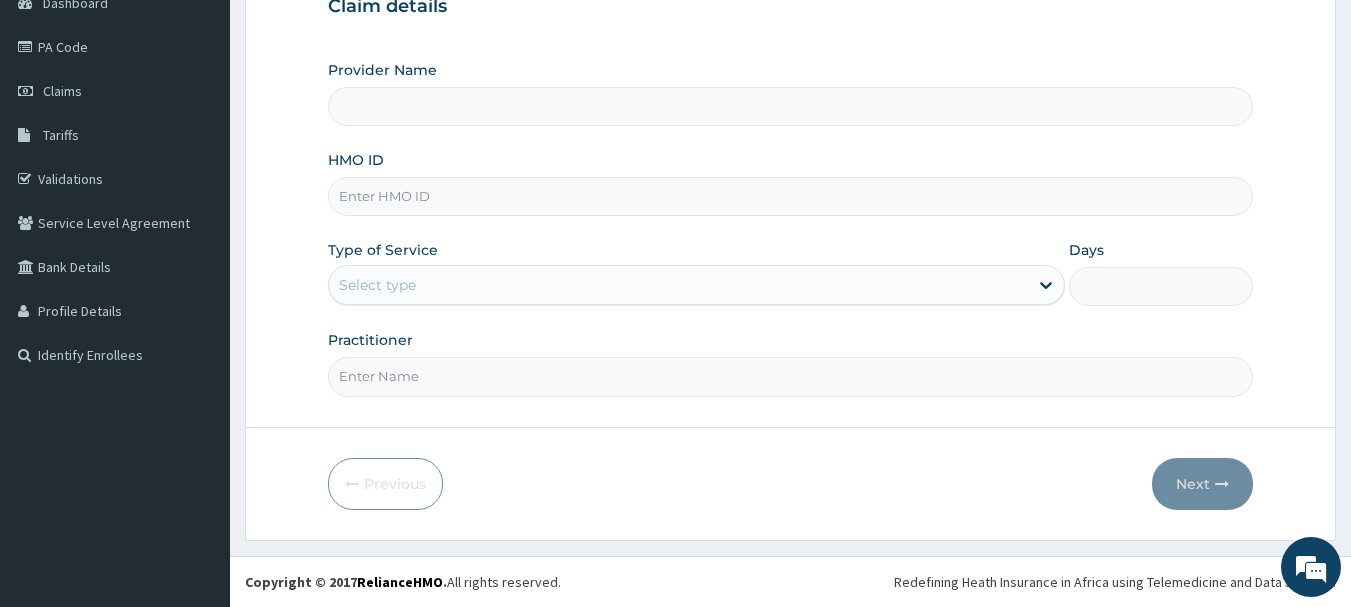 type on "Queen Stella Specialist  Hospital" 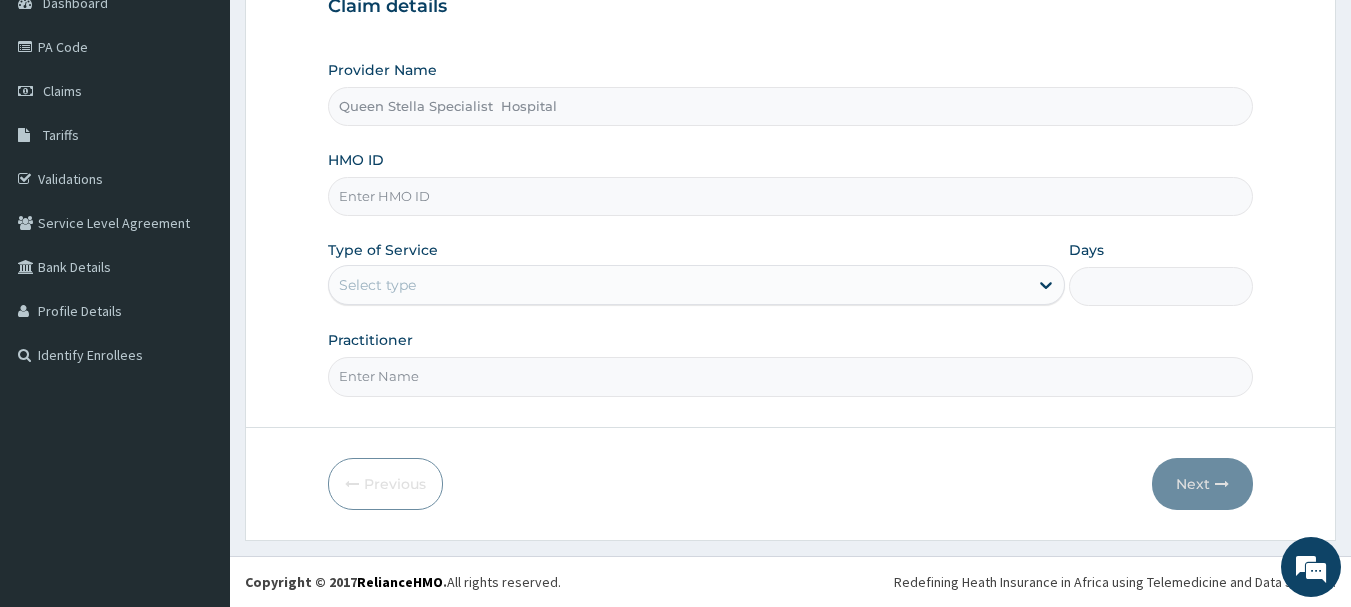 click on "HMO ID" at bounding box center (791, 196) 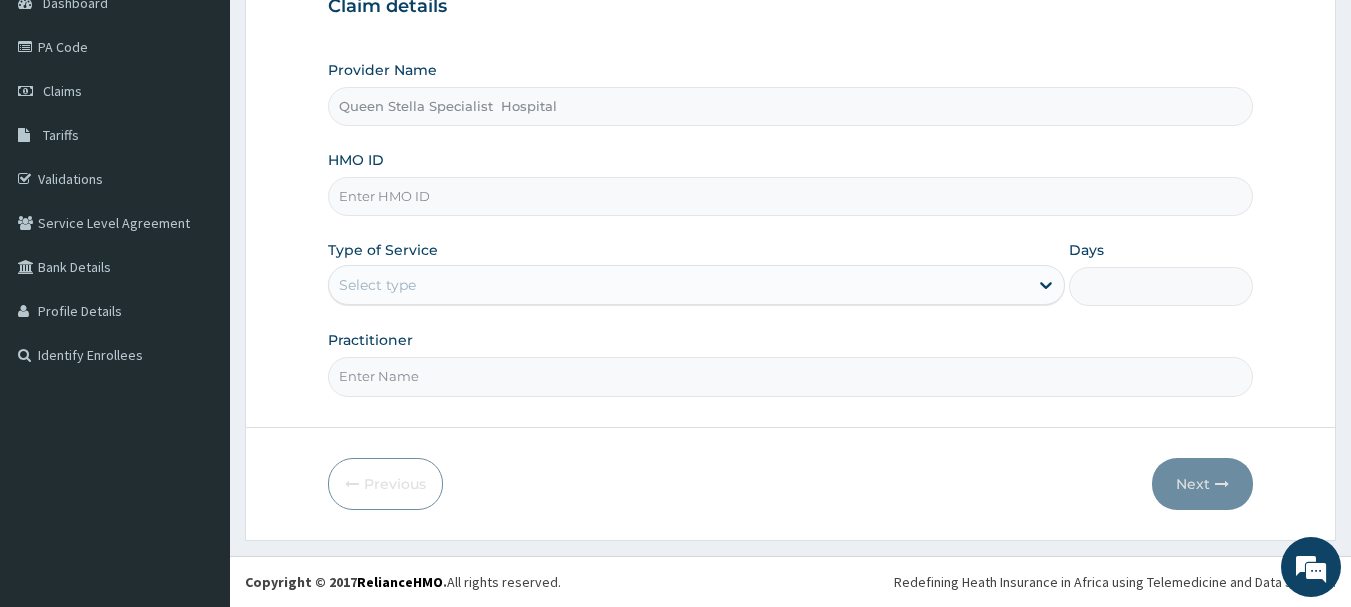 paste on "LMG/10006/D" 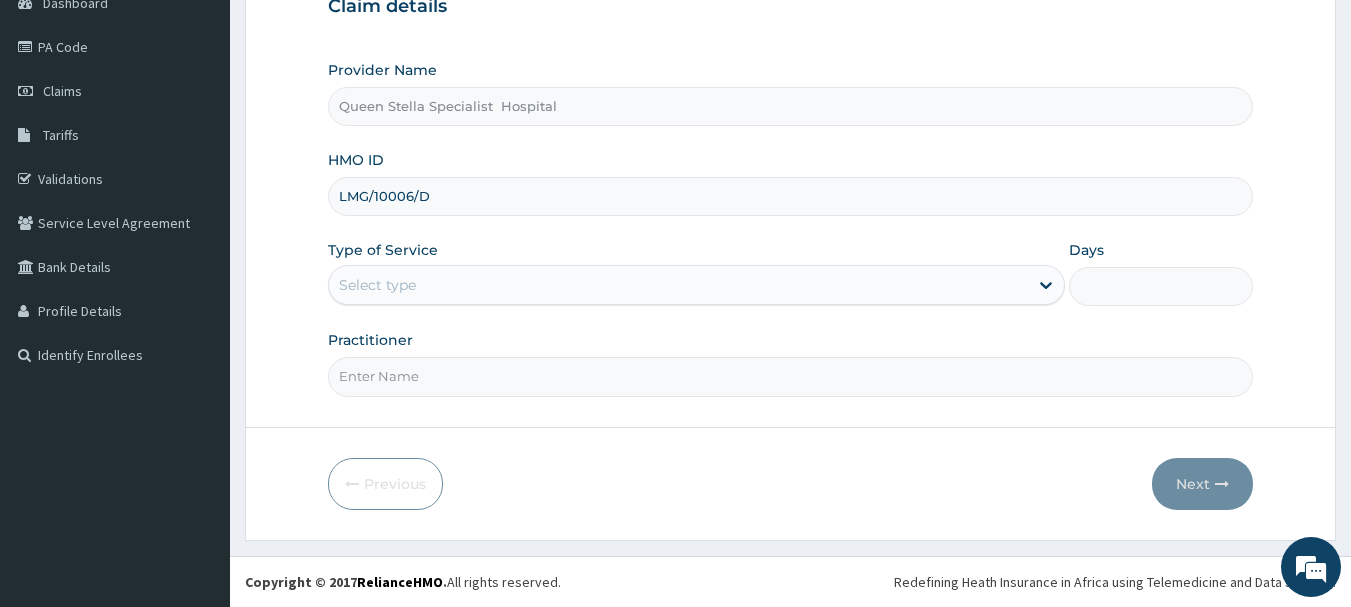 type on "LMG/10006/D" 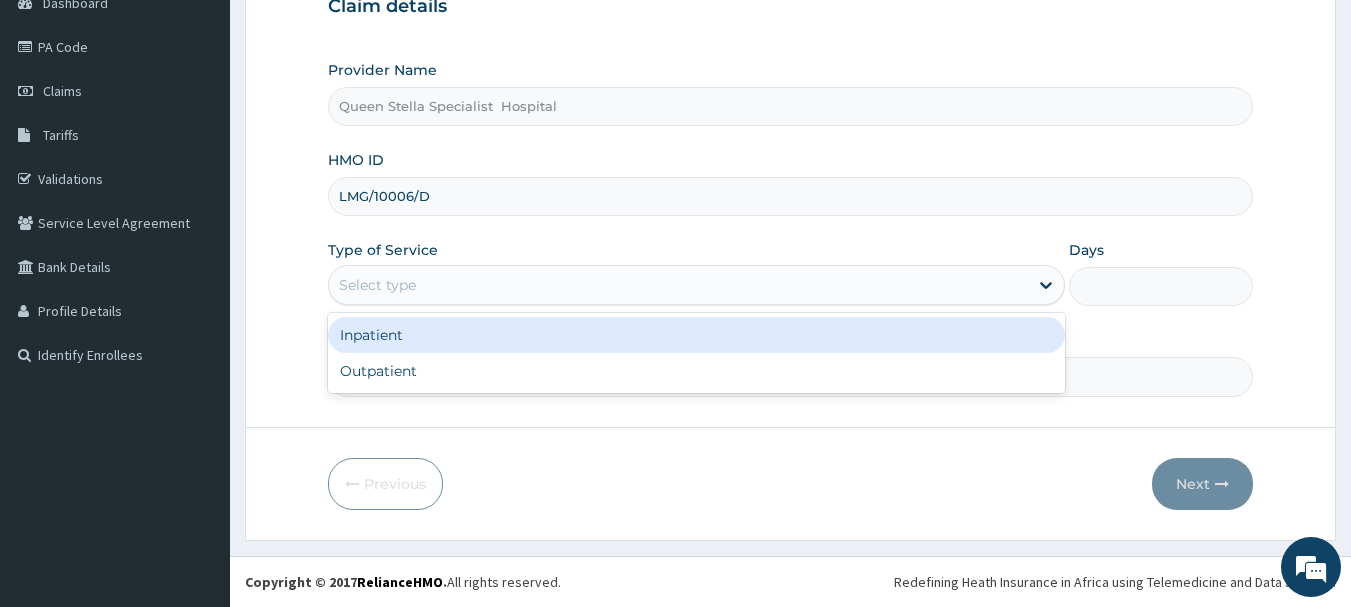 click on "Select type" at bounding box center (678, 285) 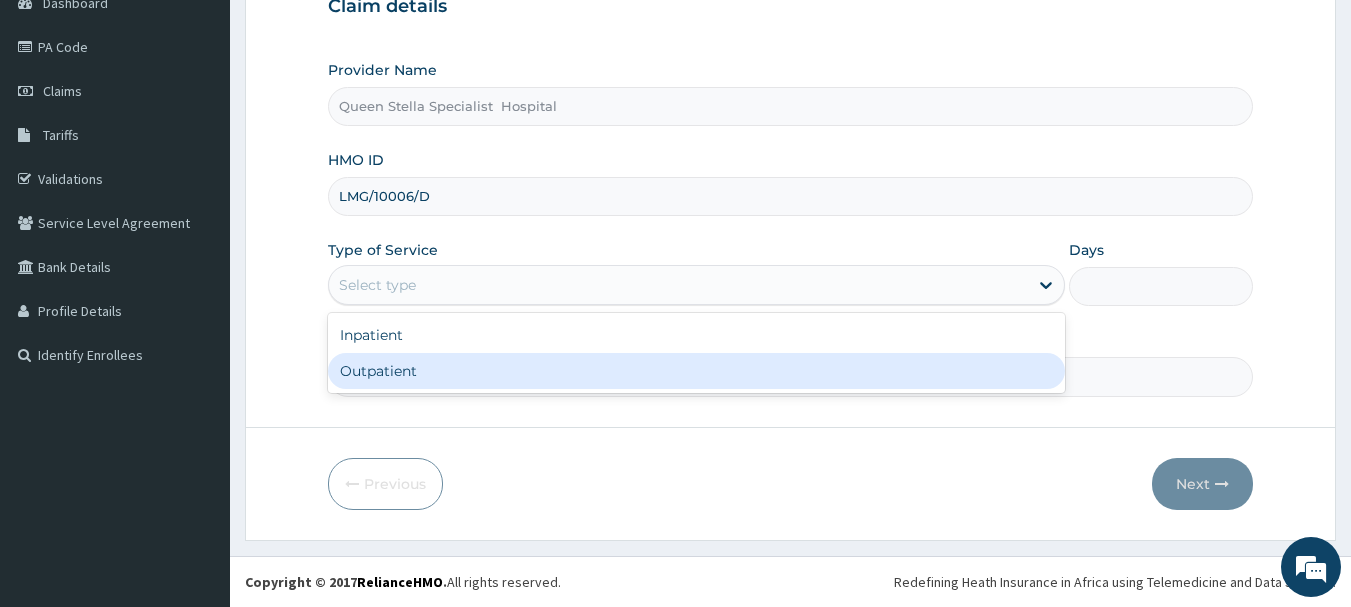 click on "Outpatient" at bounding box center [696, 371] 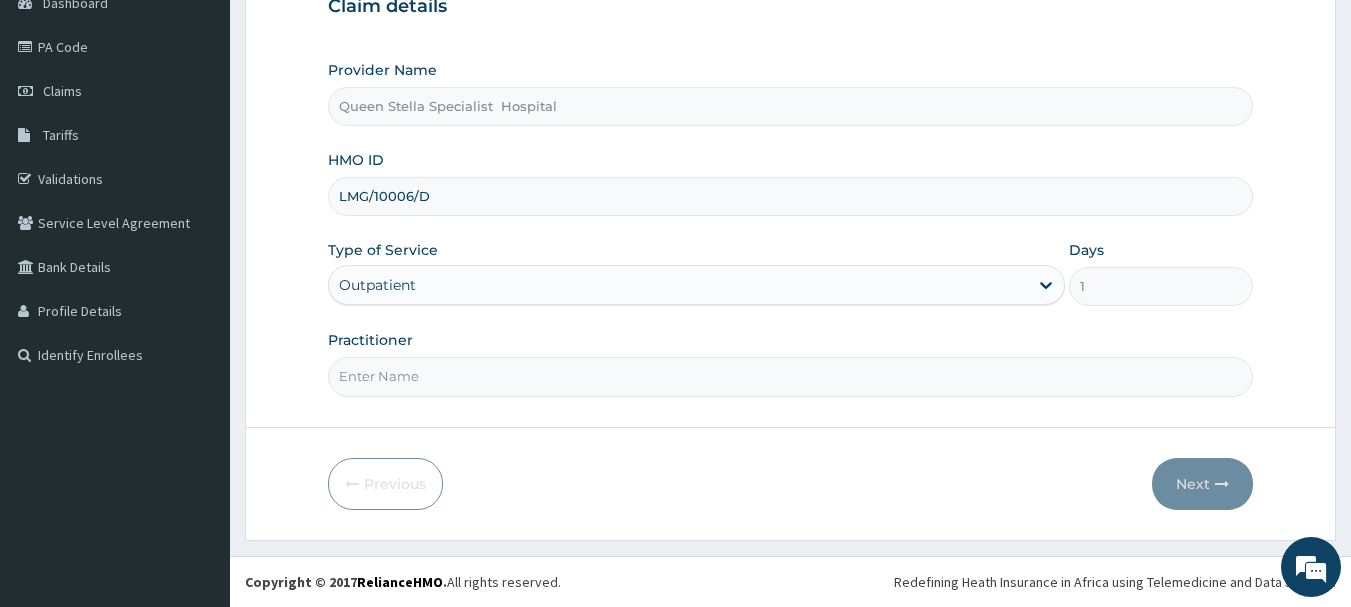click on "Practitioner" at bounding box center (791, 376) 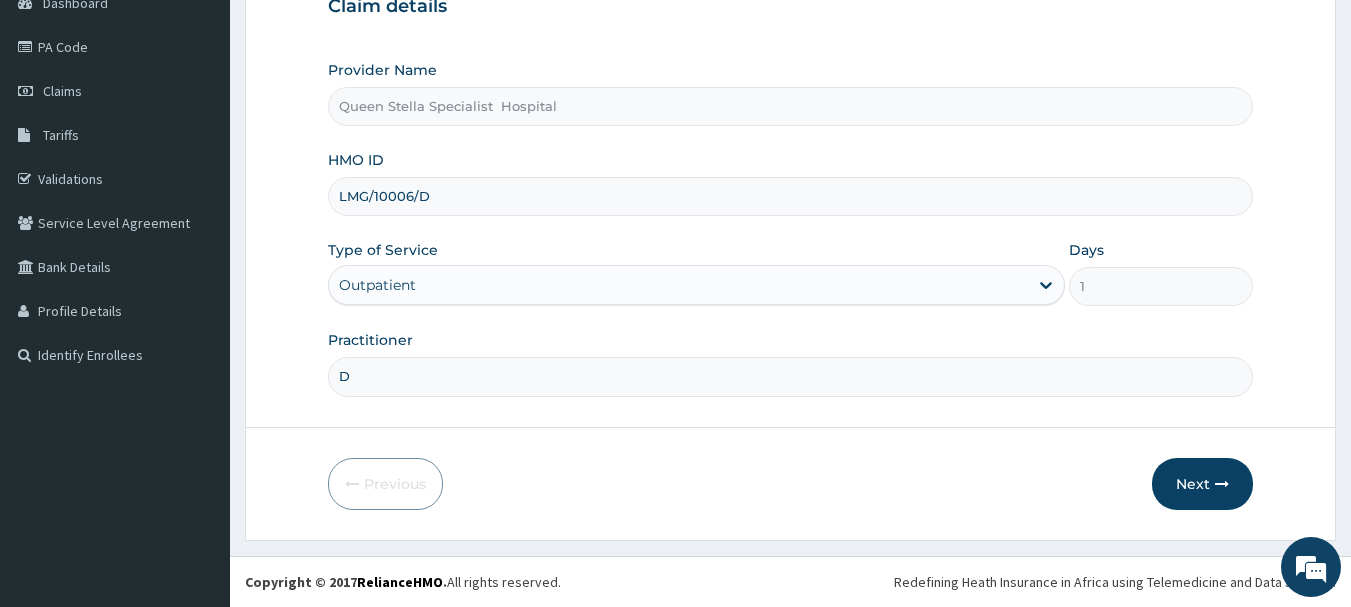 scroll, scrollTop: 0, scrollLeft: 0, axis: both 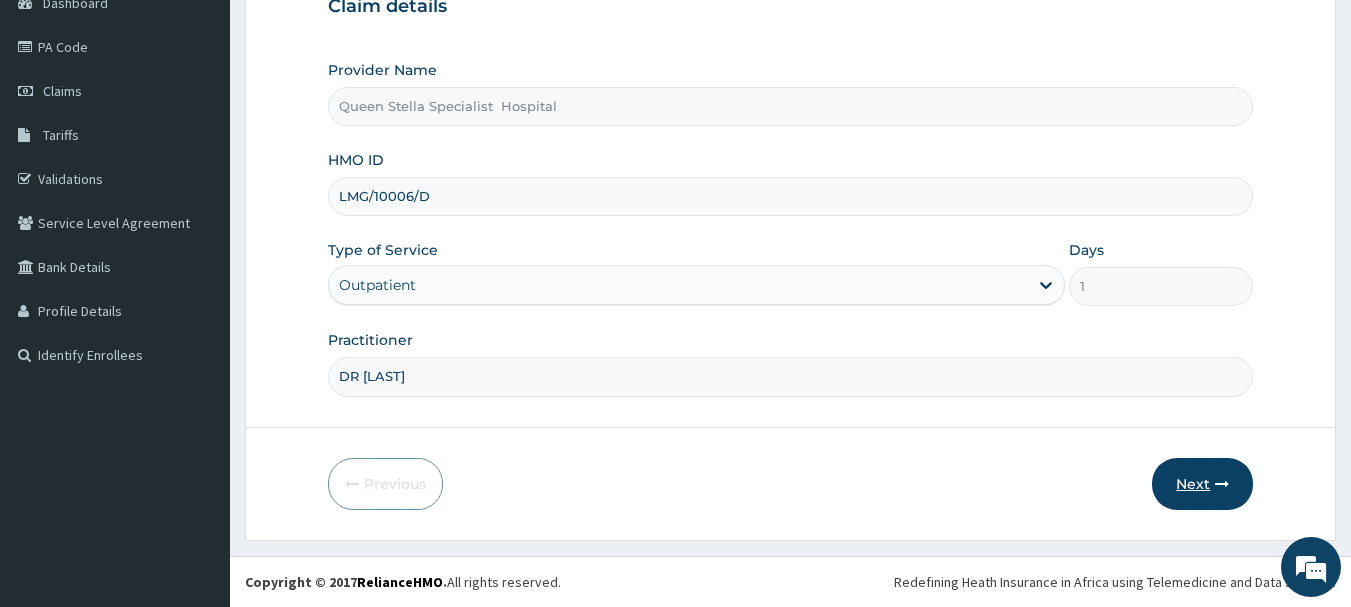 type on "DR OLOLADE" 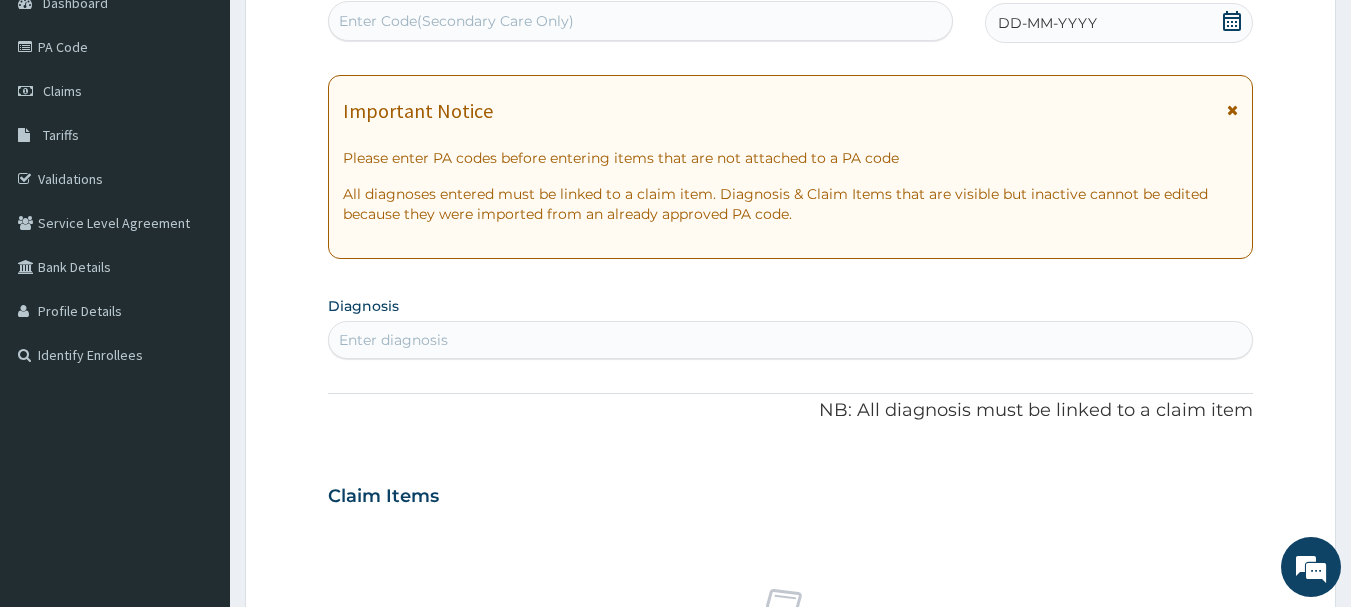 click 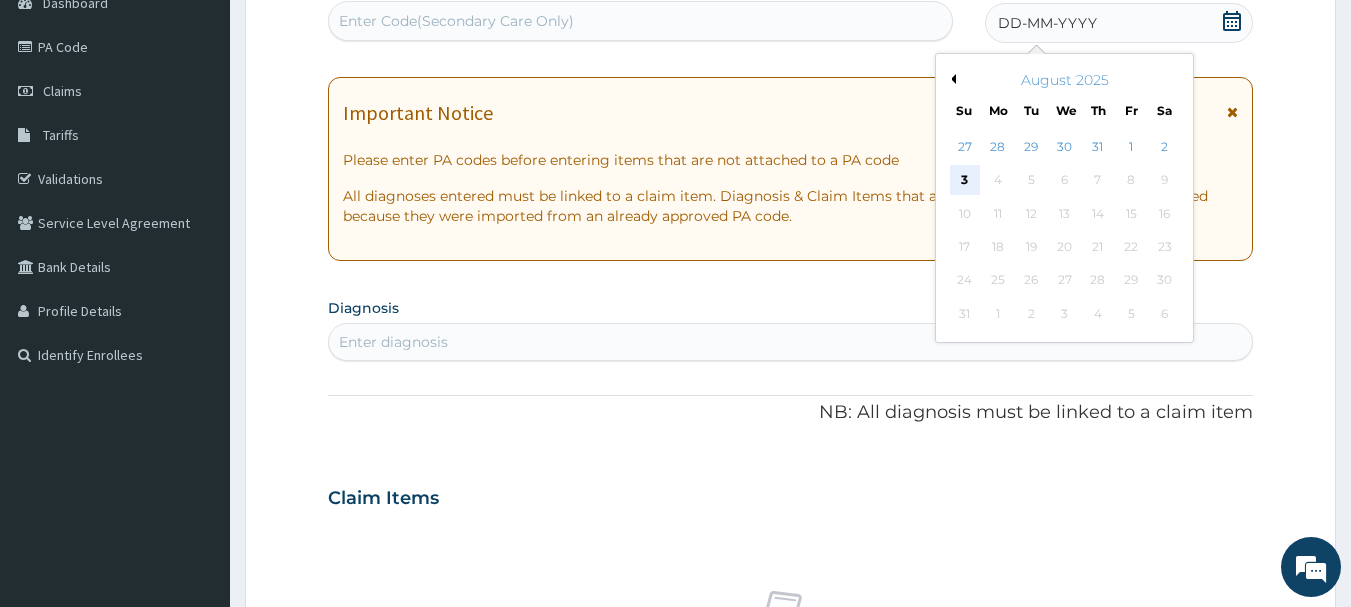 click on "3" at bounding box center (965, 181) 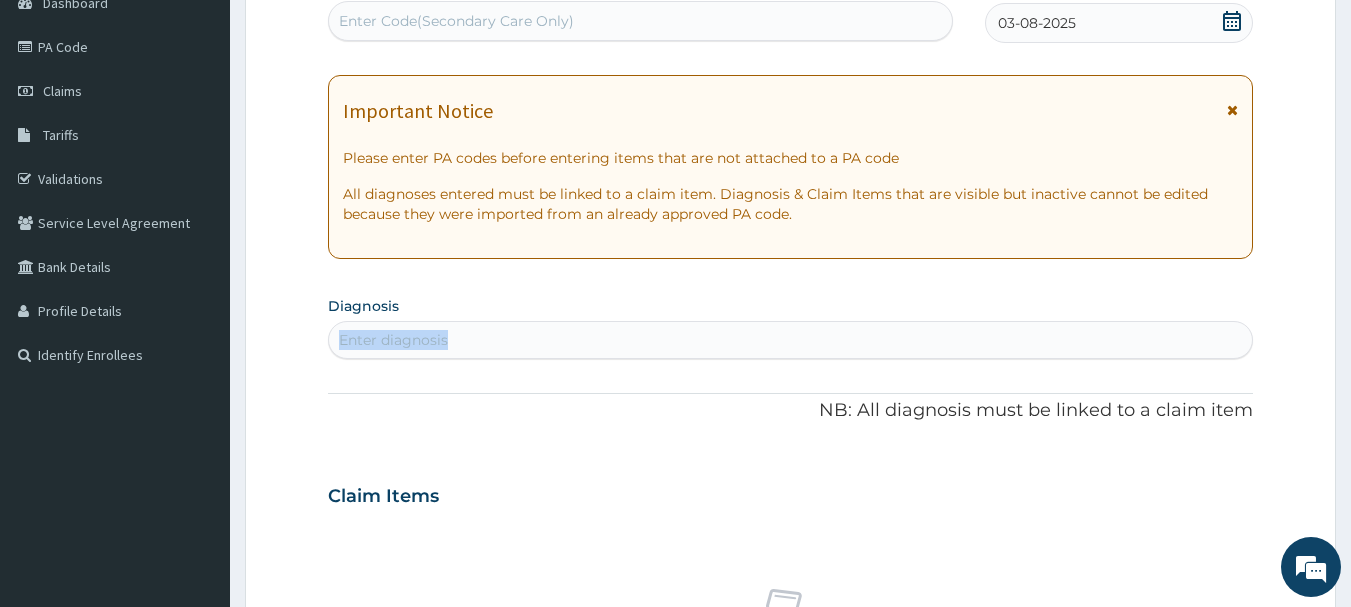 drag, startPoint x: 662, startPoint y: 313, endPoint x: 654, endPoint y: 325, distance: 14.422205 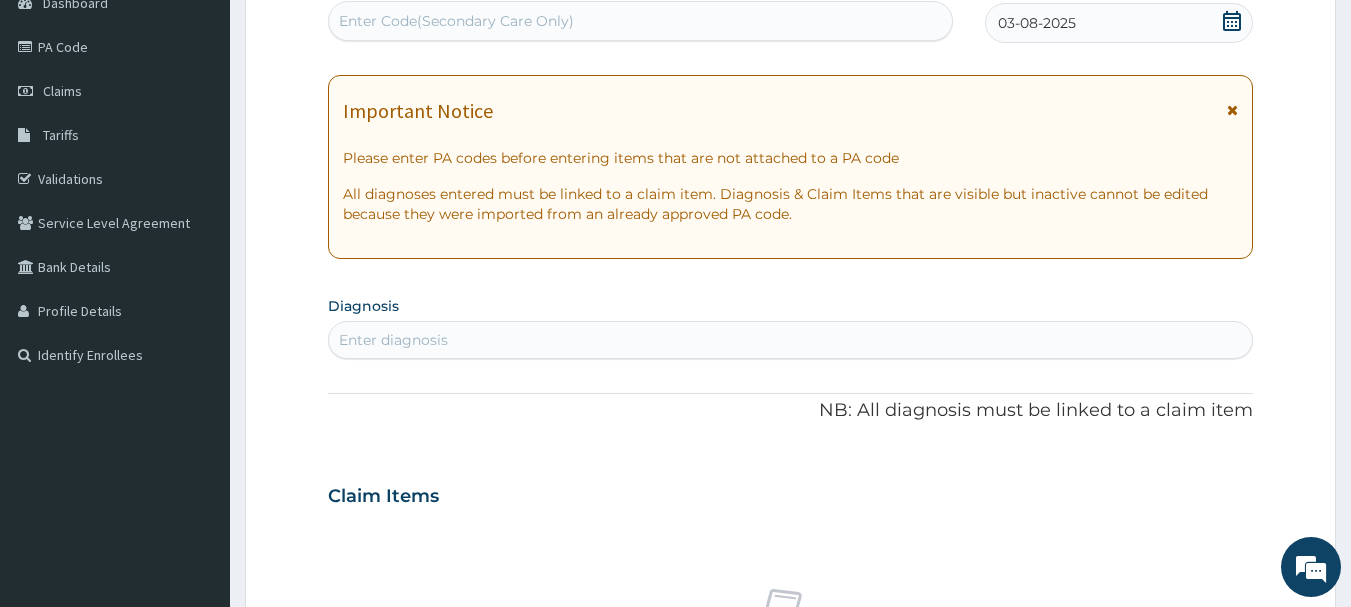 click on "Enter diagnosis" at bounding box center [791, 340] 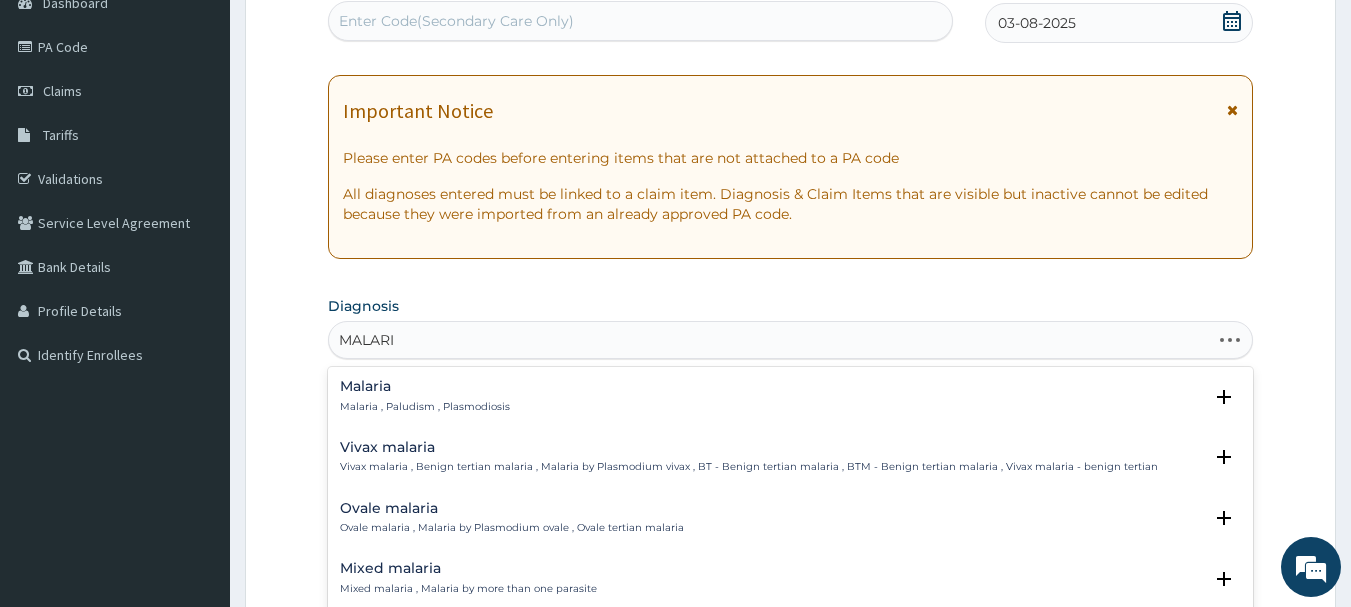 type on "MALARIA" 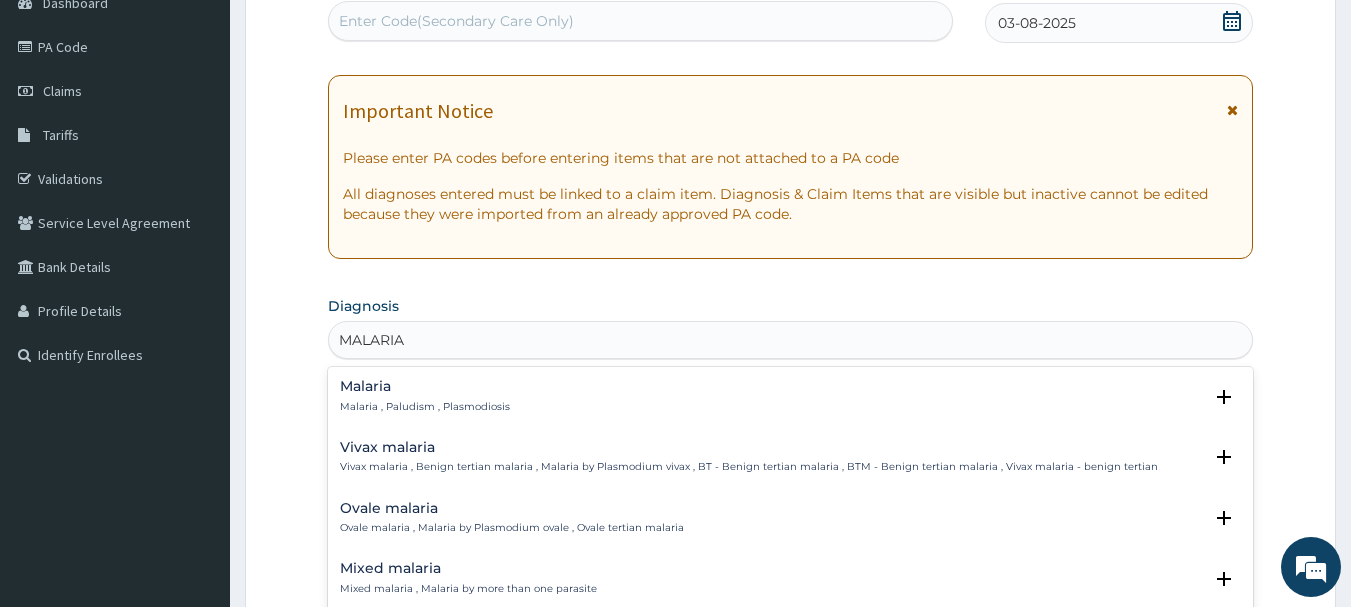 click on "Malaria Malaria , Paludism , Plasmodiosis Select Status Query Query covers suspected (?), Keep in view (kiv), Ruled out (r/o) Confirmed" at bounding box center (791, 401) 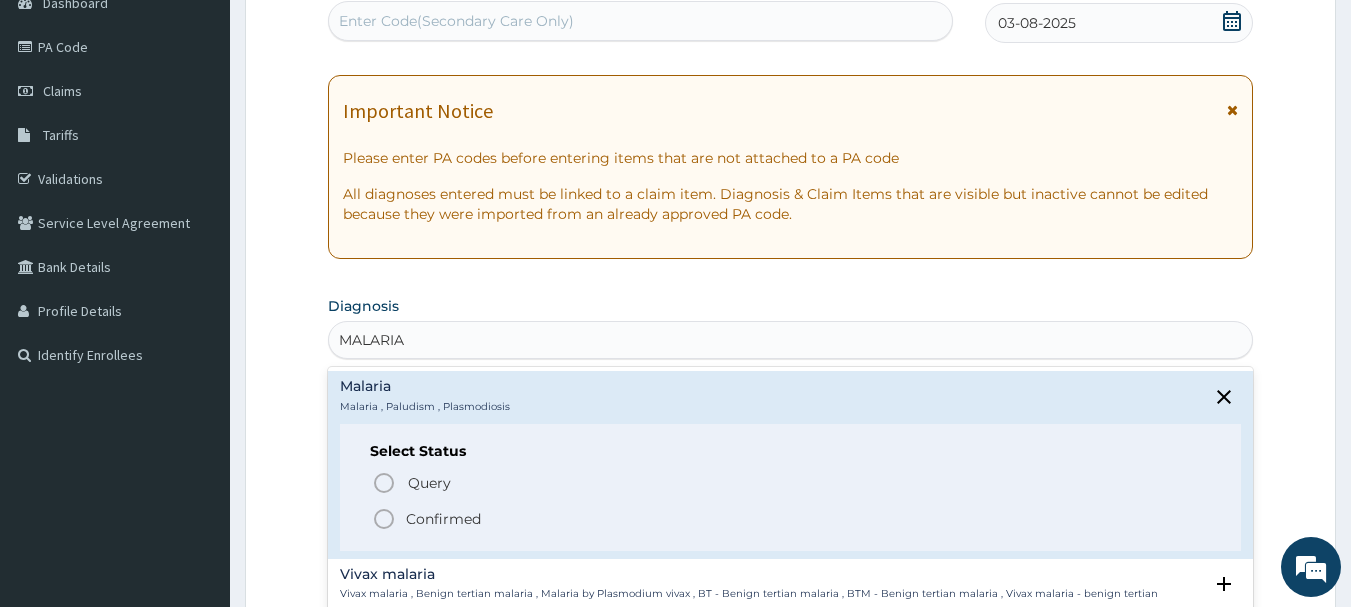 click 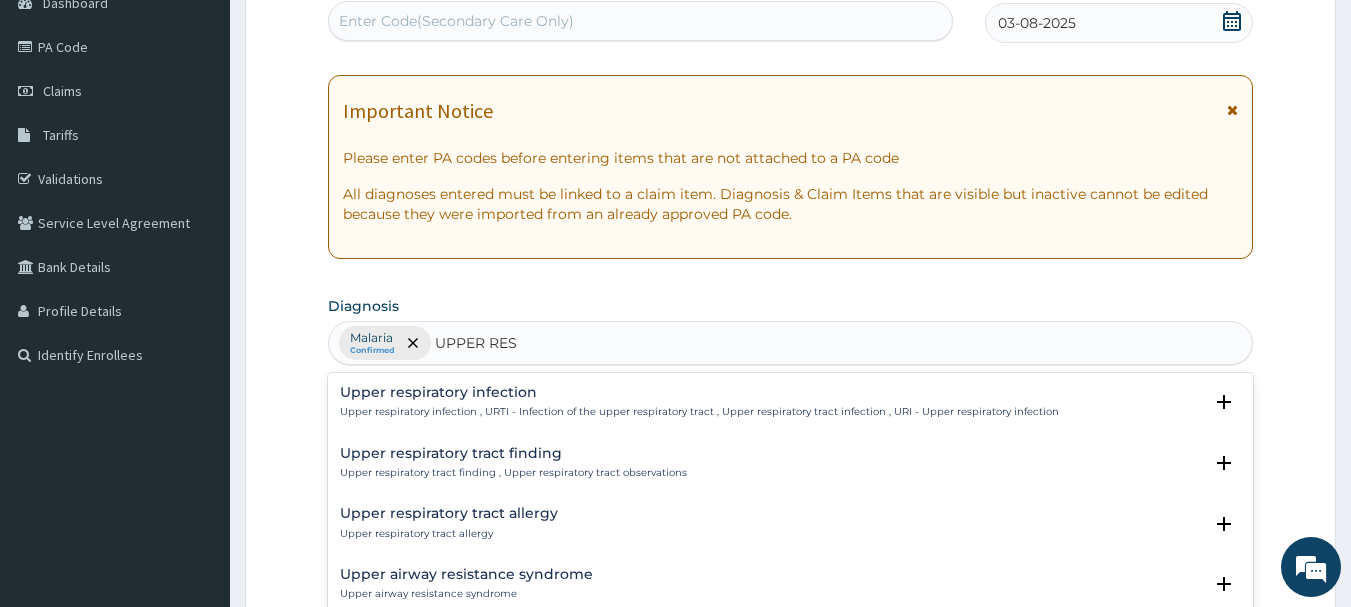 type on "UPPER RESP" 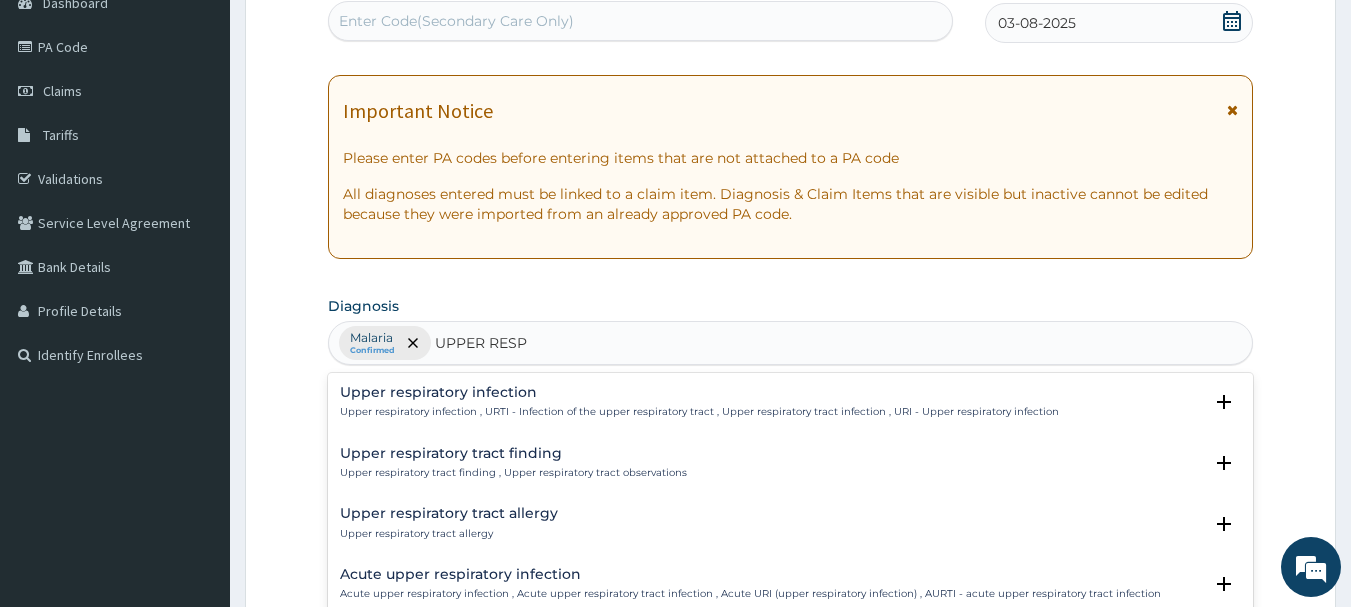 click on "Upper respiratory infection" at bounding box center (699, 392) 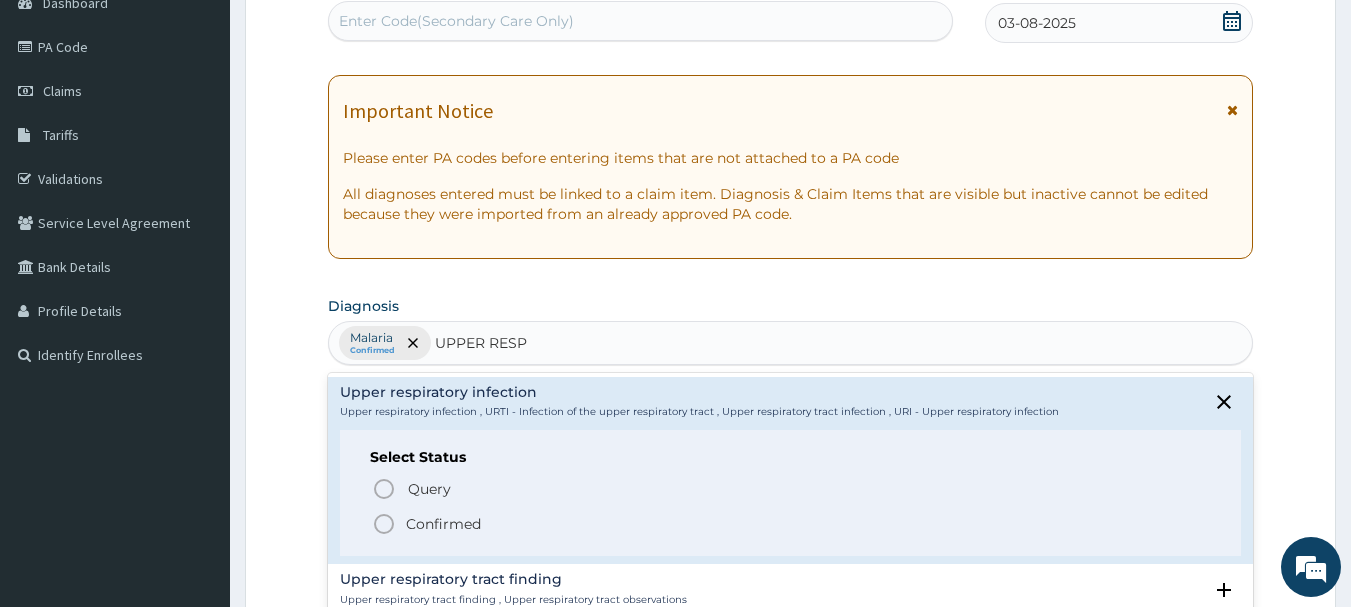 click 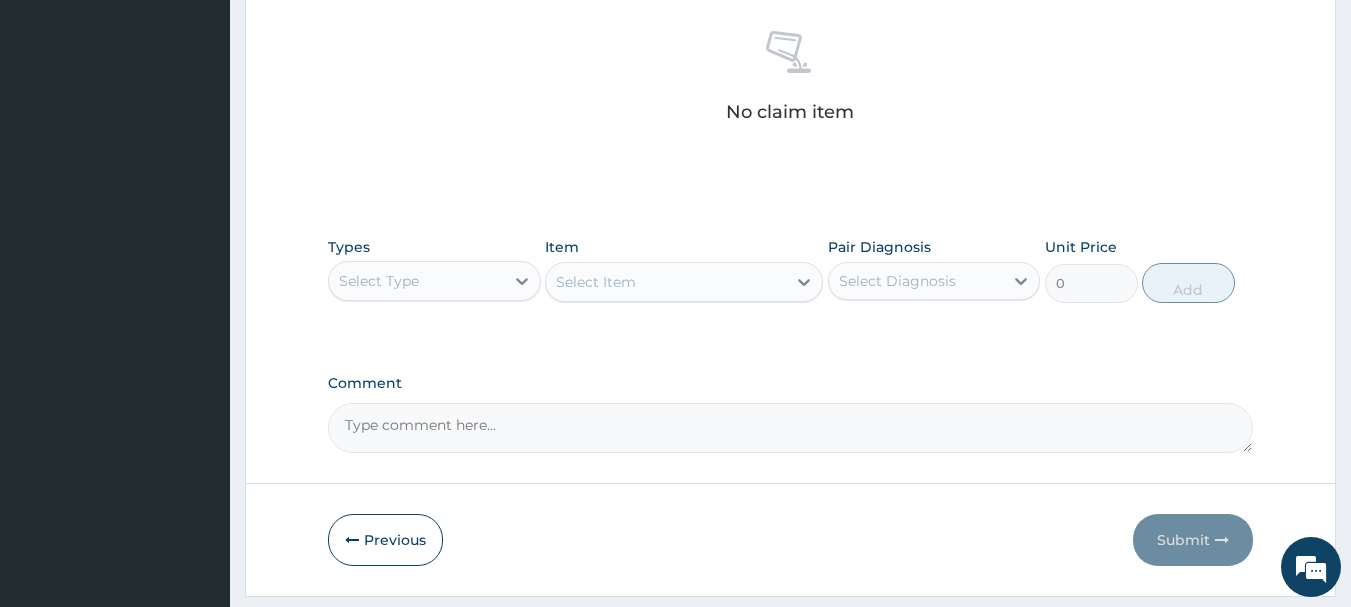 scroll, scrollTop: 835, scrollLeft: 0, axis: vertical 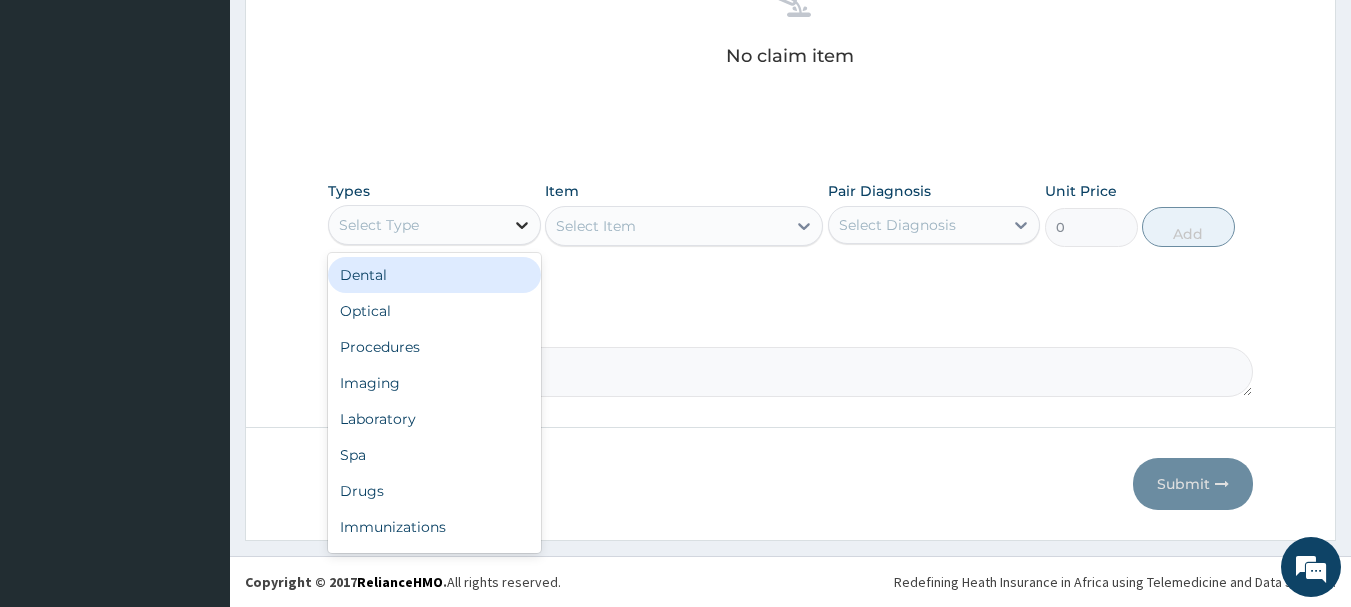 click 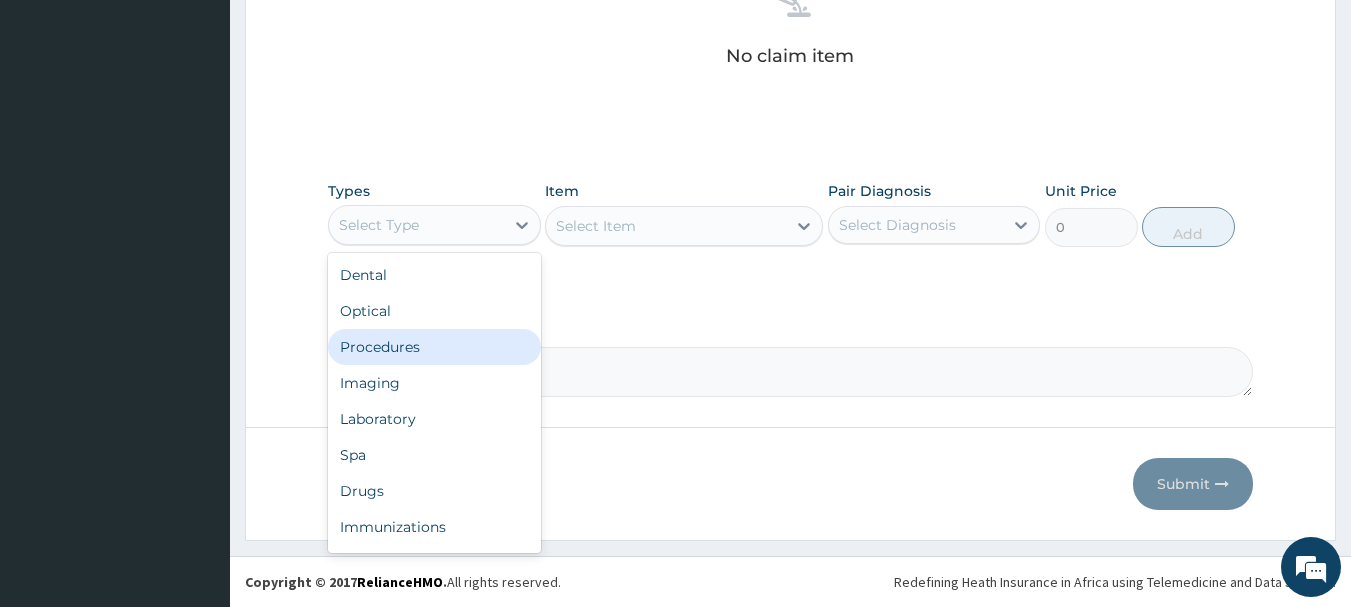 click on "Procedures" at bounding box center [434, 347] 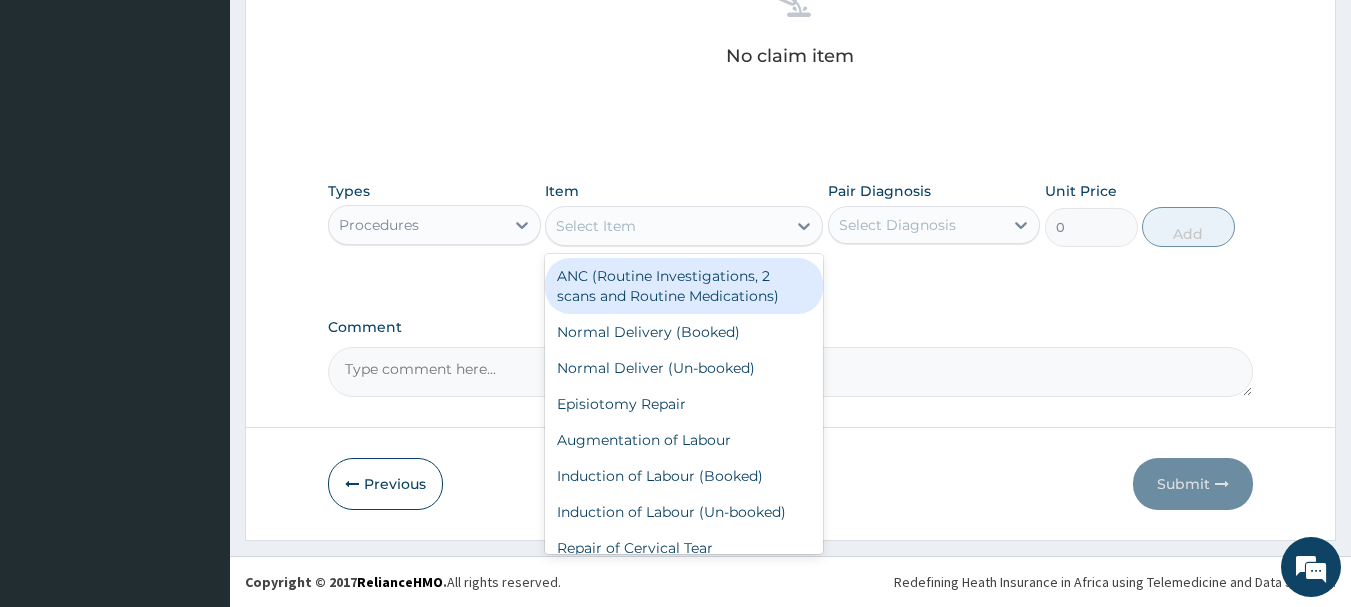 click on "Select Item" at bounding box center (666, 226) 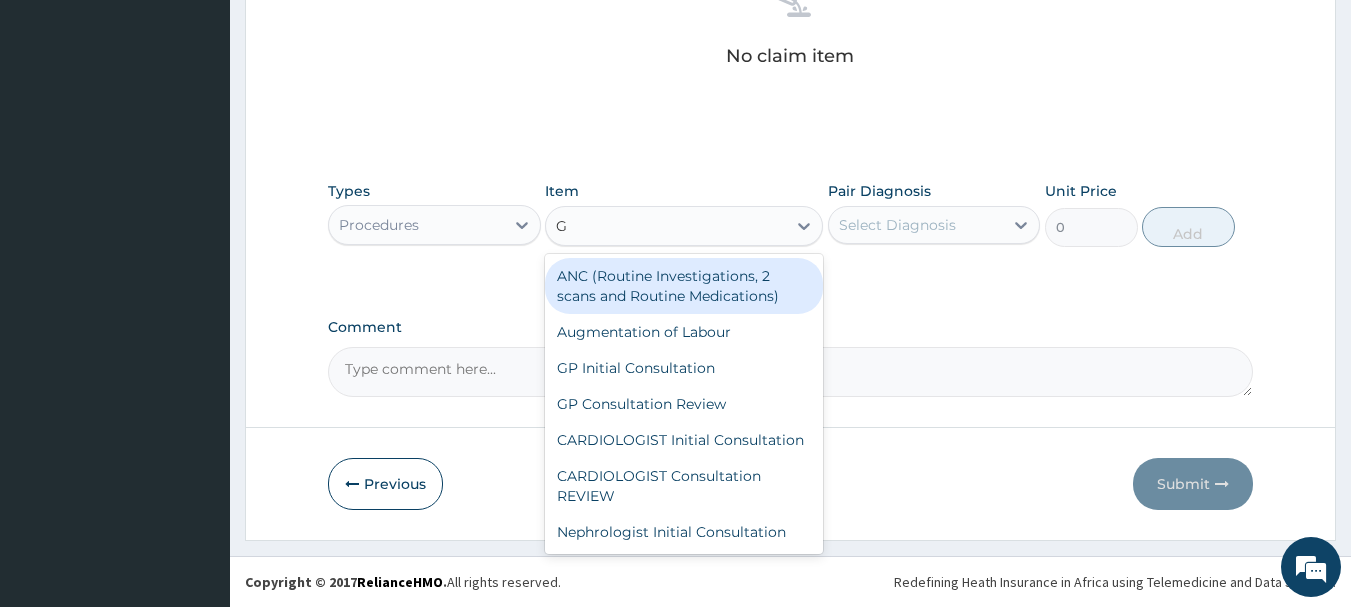 type on "GP" 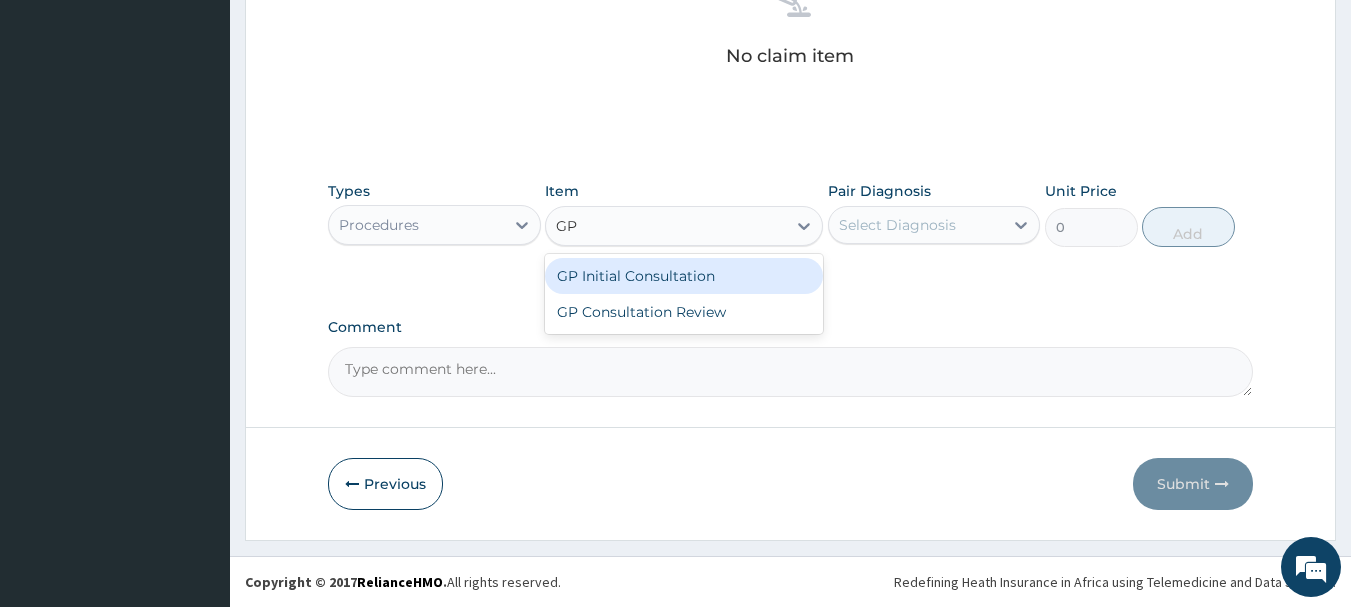 click on "GP Initial Consultation" at bounding box center (684, 276) 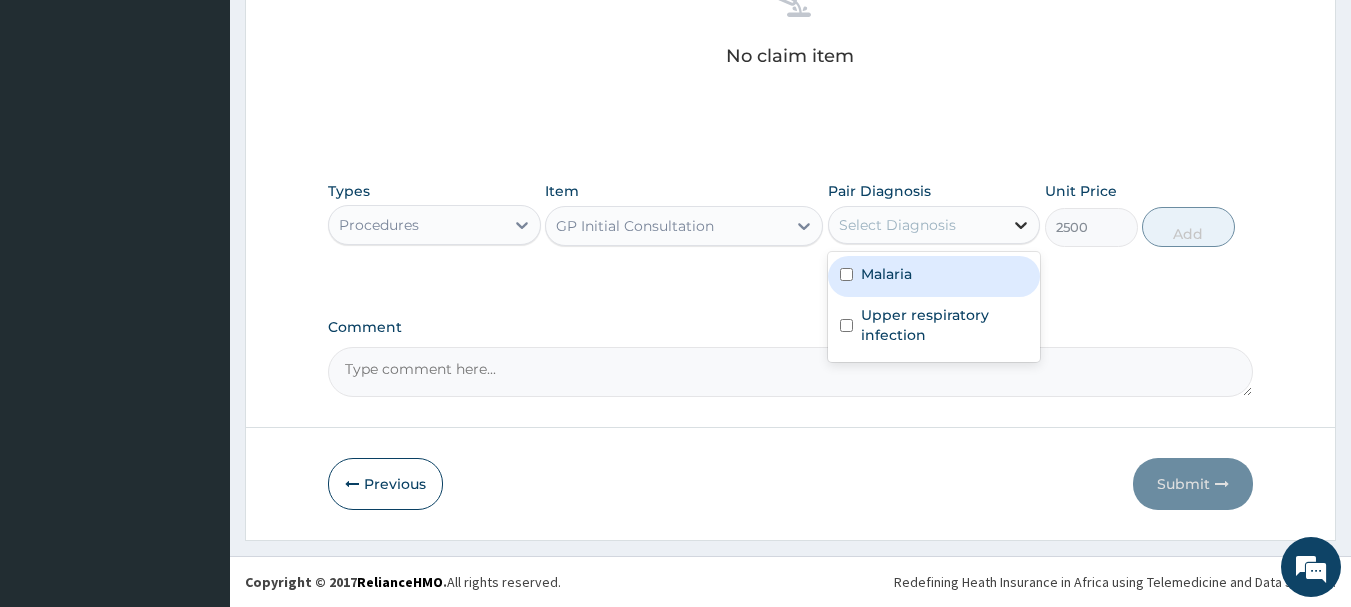 click 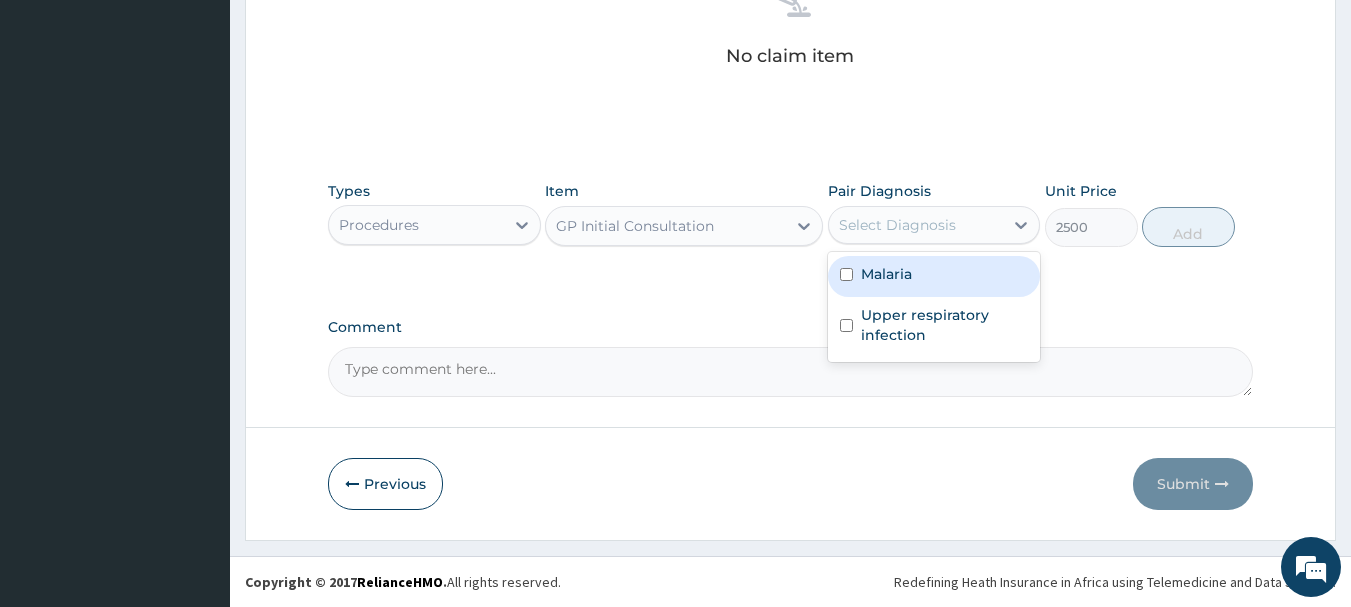 drag, startPoint x: 846, startPoint y: 271, endPoint x: 844, endPoint y: 296, distance: 25.079872 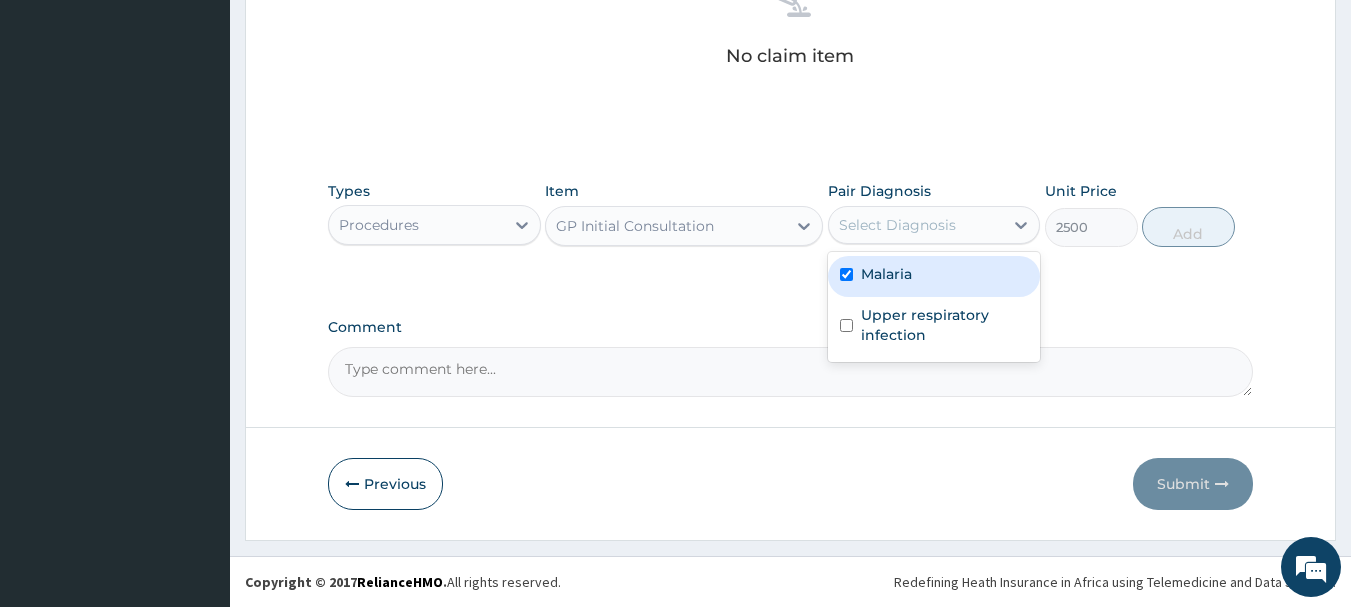 checkbox on "true" 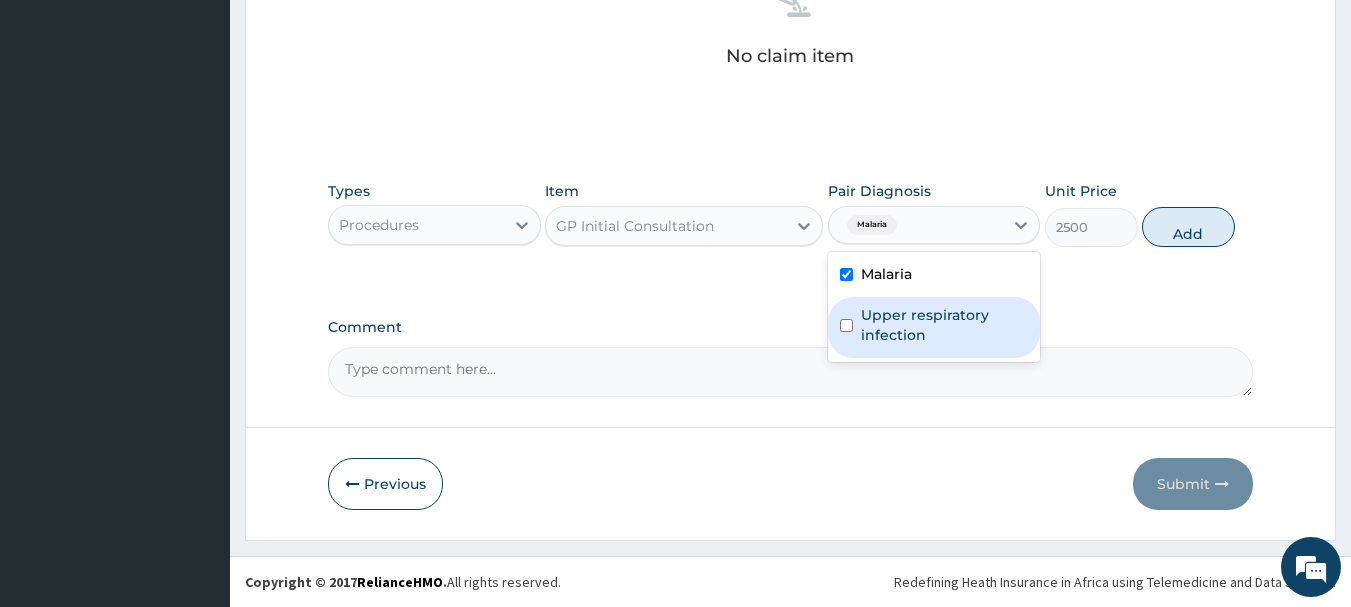 click on "Upper respiratory infection" at bounding box center [934, 327] 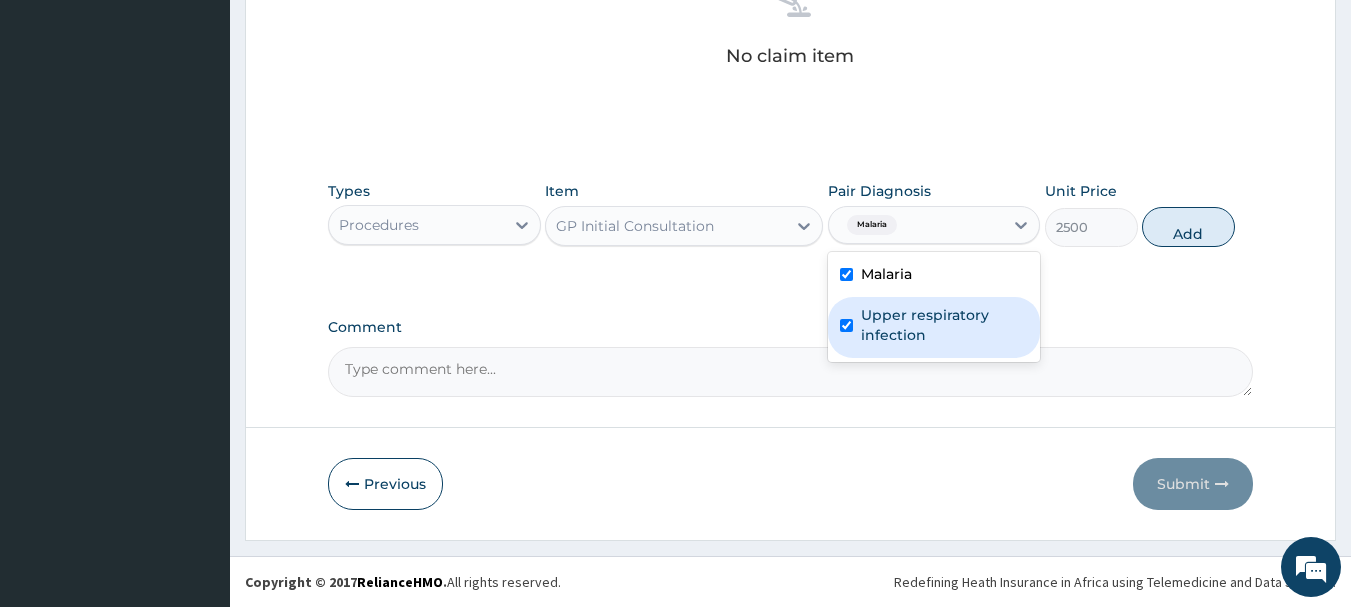 checkbox on "true" 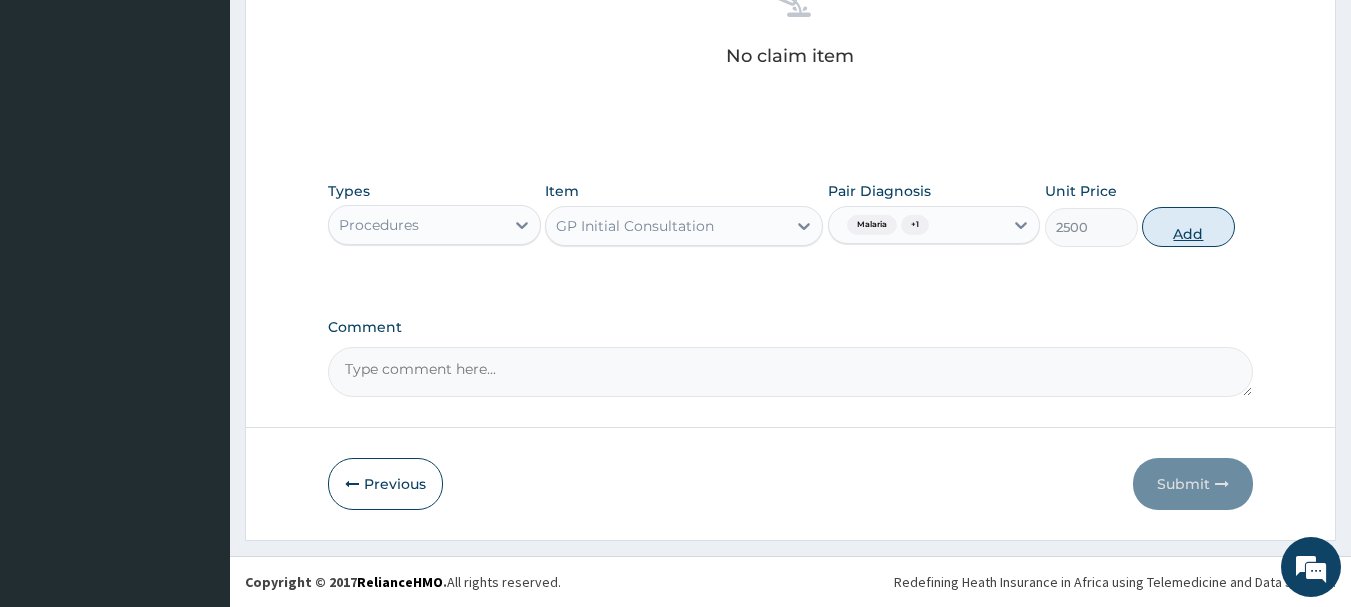 click on "Add" at bounding box center [1188, 227] 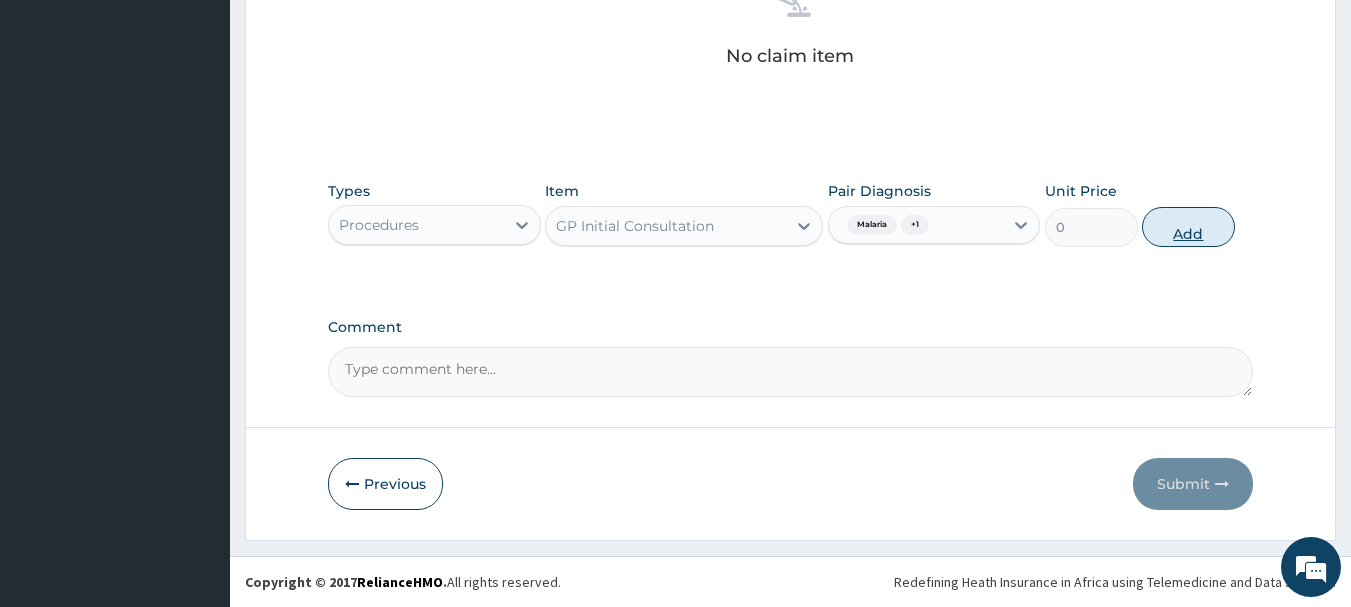 scroll, scrollTop: 755, scrollLeft: 0, axis: vertical 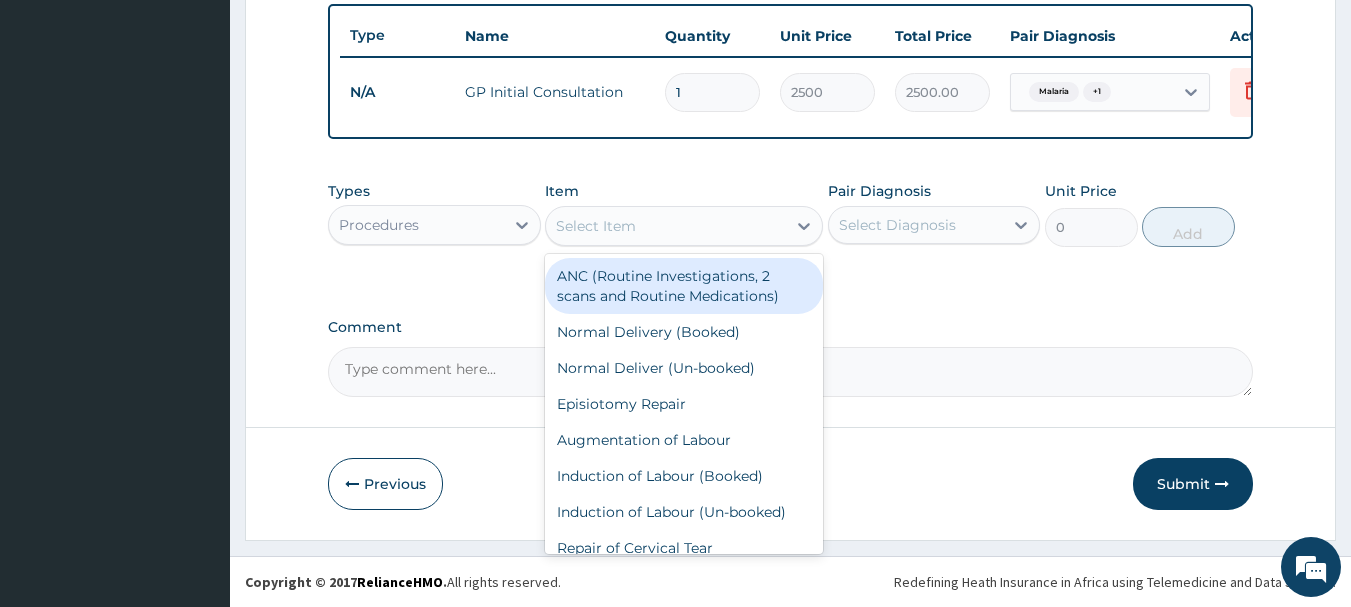 click on "Select Item" at bounding box center [666, 226] 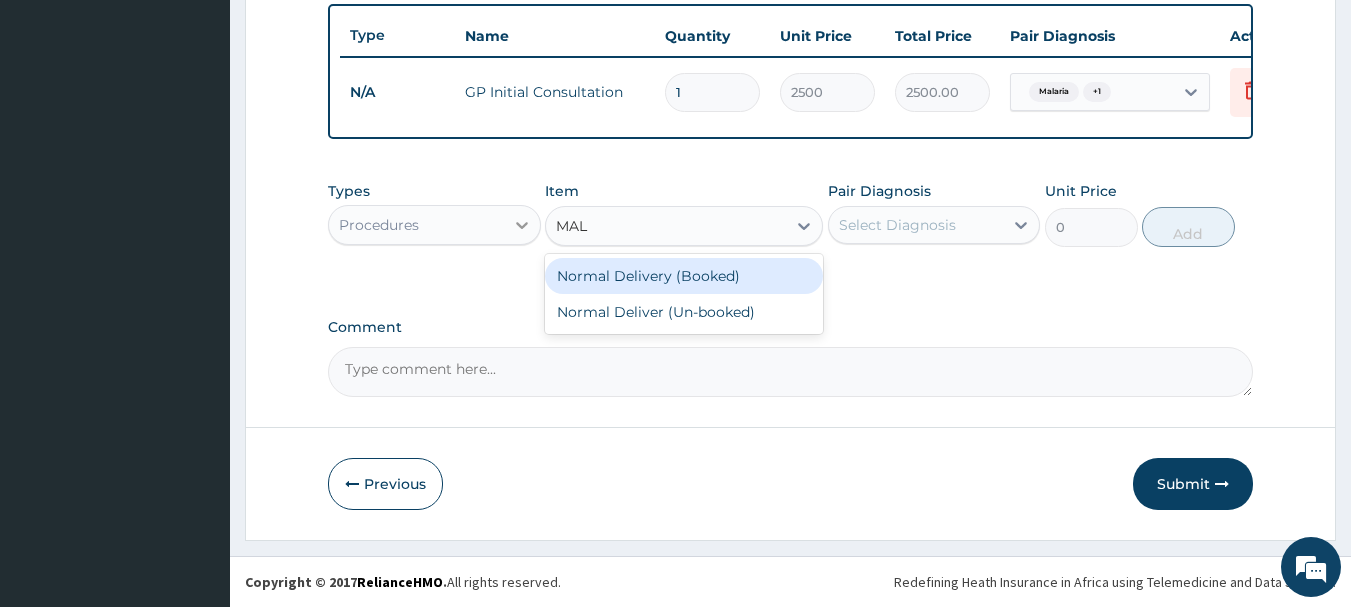 type on "MAL" 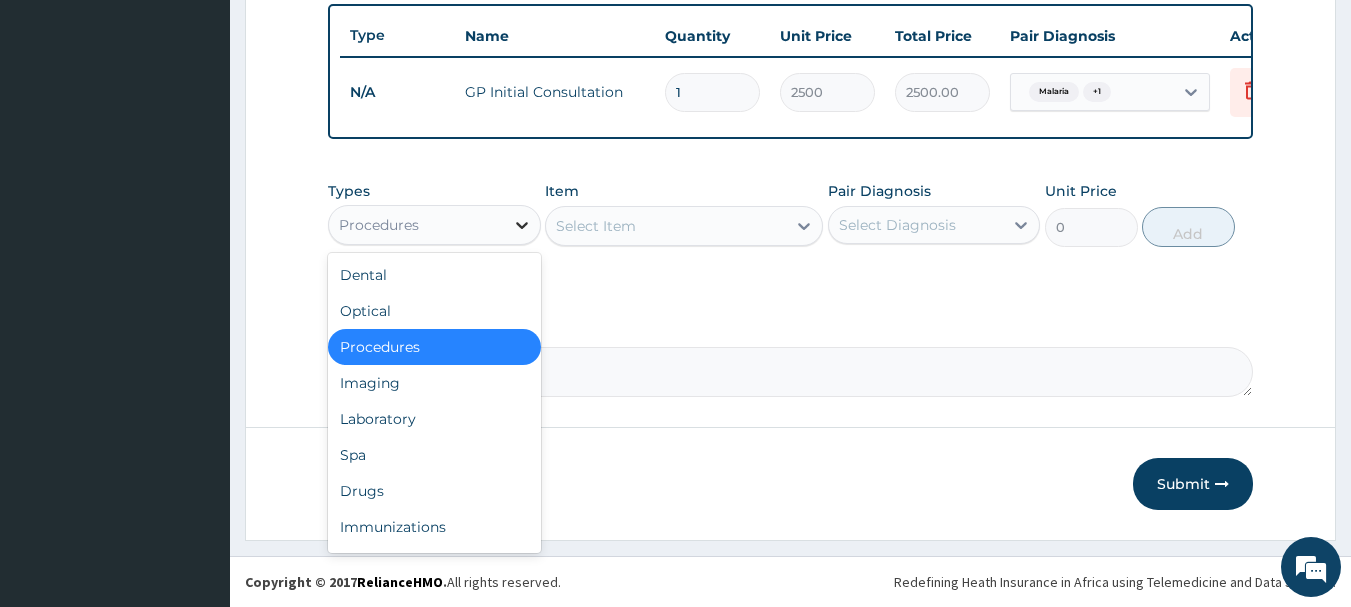 click 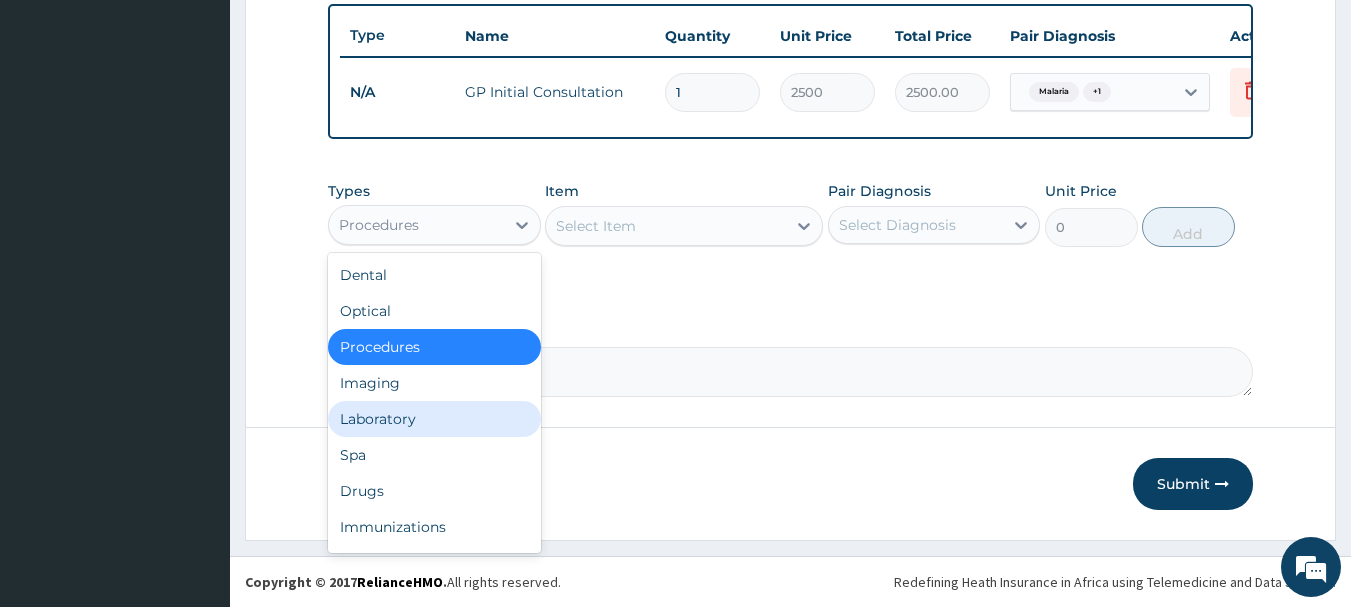 click on "Laboratory" at bounding box center (434, 419) 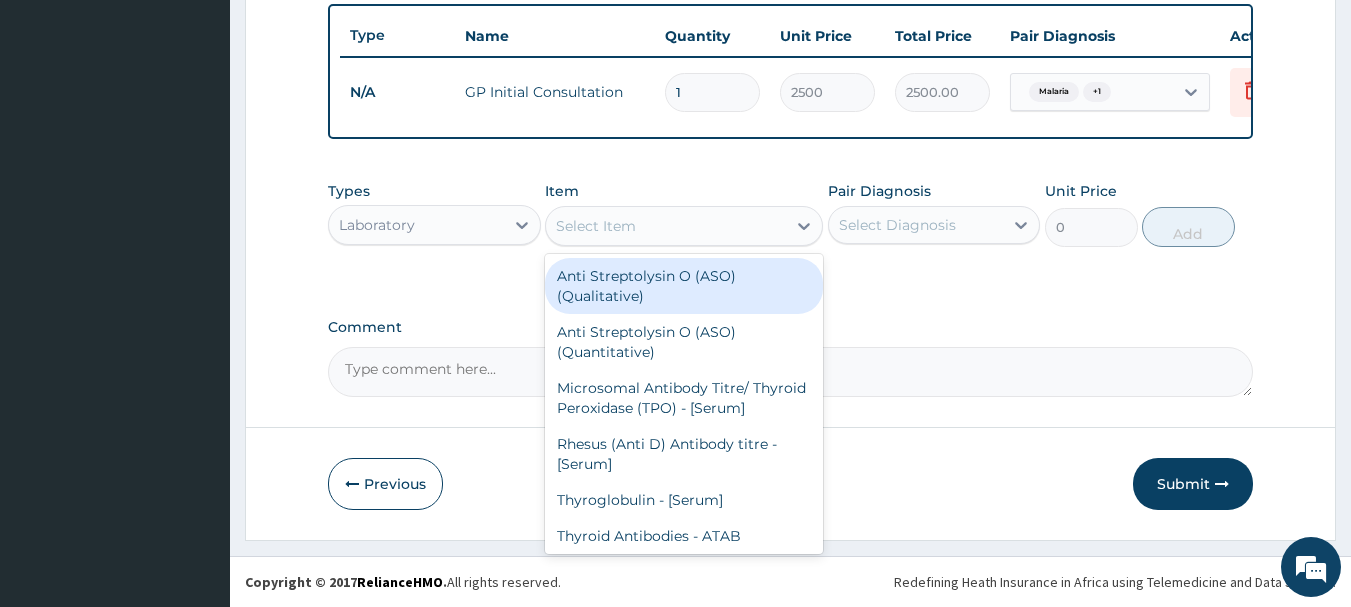 click on "Select Item" at bounding box center (596, 226) 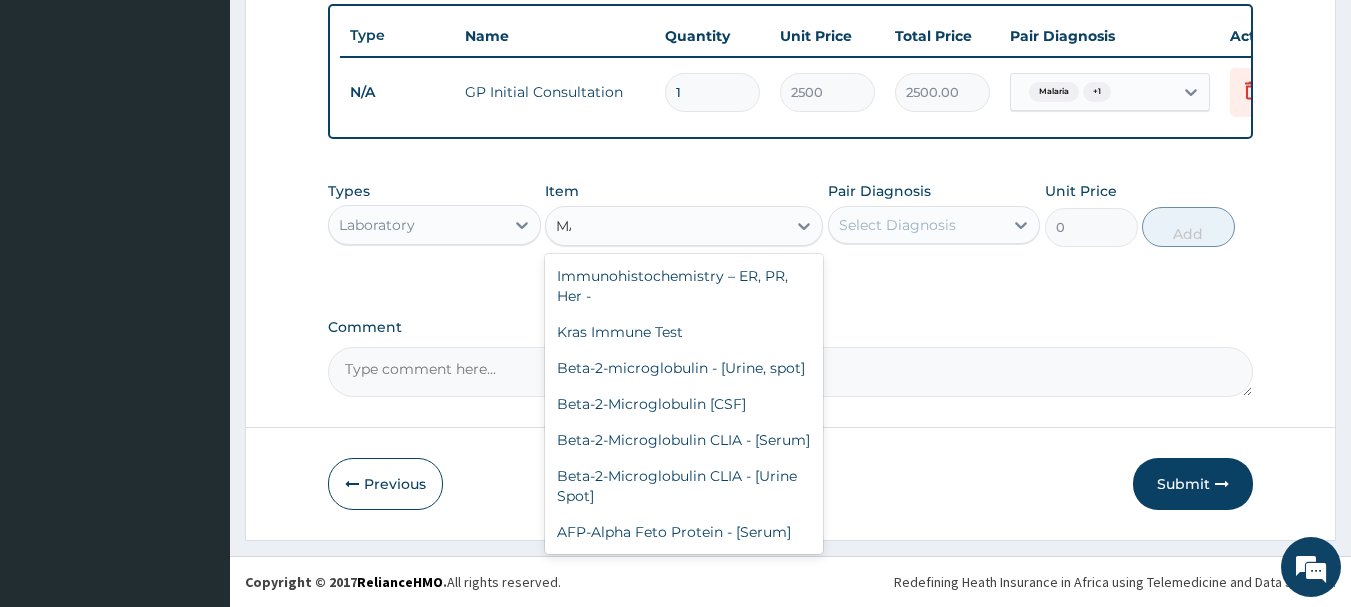 scroll, scrollTop: 2516, scrollLeft: 0, axis: vertical 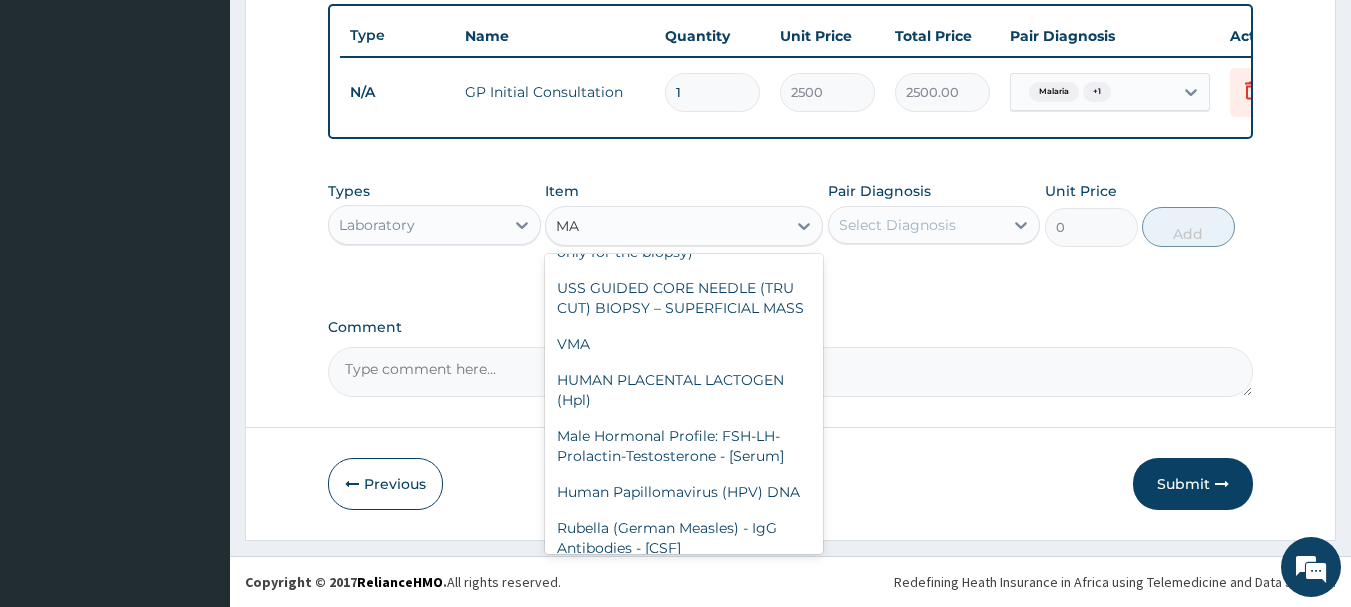 type on "MAL" 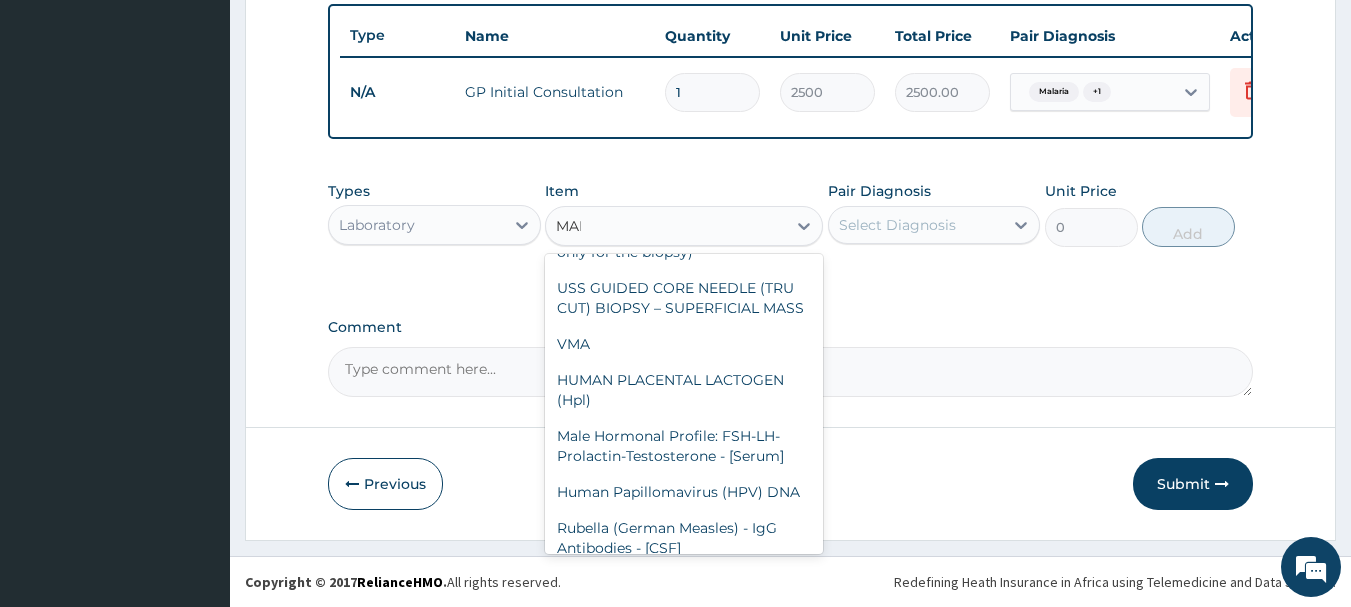 scroll, scrollTop: 136, scrollLeft: 0, axis: vertical 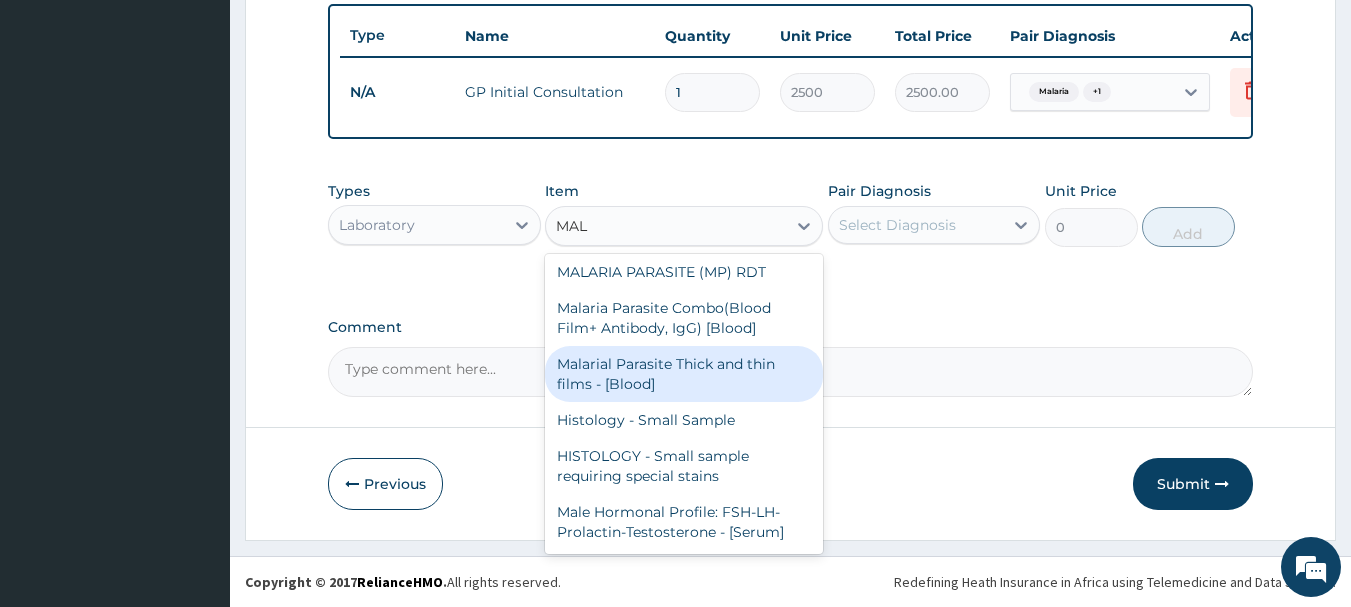 click on "Malarial Parasite Thick and thin films - [Blood]" at bounding box center [684, 374] 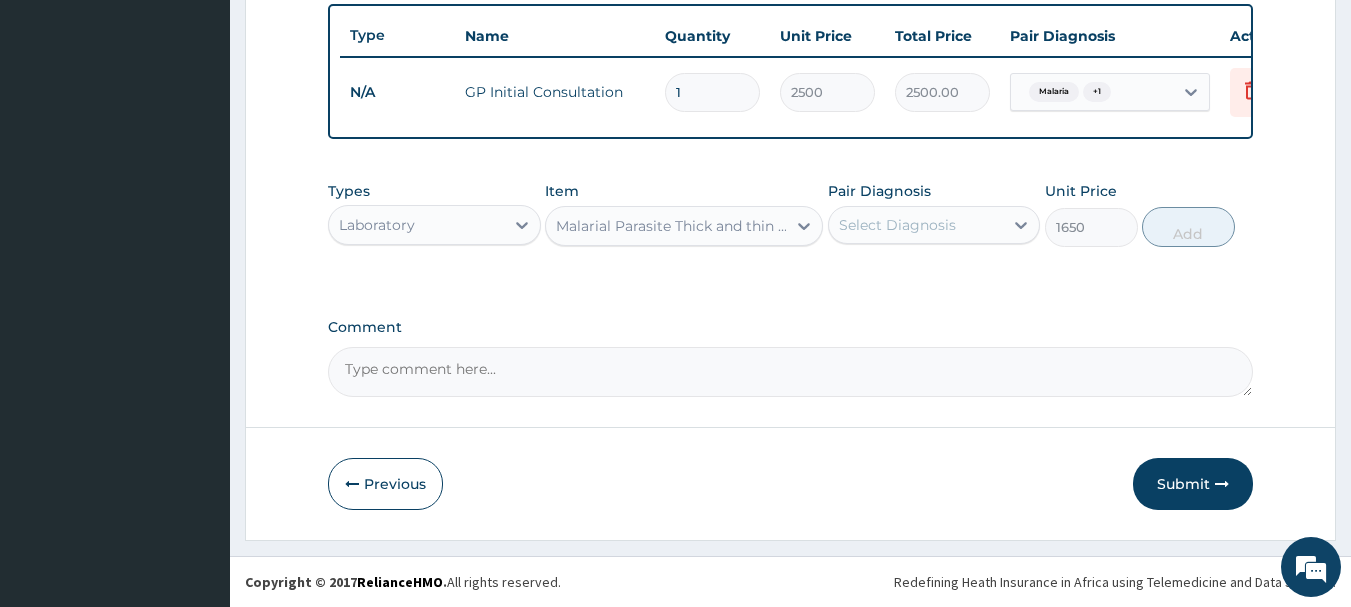 click on "Malarial Parasite Thick and thin films - [Blood]" at bounding box center (672, 226) 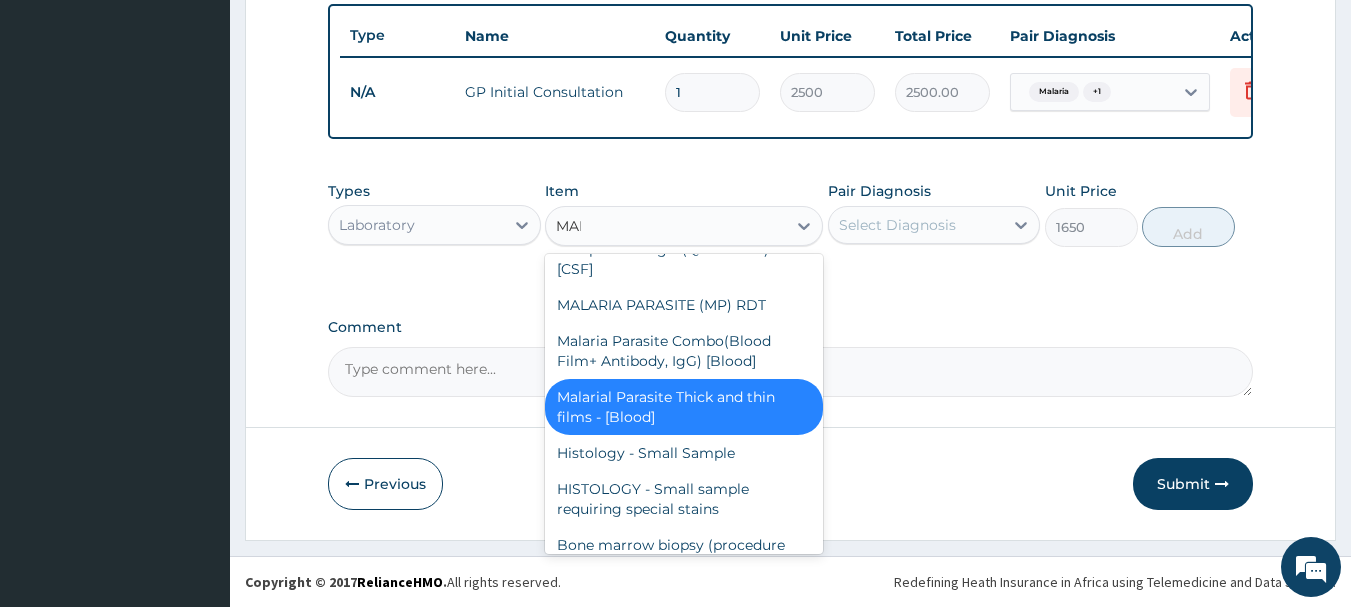 scroll, scrollTop: 3, scrollLeft: 0, axis: vertical 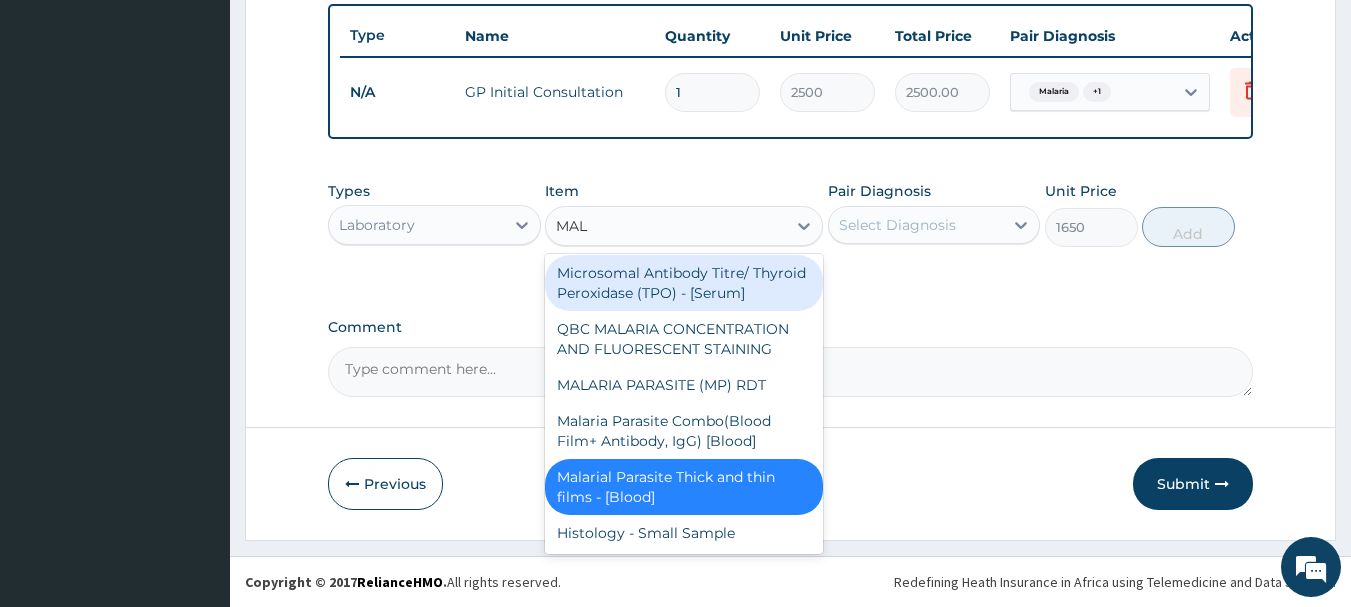 type on "MALA" 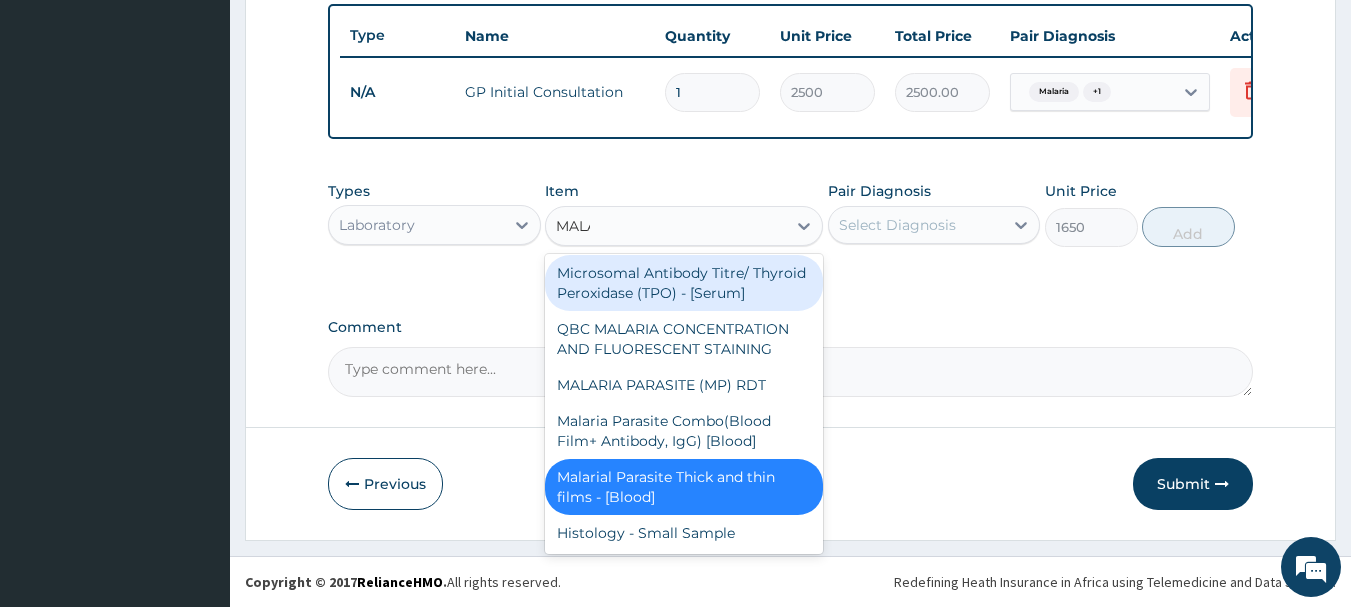 scroll, scrollTop: 0, scrollLeft: 0, axis: both 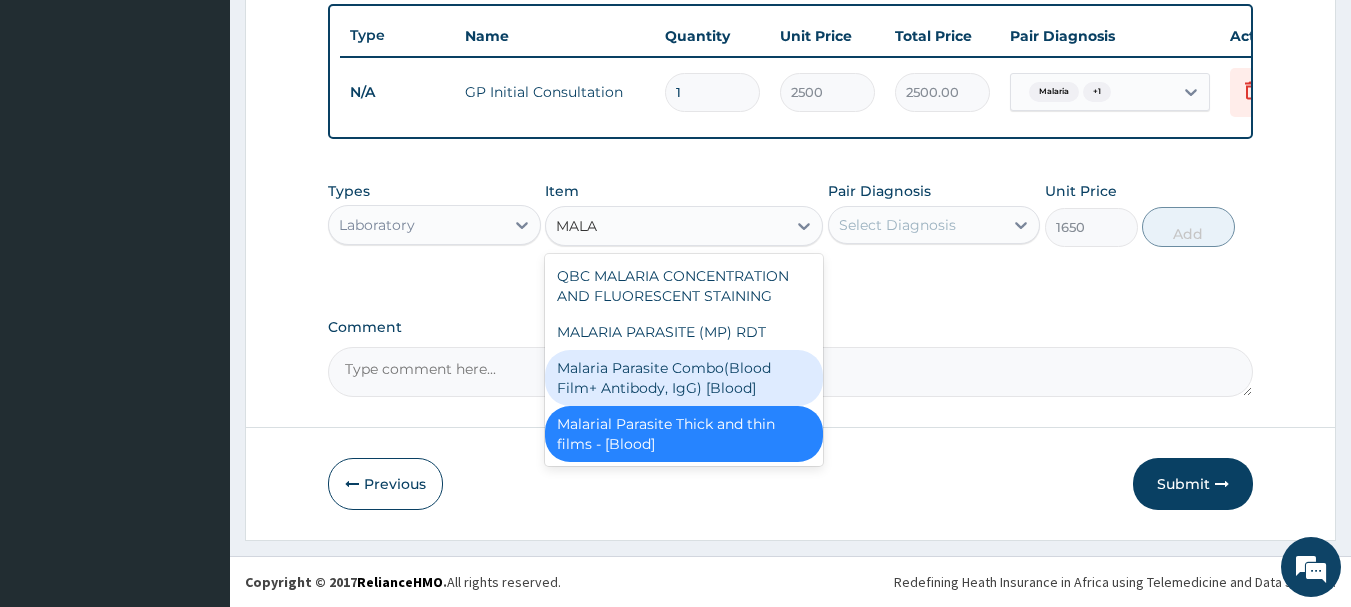 click on "Malaria Parasite Combo(Blood Film+ Antibody, IgG) [Blood]" at bounding box center [684, 378] 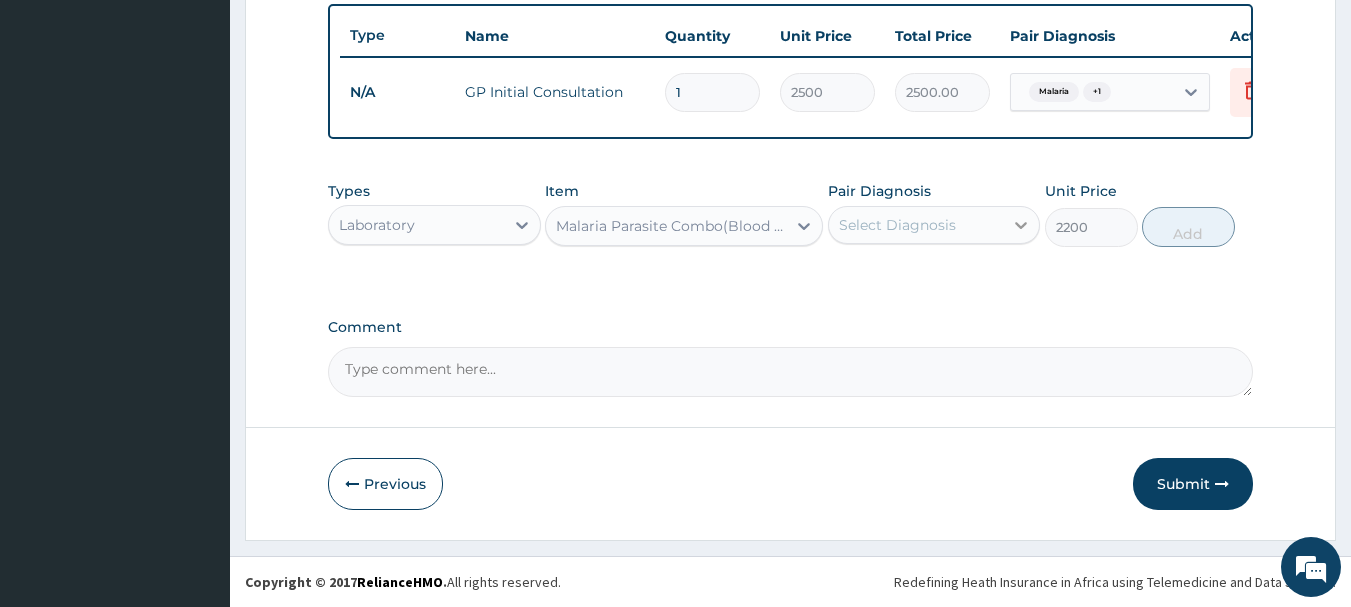 click 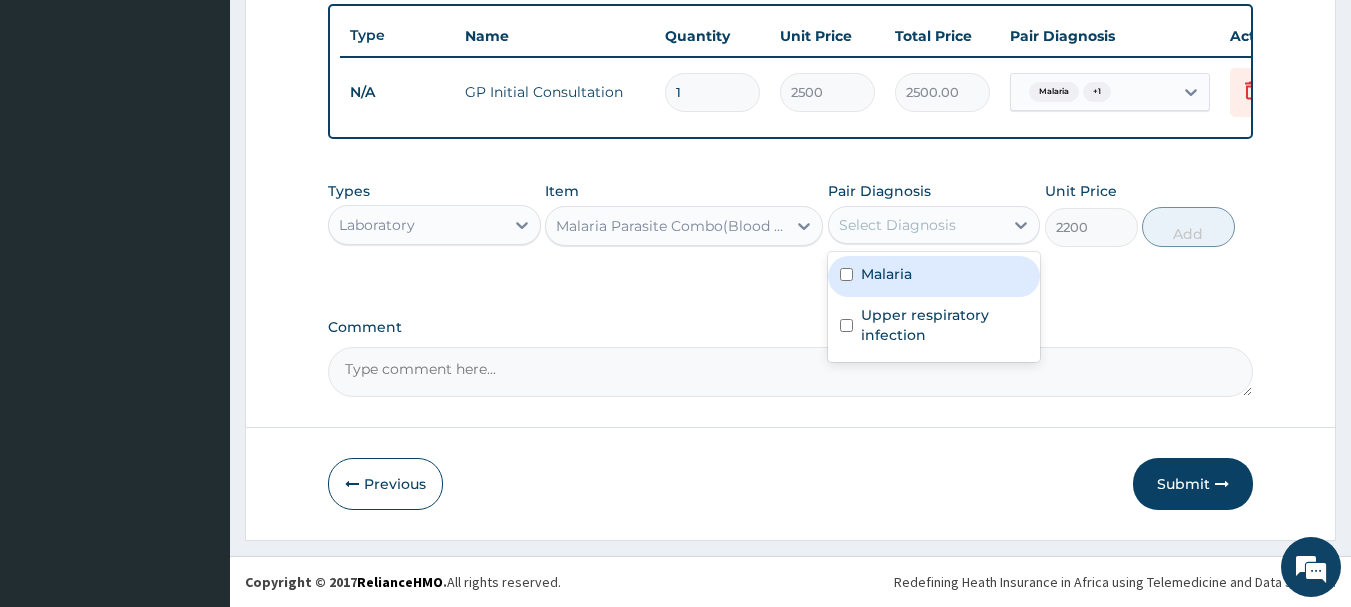 click at bounding box center (846, 274) 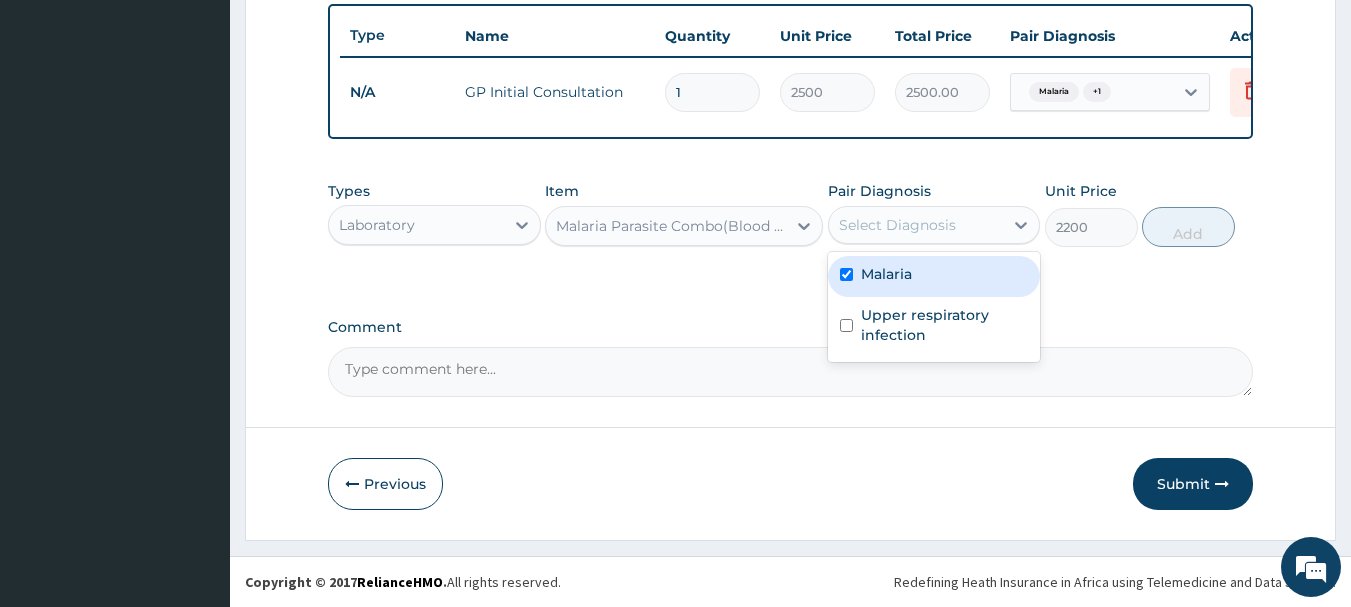 checkbox on "true" 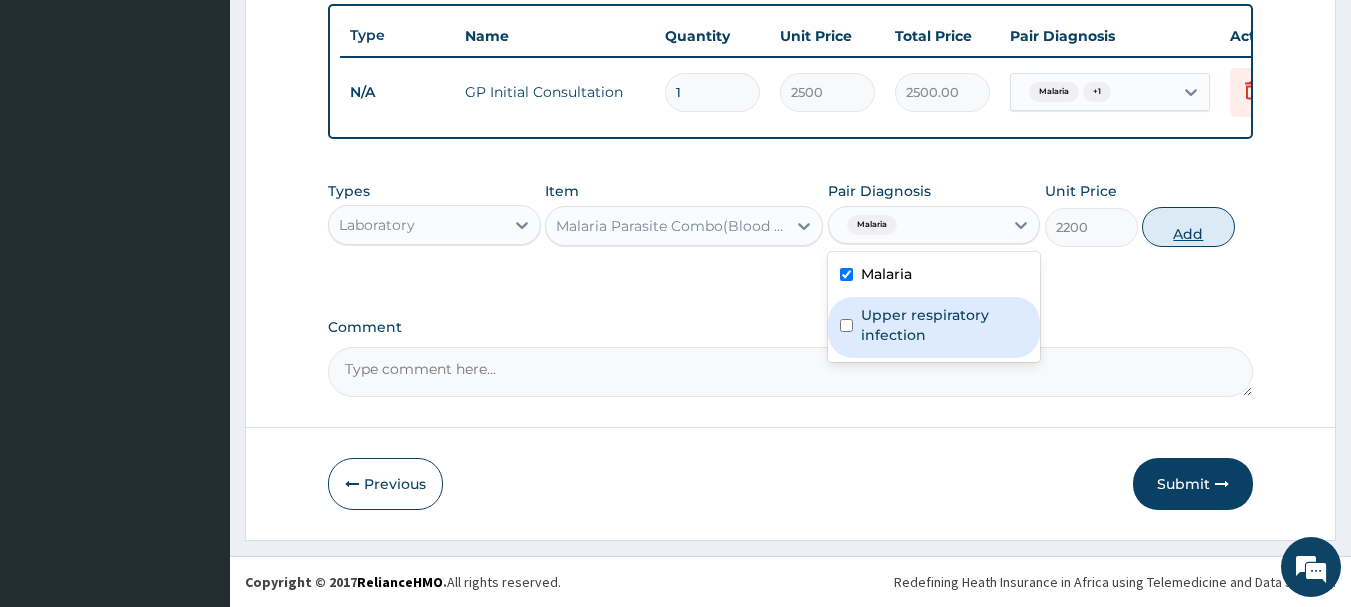 click on "Add" at bounding box center [1188, 227] 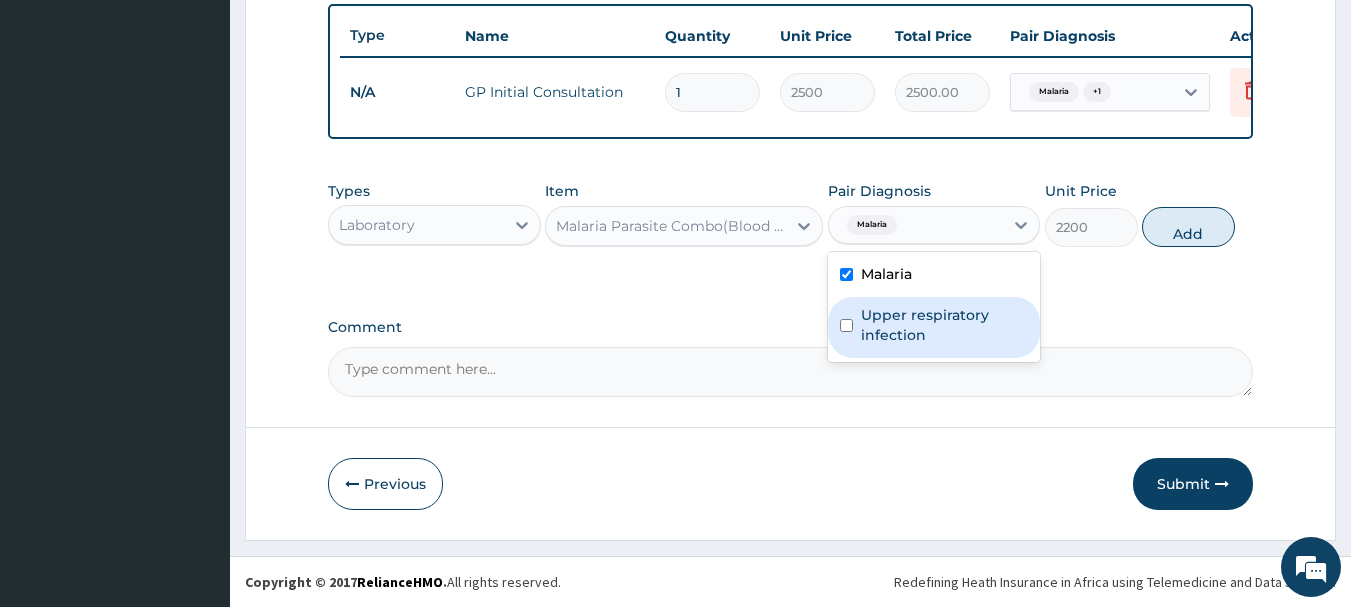 type on "0" 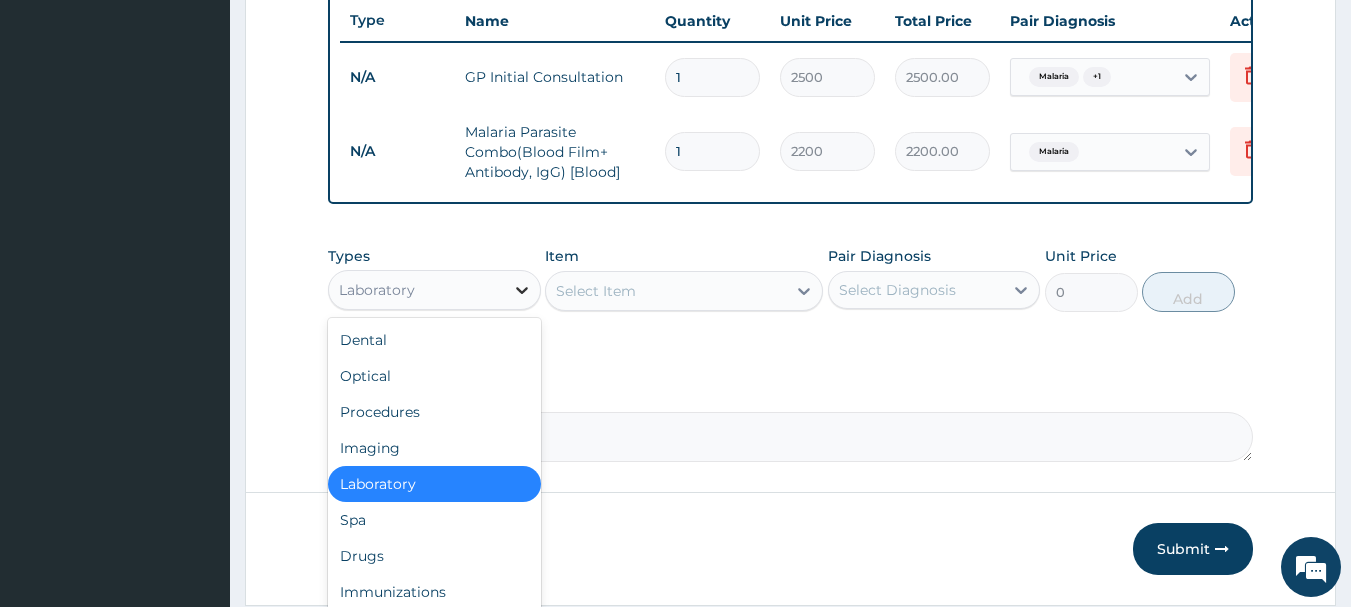 click 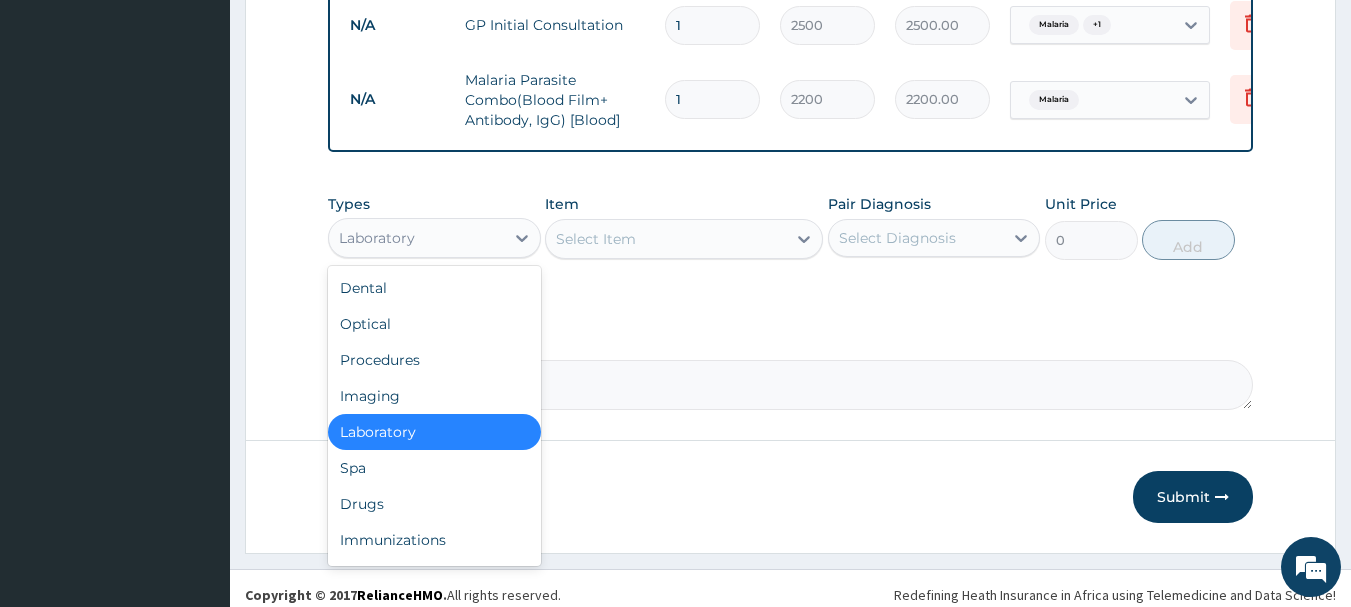 scroll, scrollTop: 835, scrollLeft: 0, axis: vertical 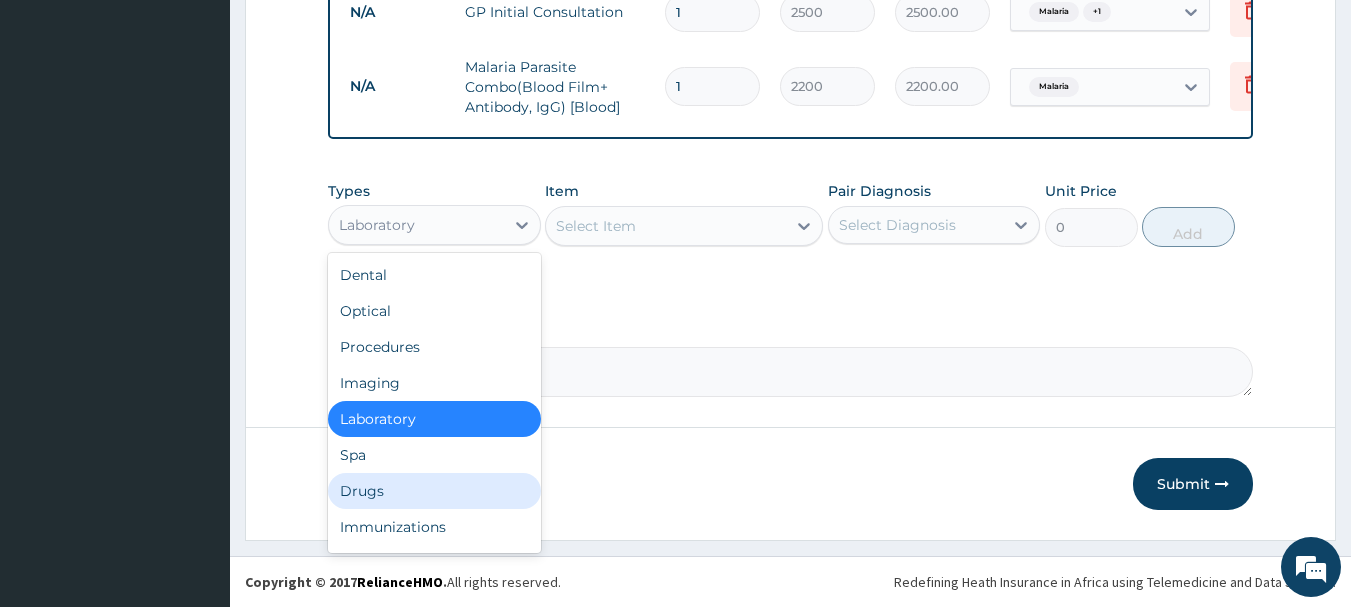 click on "Drugs" at bounding box center (434, 491) 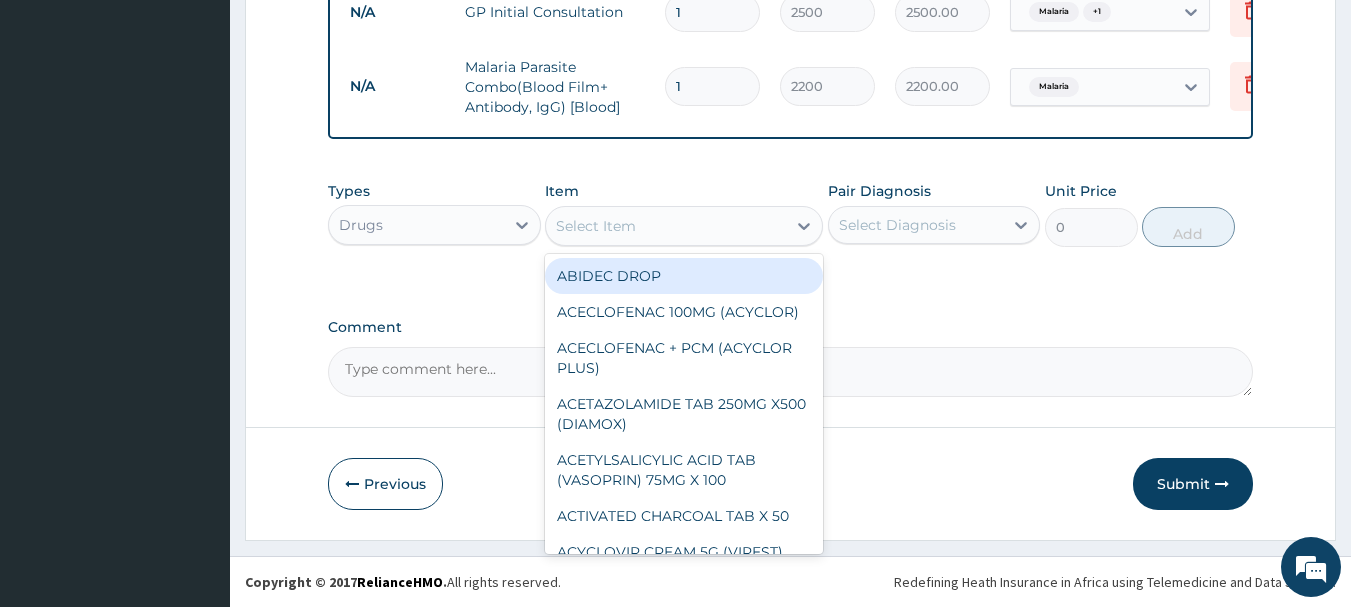 click on "Select Item" at bounding box center [596, 226] 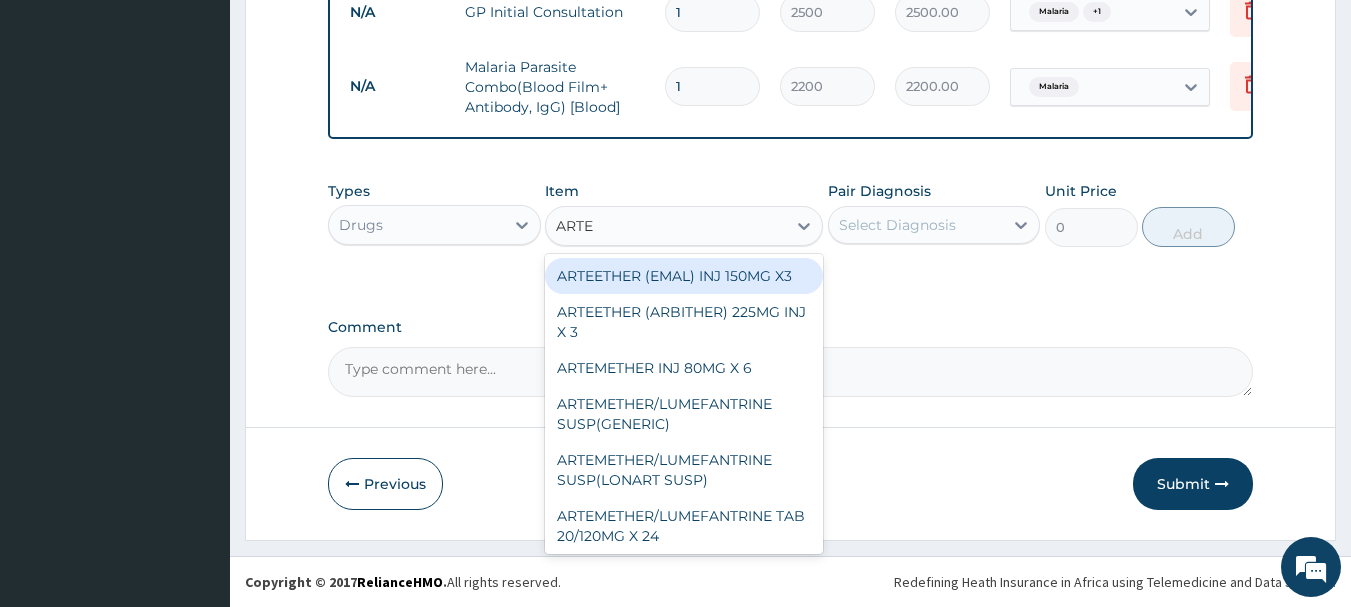 type on "ARTEM" 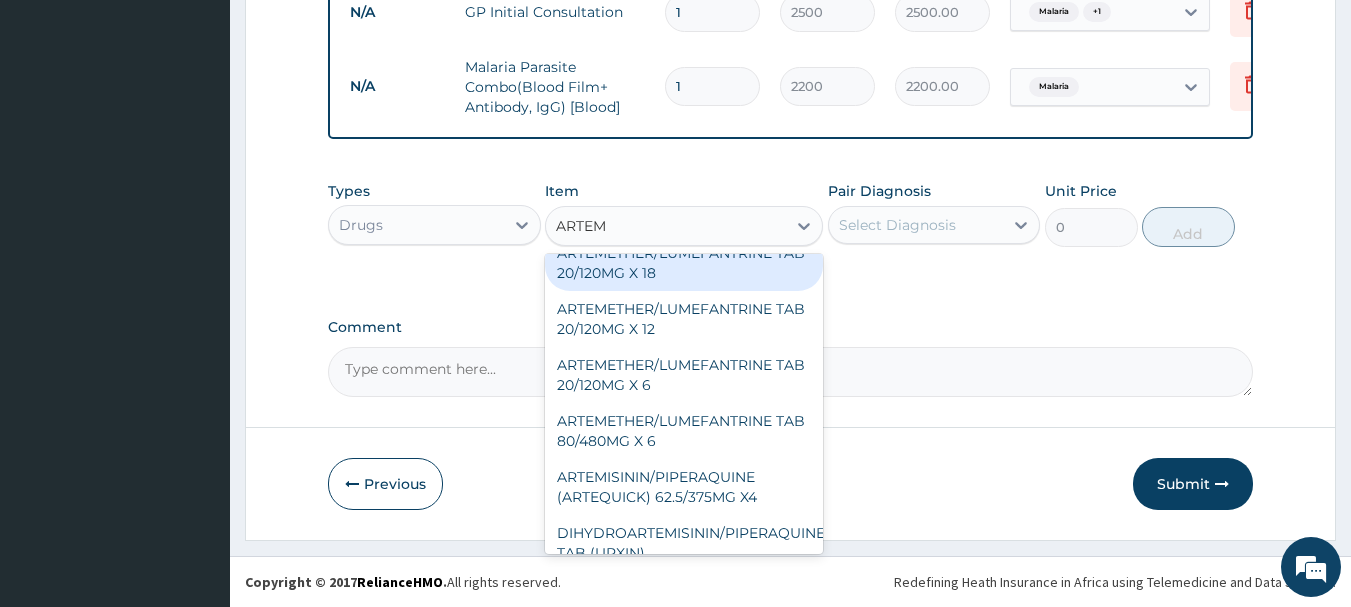 scroll, scrollTop: 375, scrollLeft: 0, axis: vertical 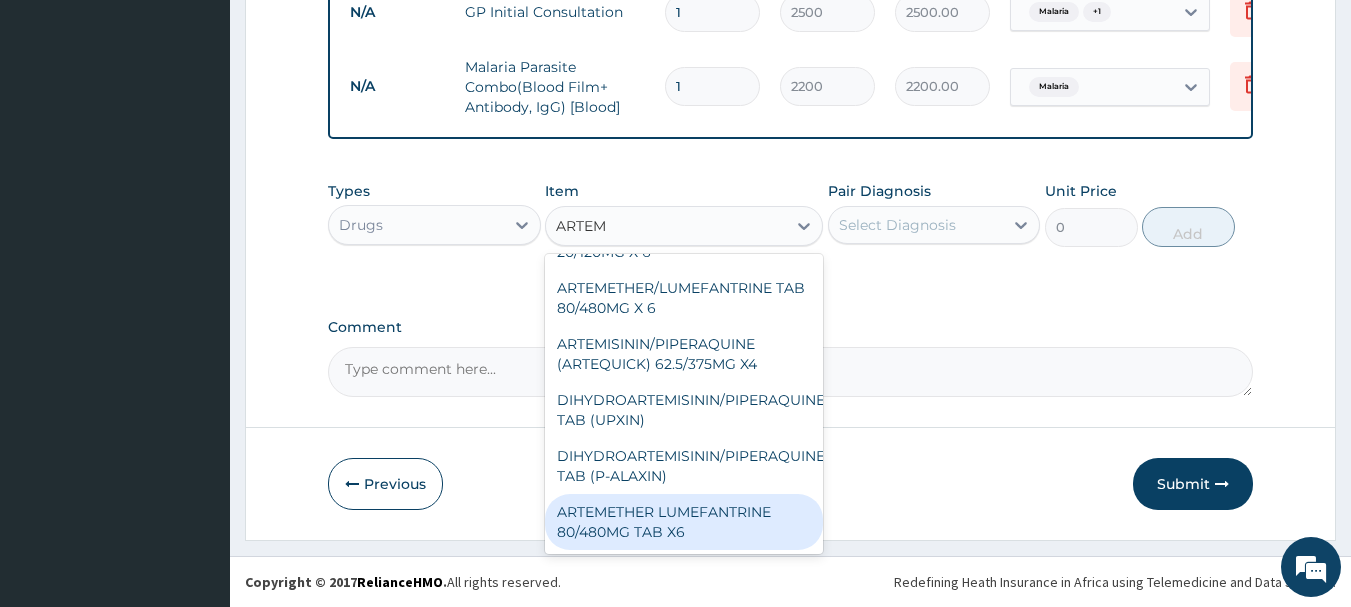 drag, startPoint x: 608, startPoint y: 507, endPoint x: 703, endPoint y: 469, distance: 102.31813 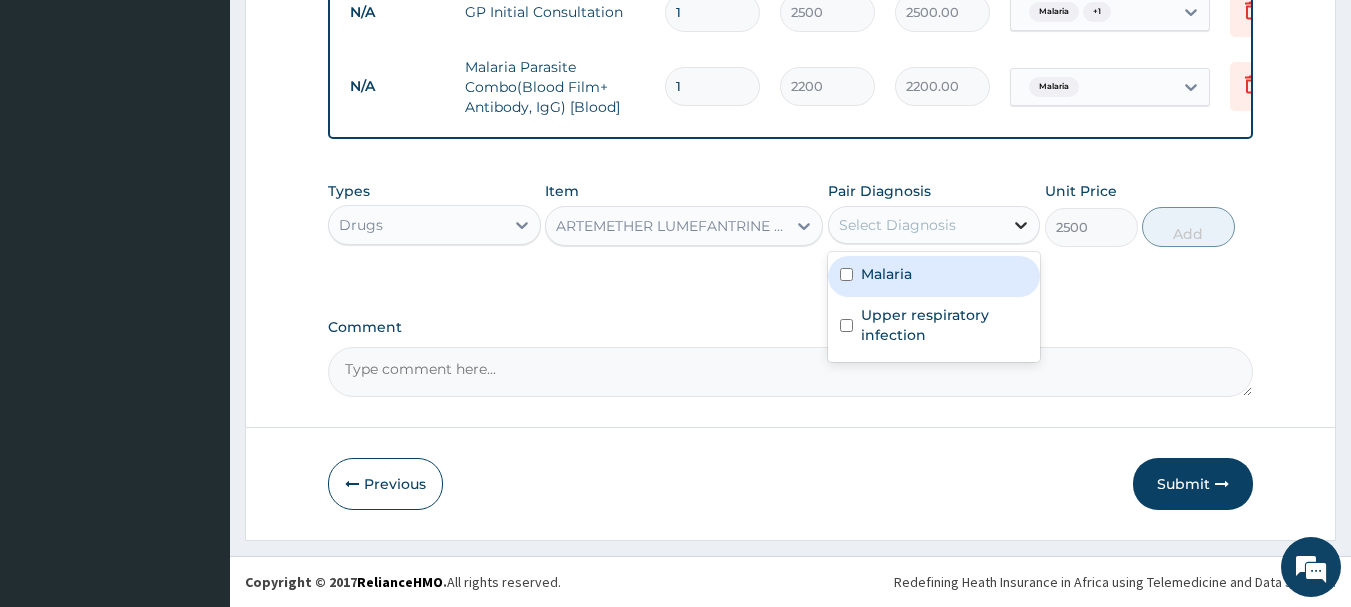 click 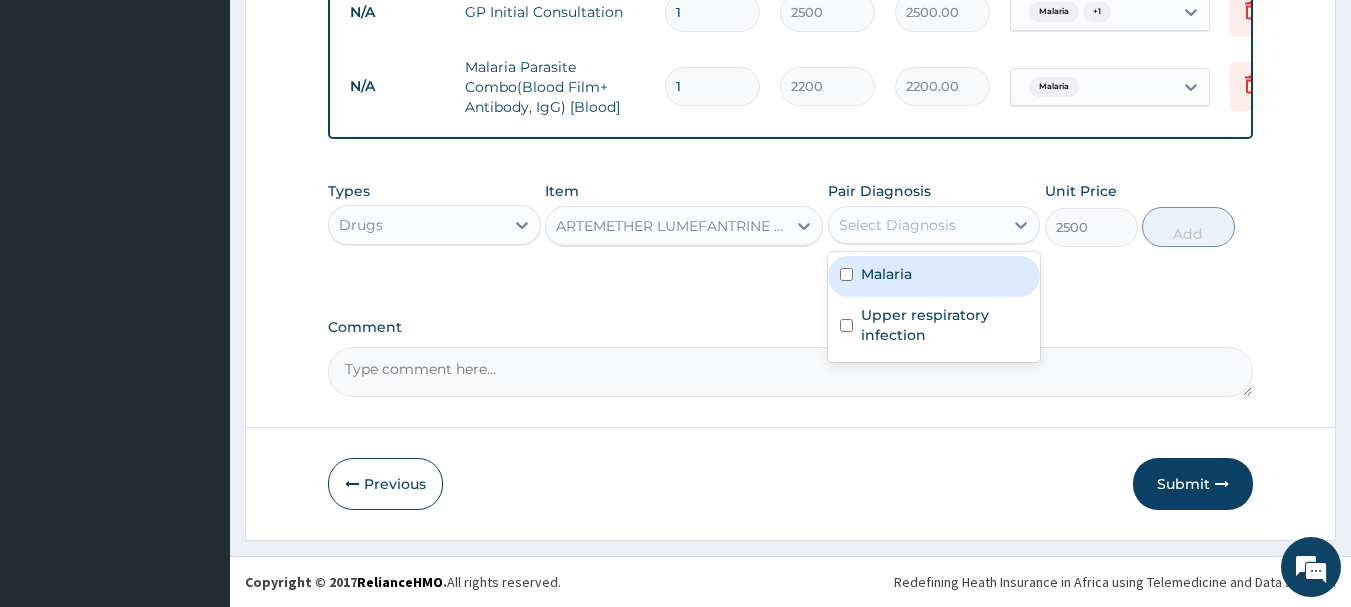 click at bounding box center (846, 274) 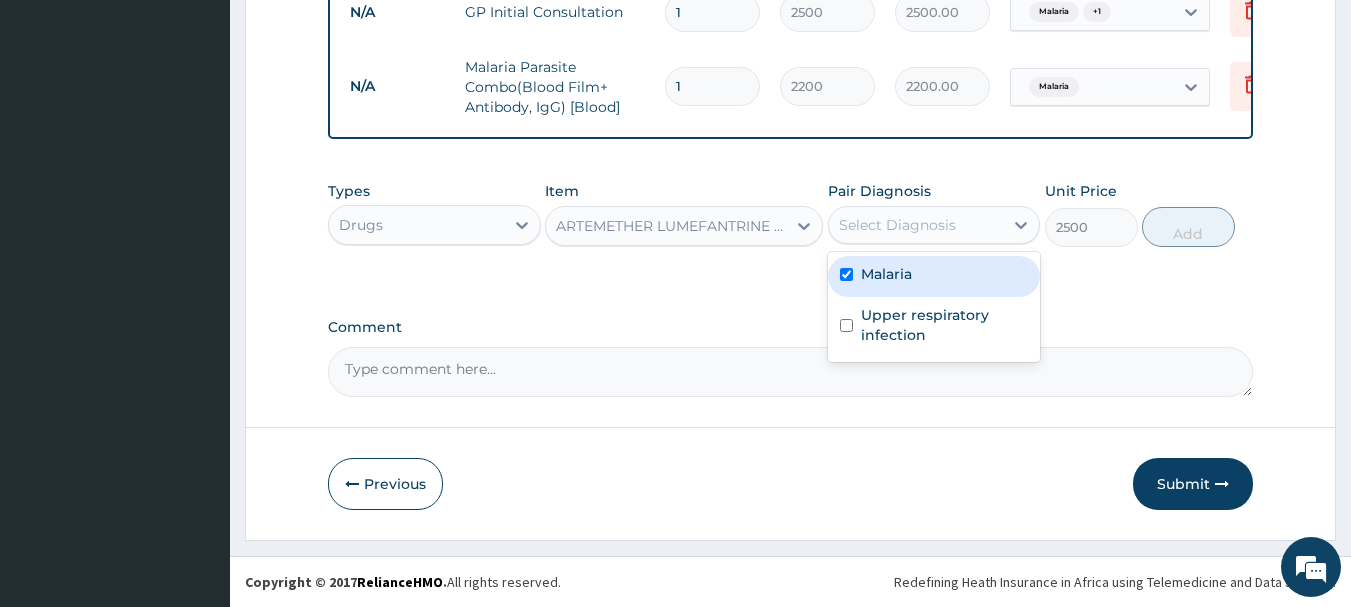 checkbox on "true" 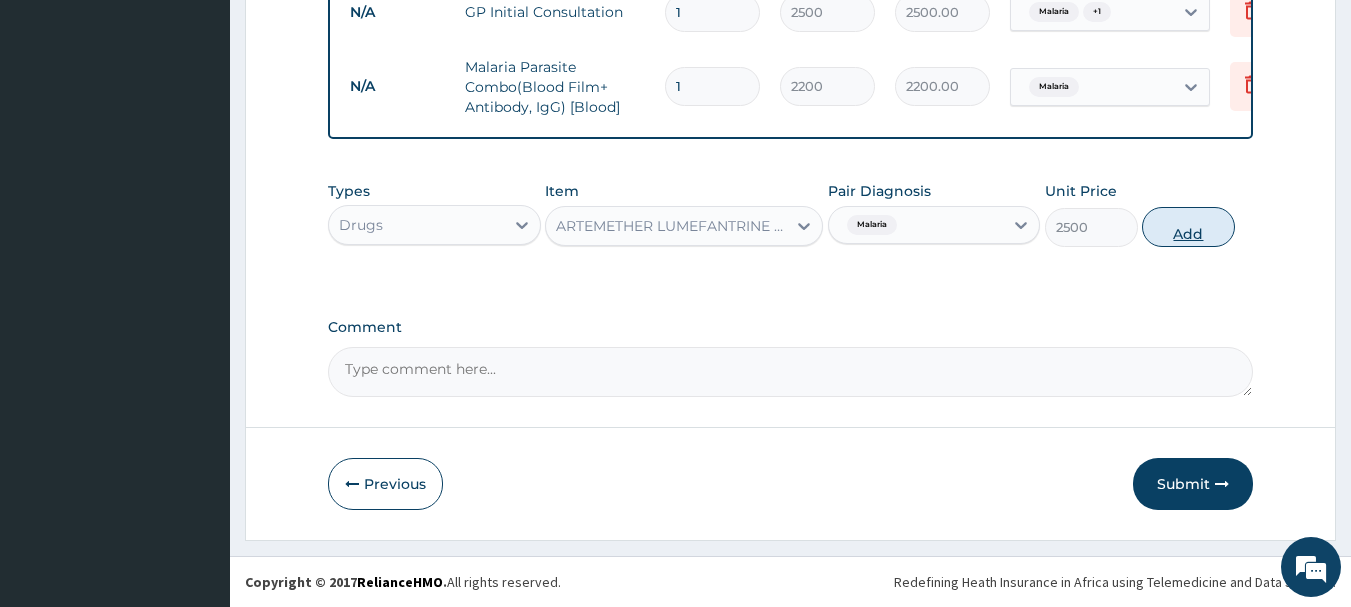 click on "Add" at bounding box center (1188, 227) 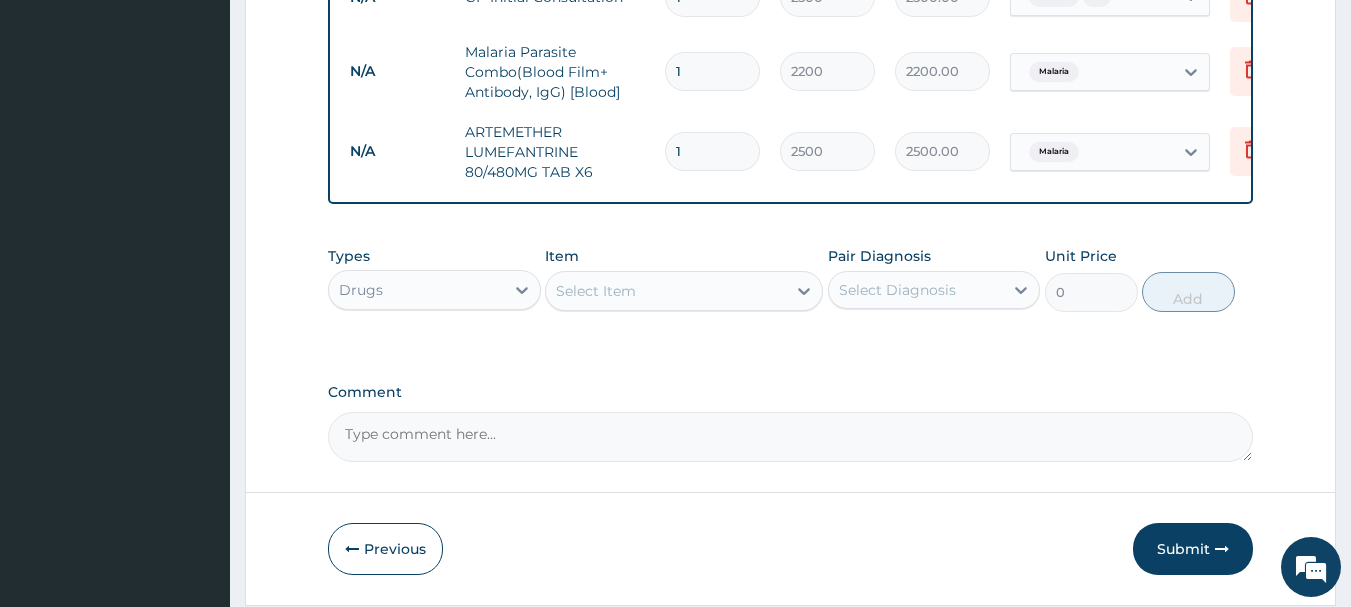 click on "Select Item" at bounding box center [596, 291] 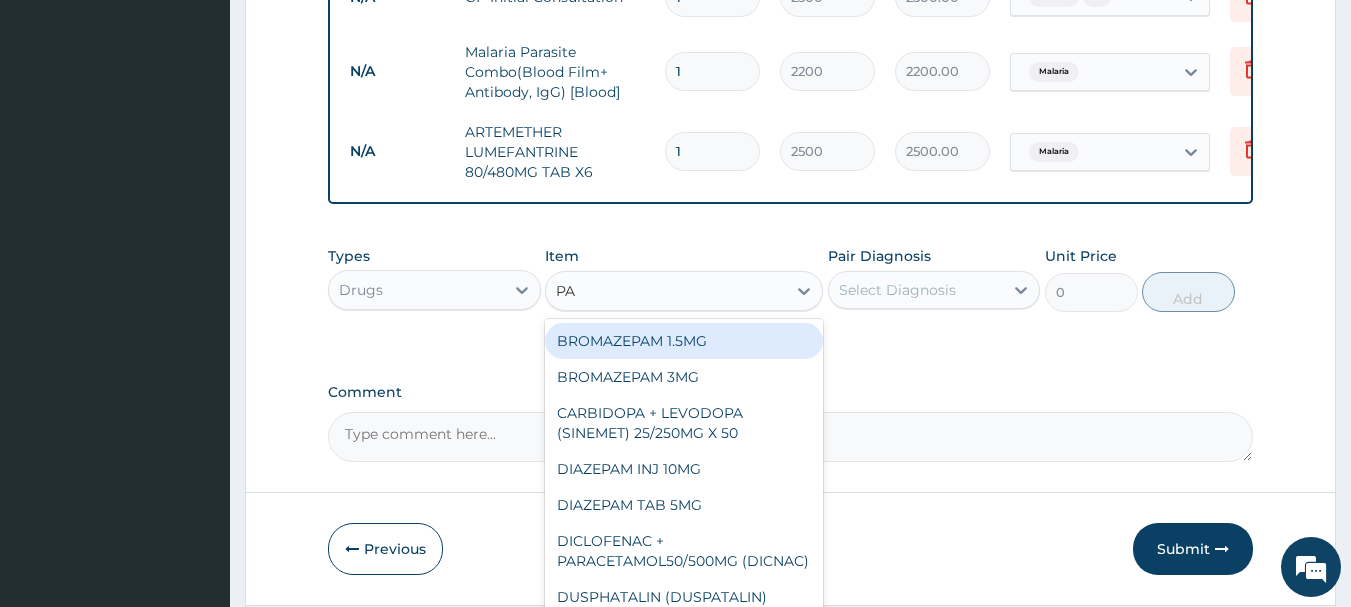 type on "PAR" 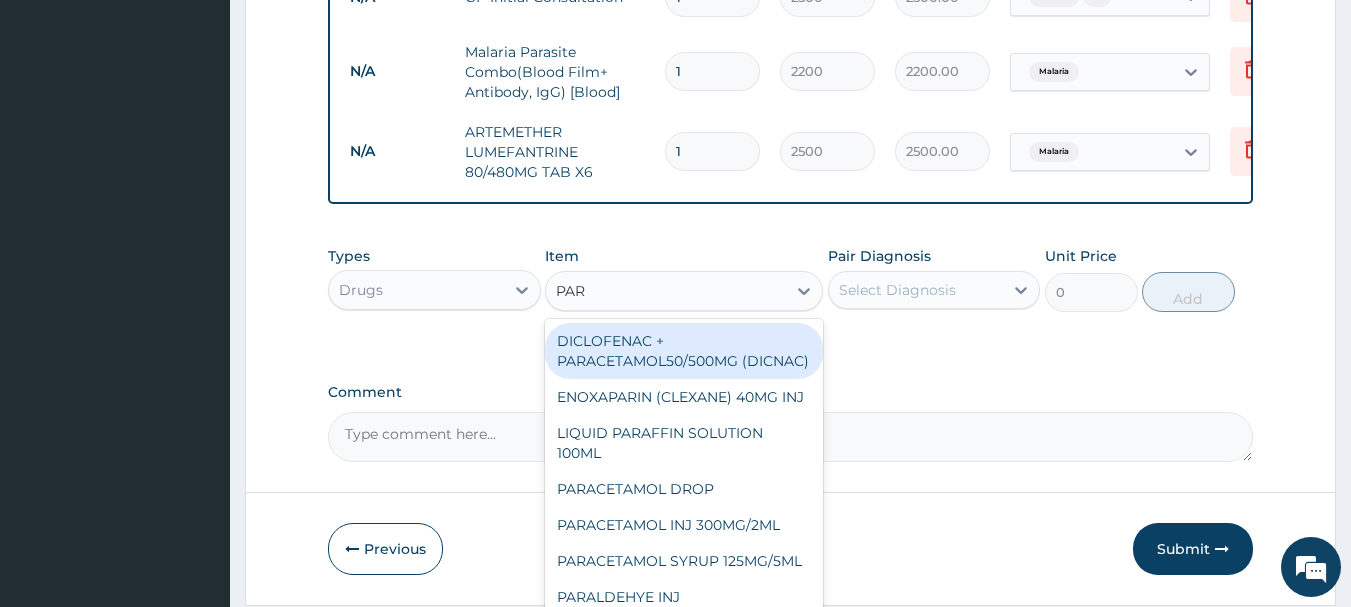 click on "DICLOFENAC + PARACETAMOL50/500MG (DICNAC)" at bounding box center [684, 351] 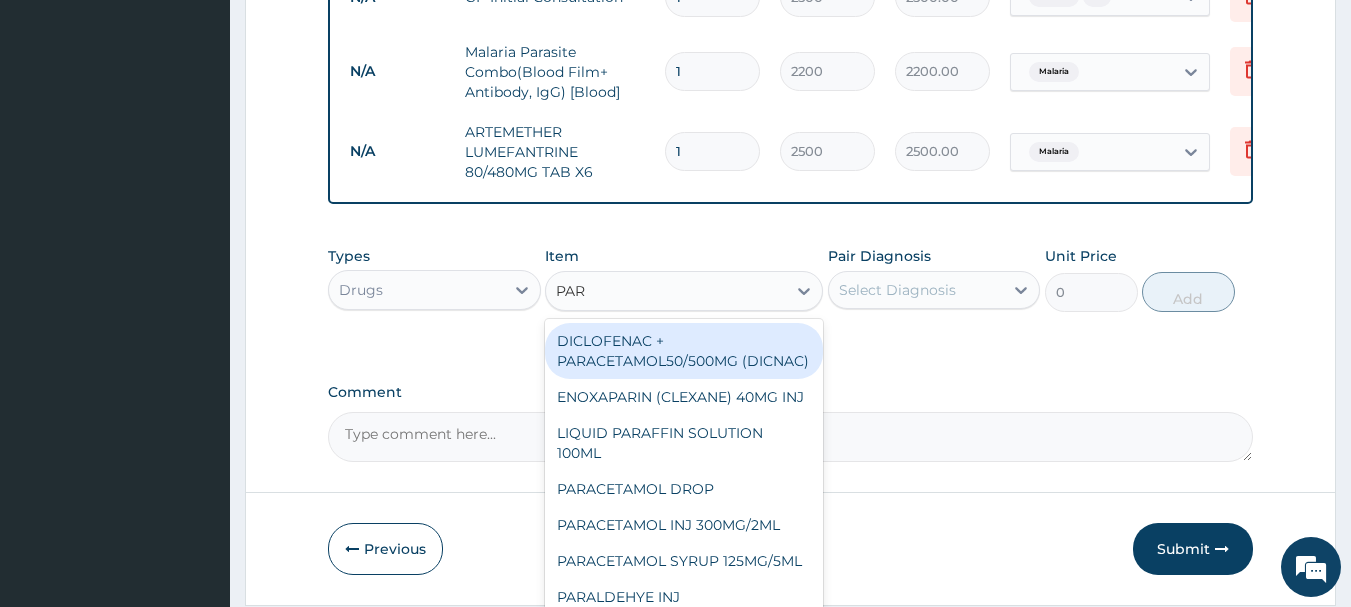 type 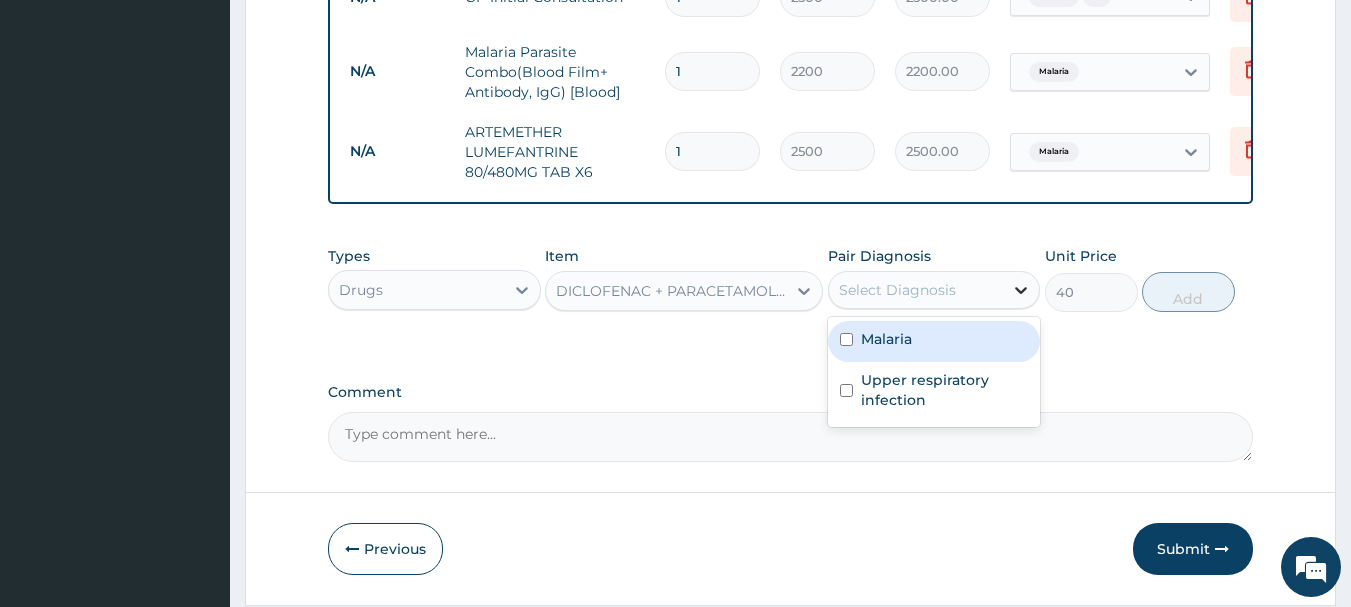 click 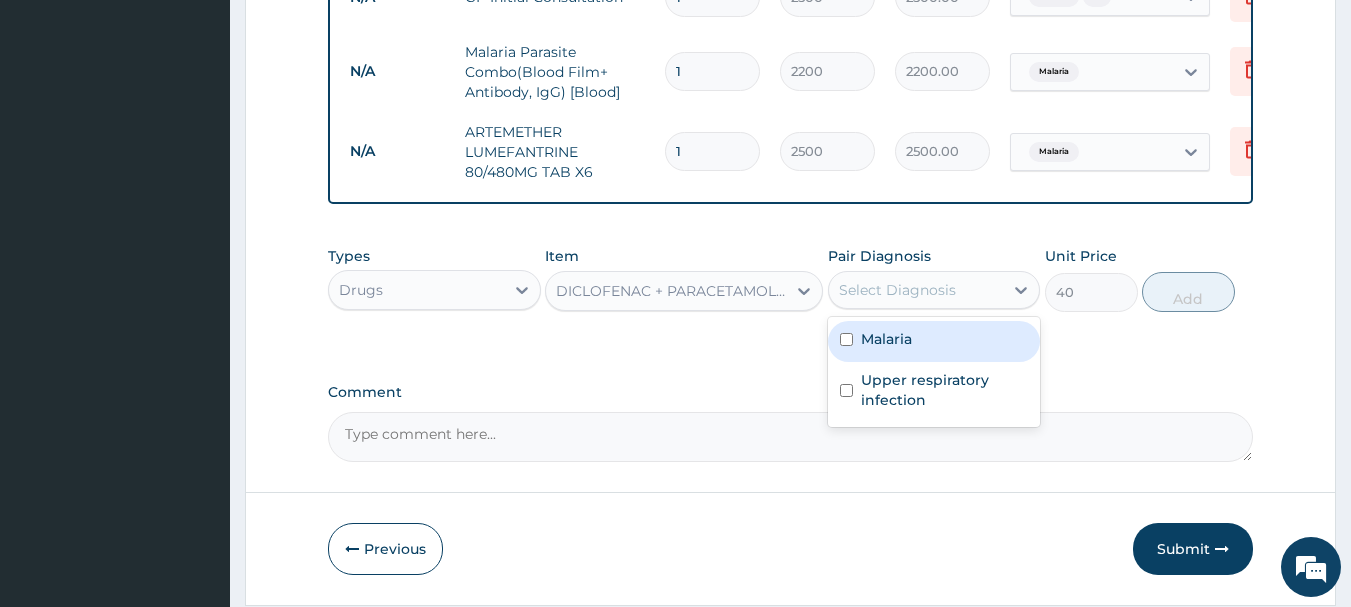 click at bounding box center [846, 339] 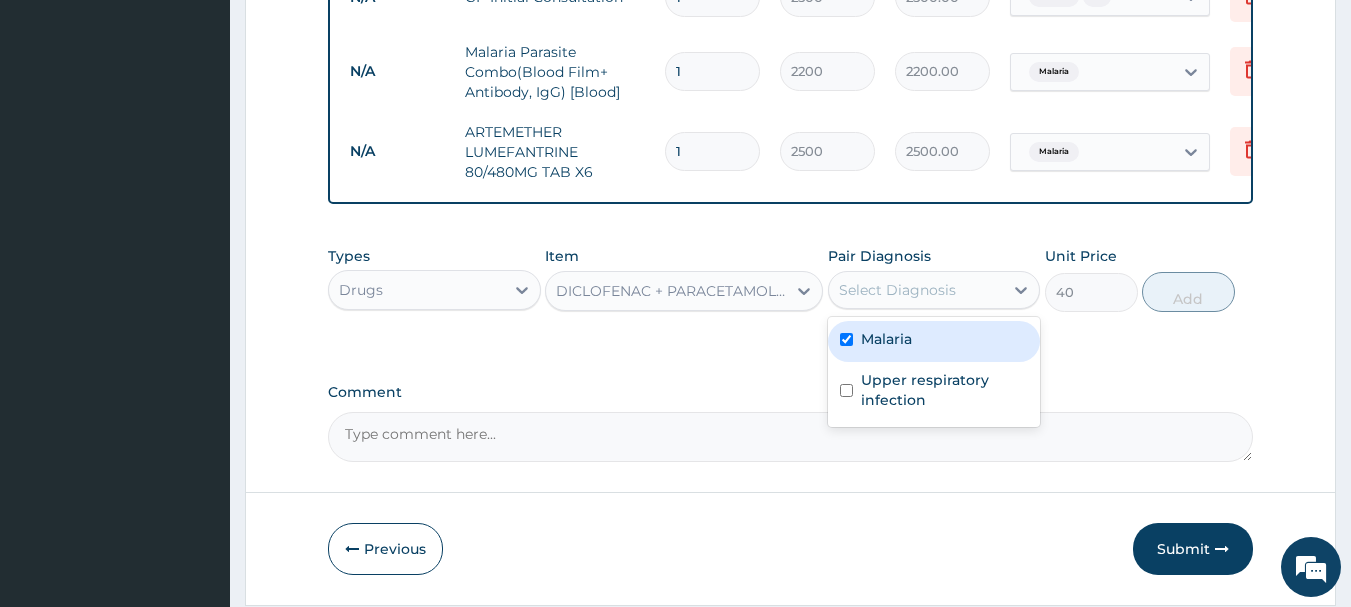 checkbox on "true" 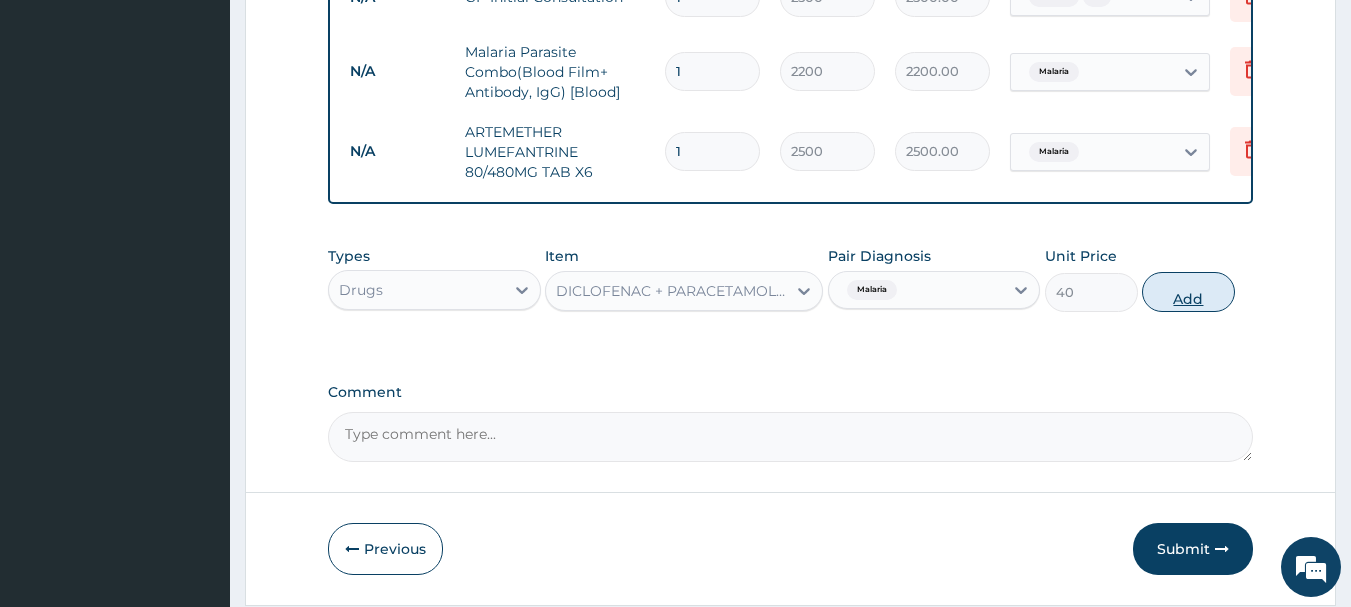 click on "Add" at bounding box center (1188, 292) 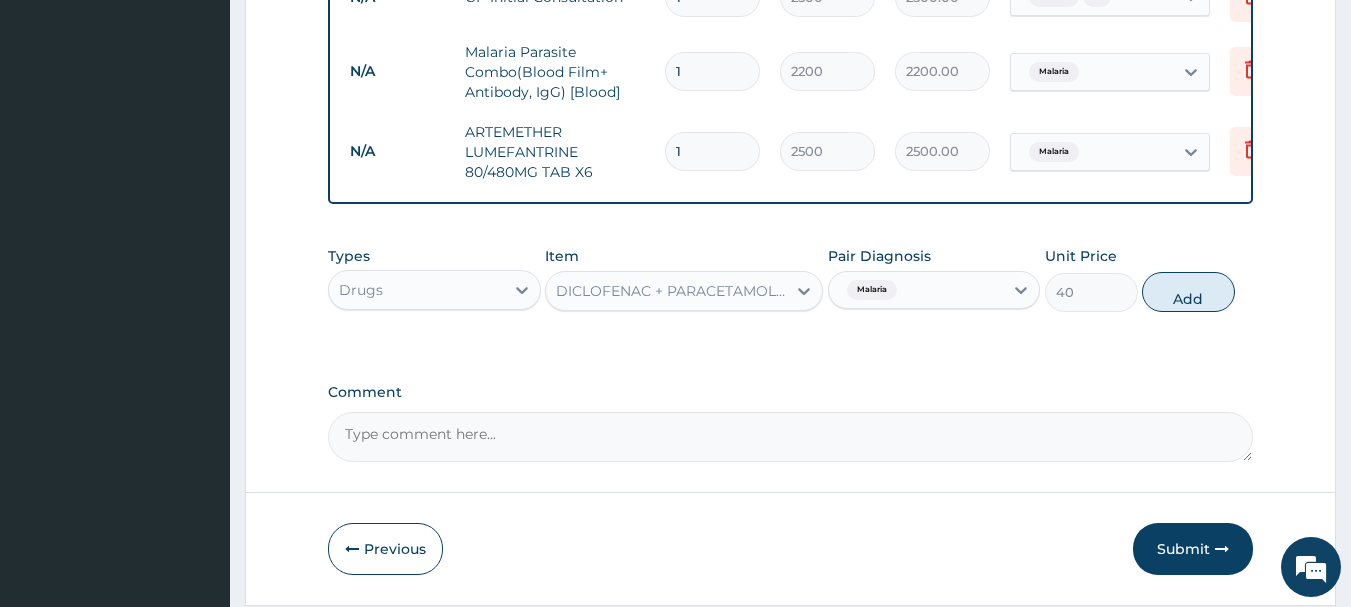 type on "0" 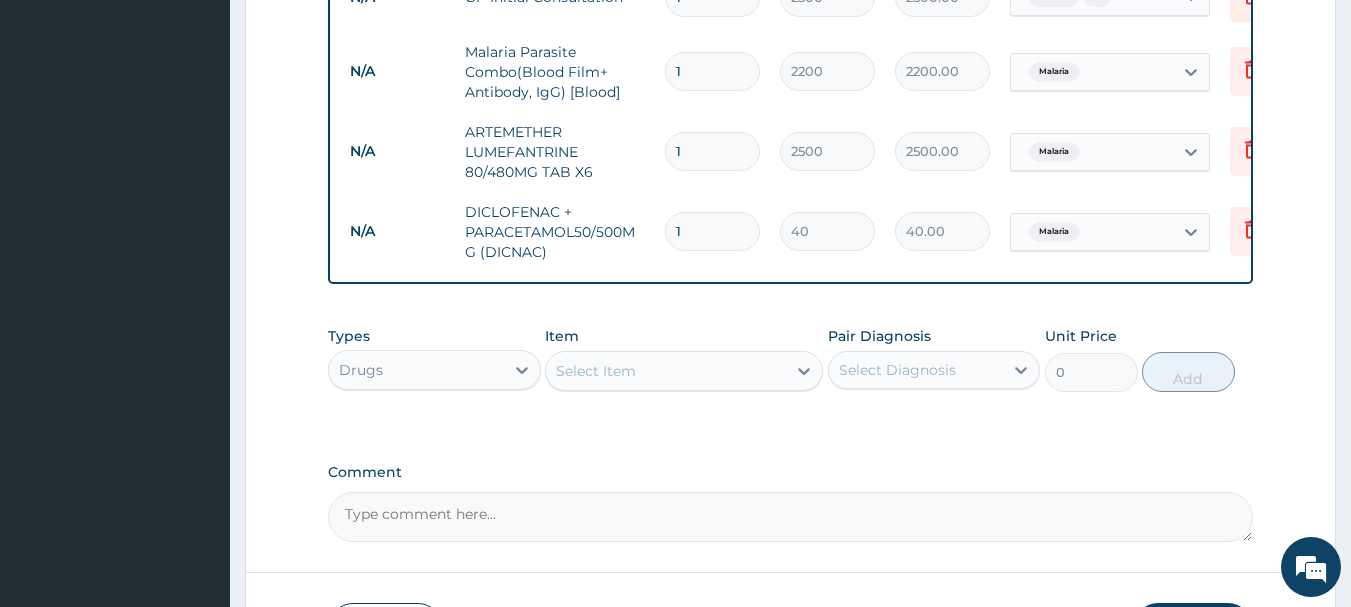type on "12" 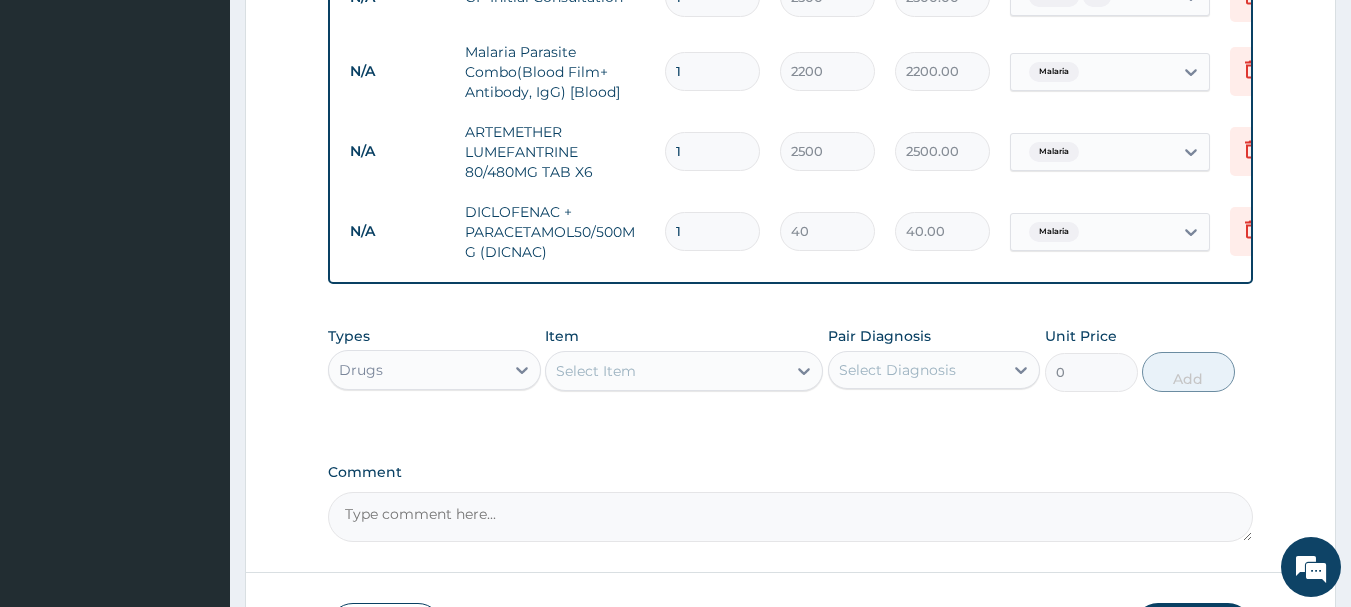 type on "480.00" 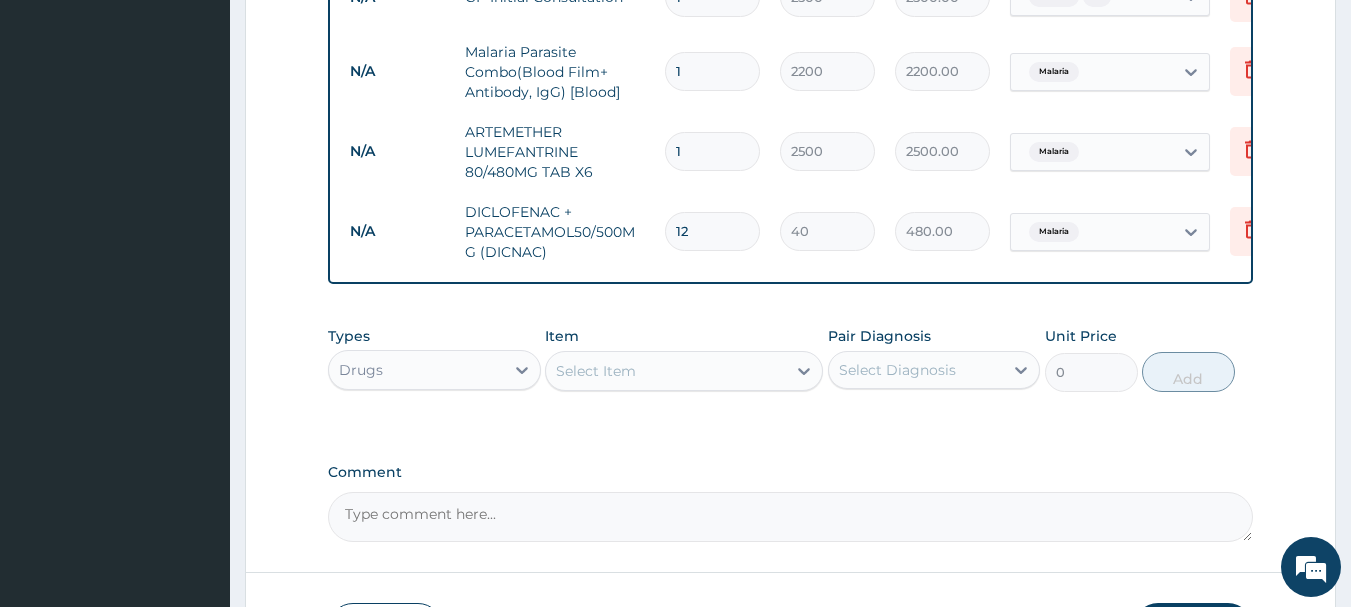 type on "12" 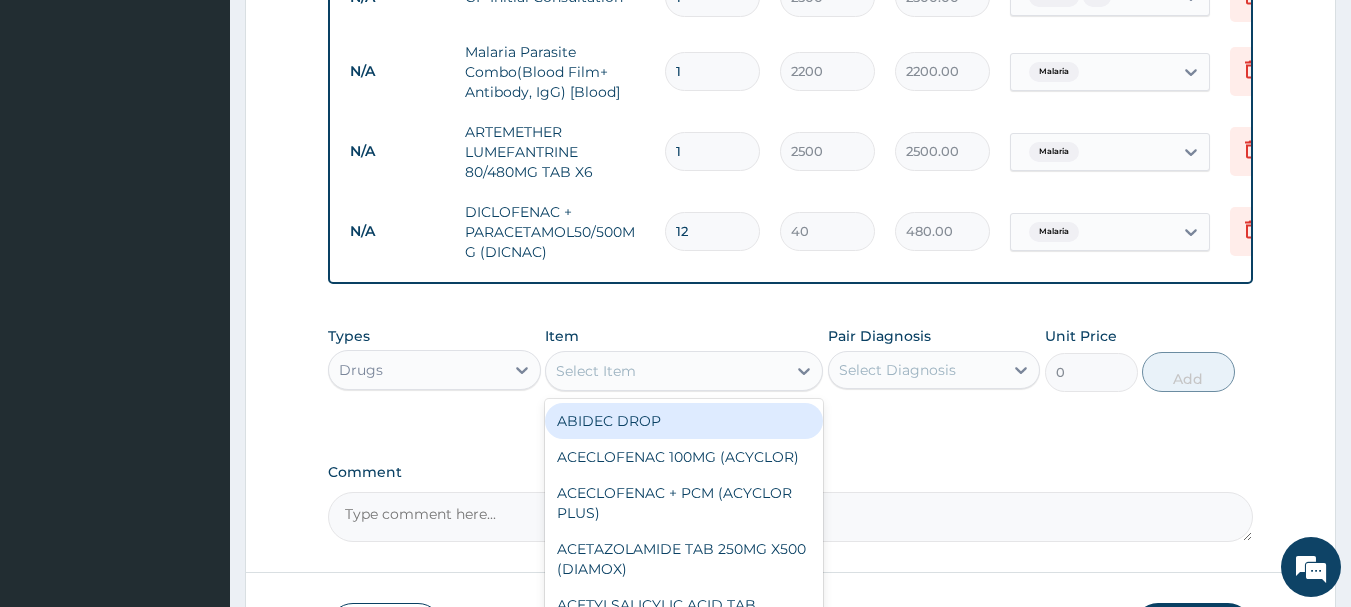 click on "Select Item" at bounding box center [596, 371] 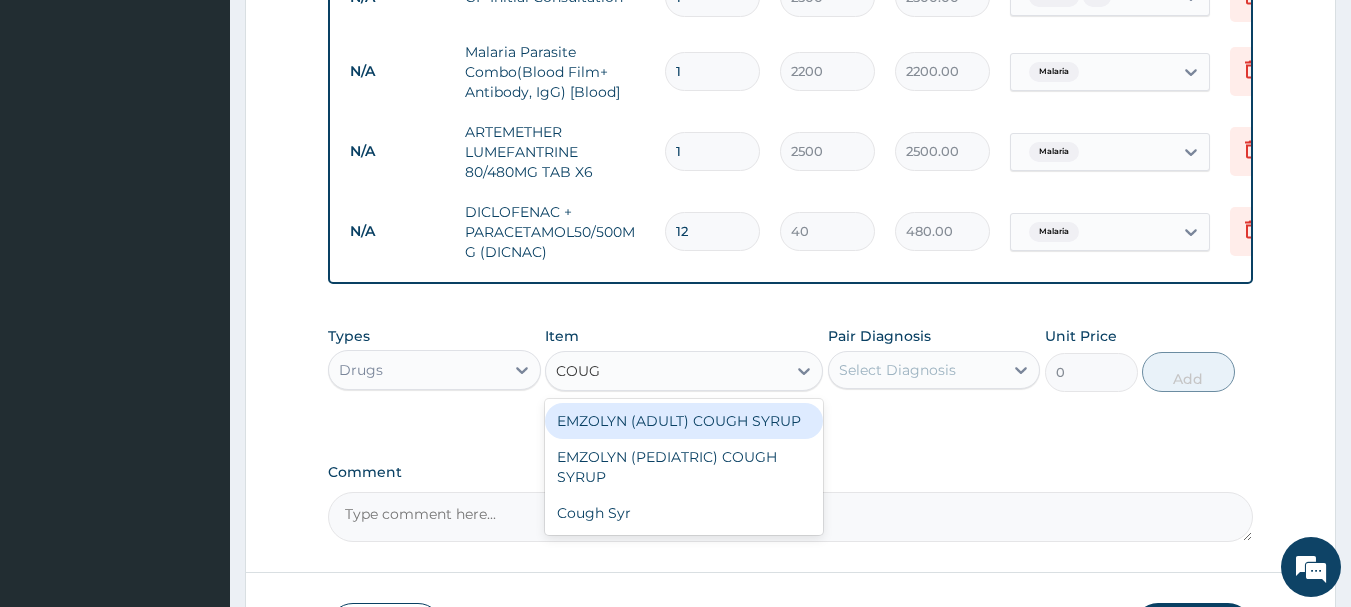 type on "COUGH" 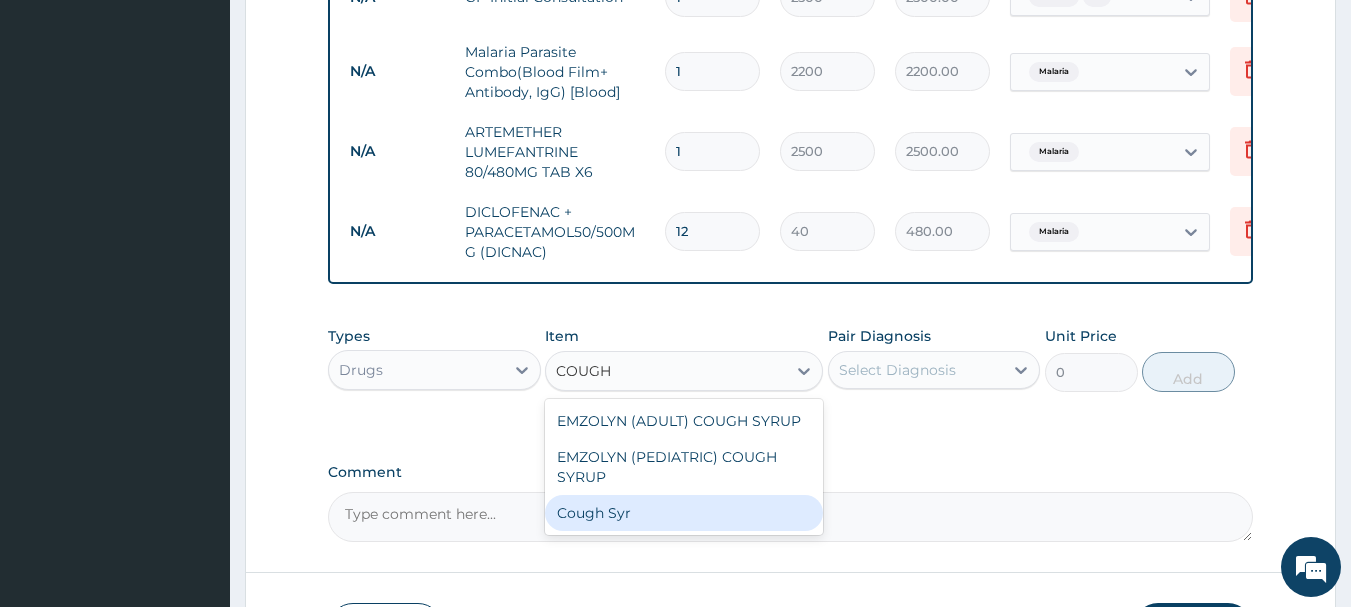 click on "Cough Syr" at bounding box center [684, 513] 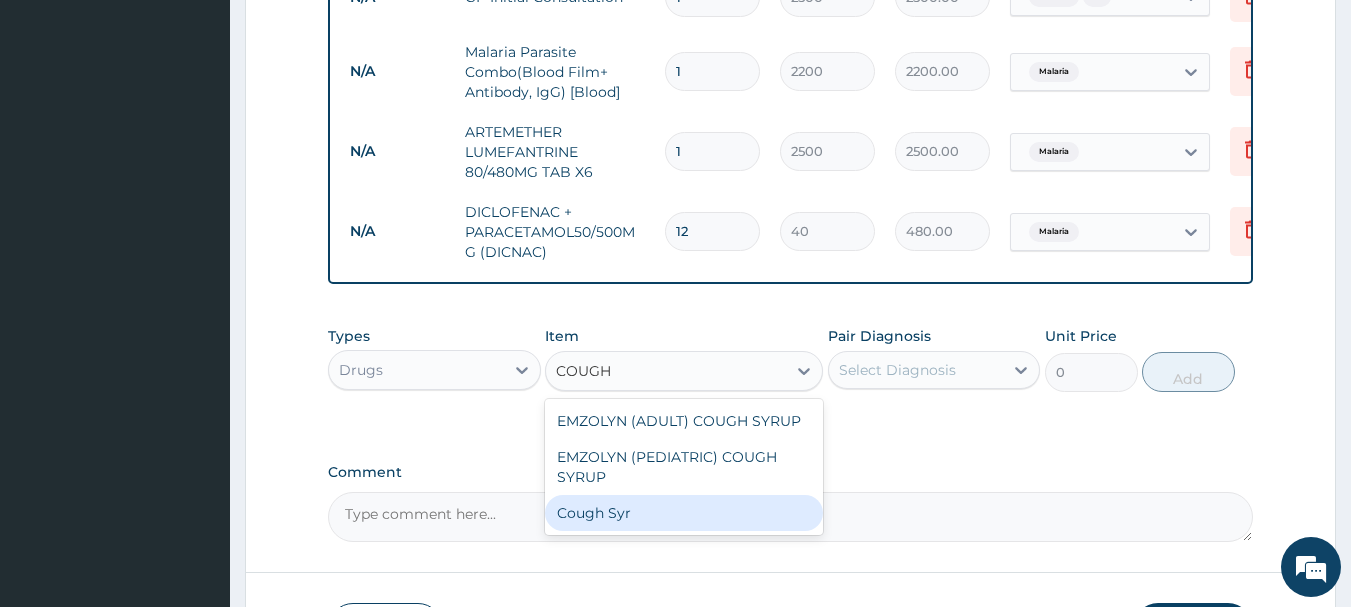 type 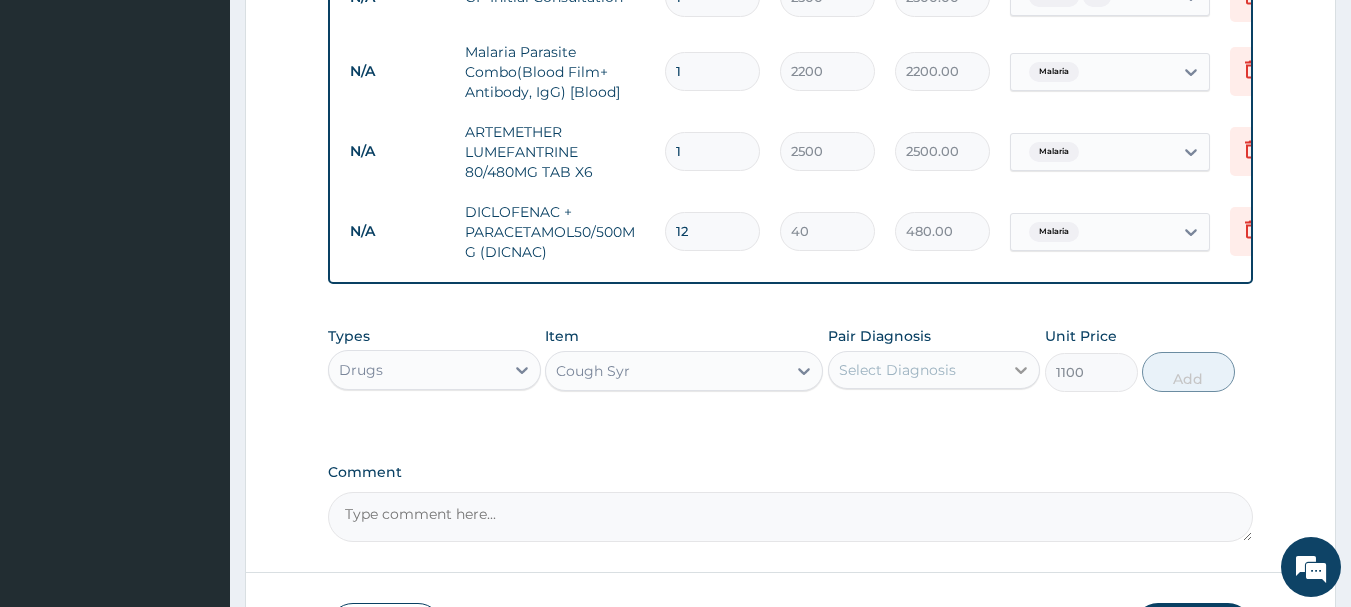 click 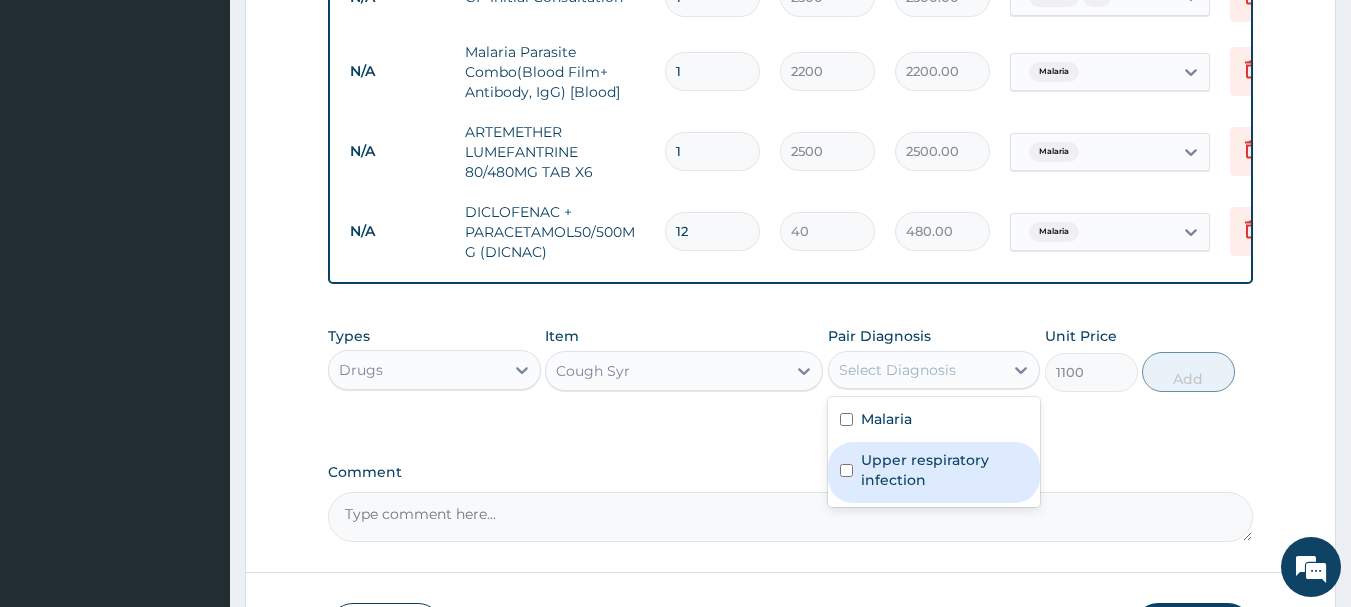 click on "Upper respiratory infection" at bounding box center (934, 472) 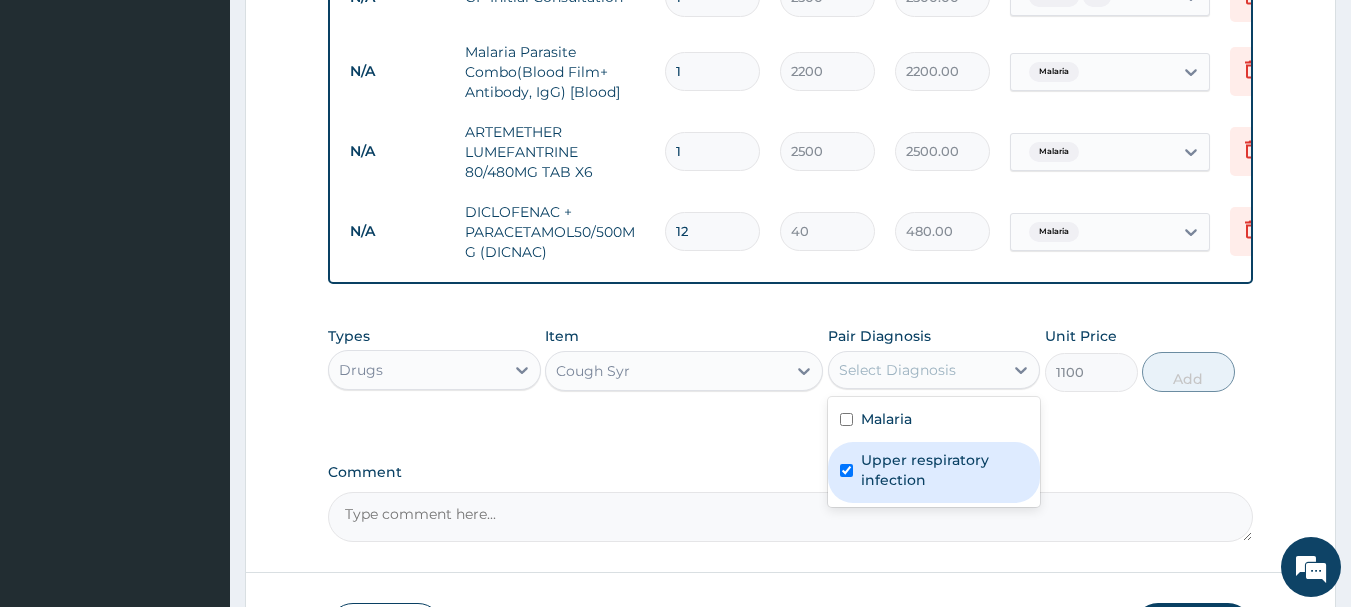 checkbox on "true" 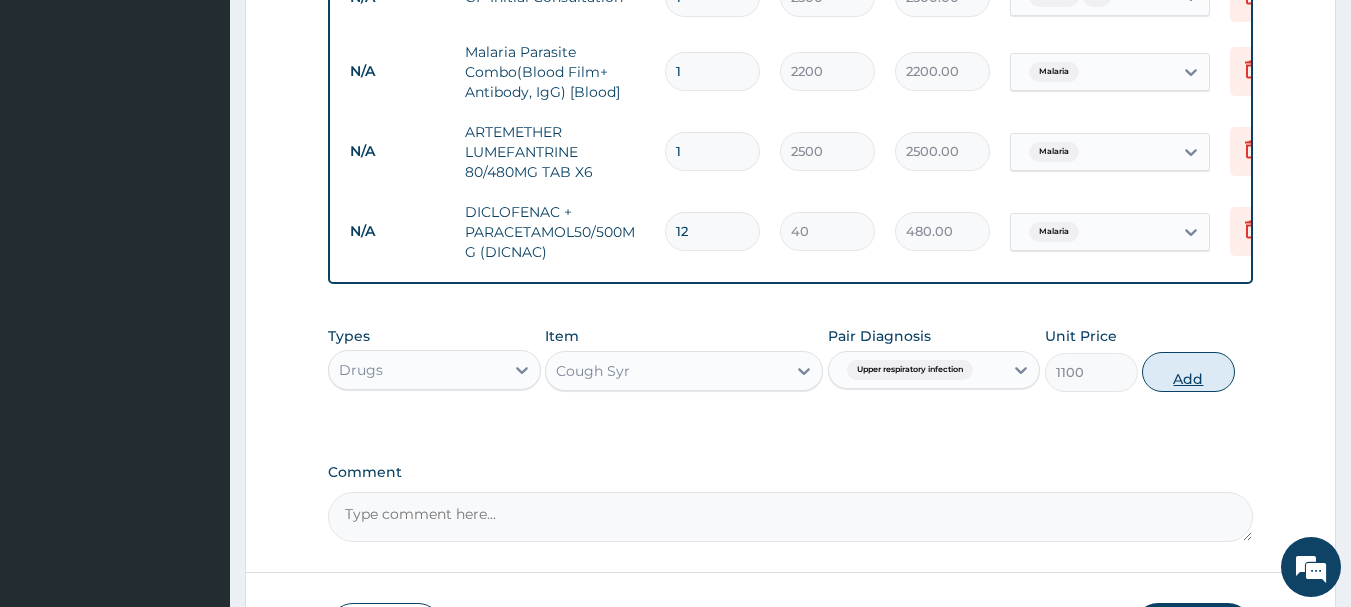 click on "Add" at bounding box center (1188, 372) 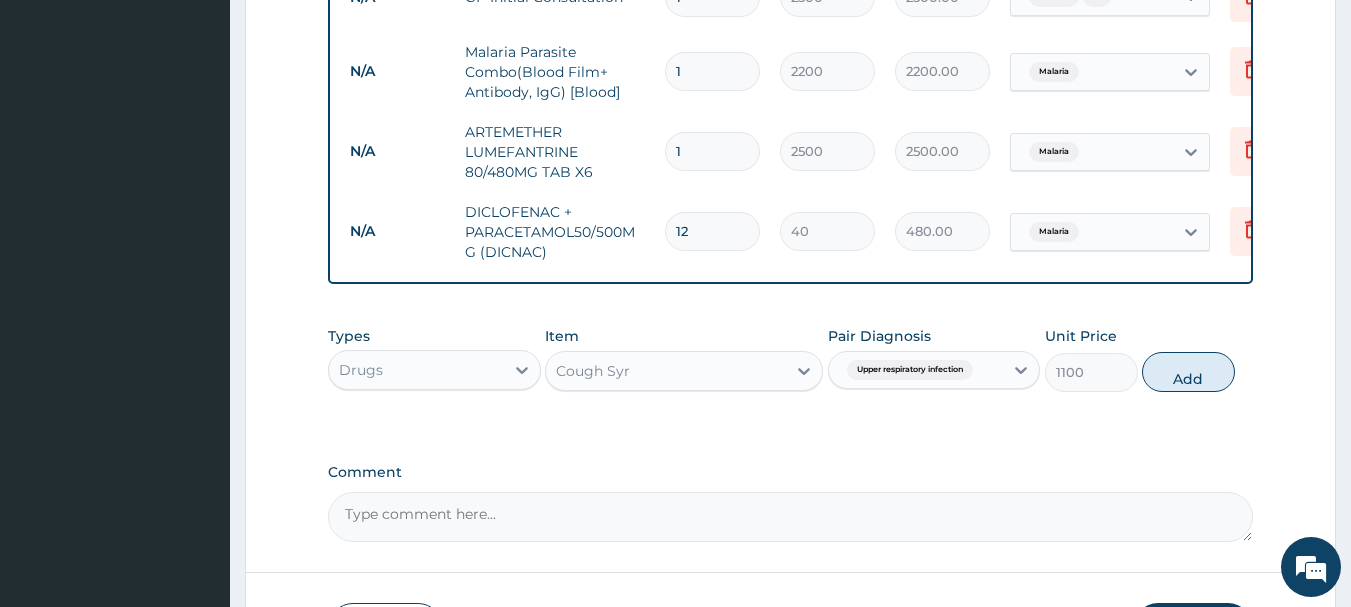 type on "0" 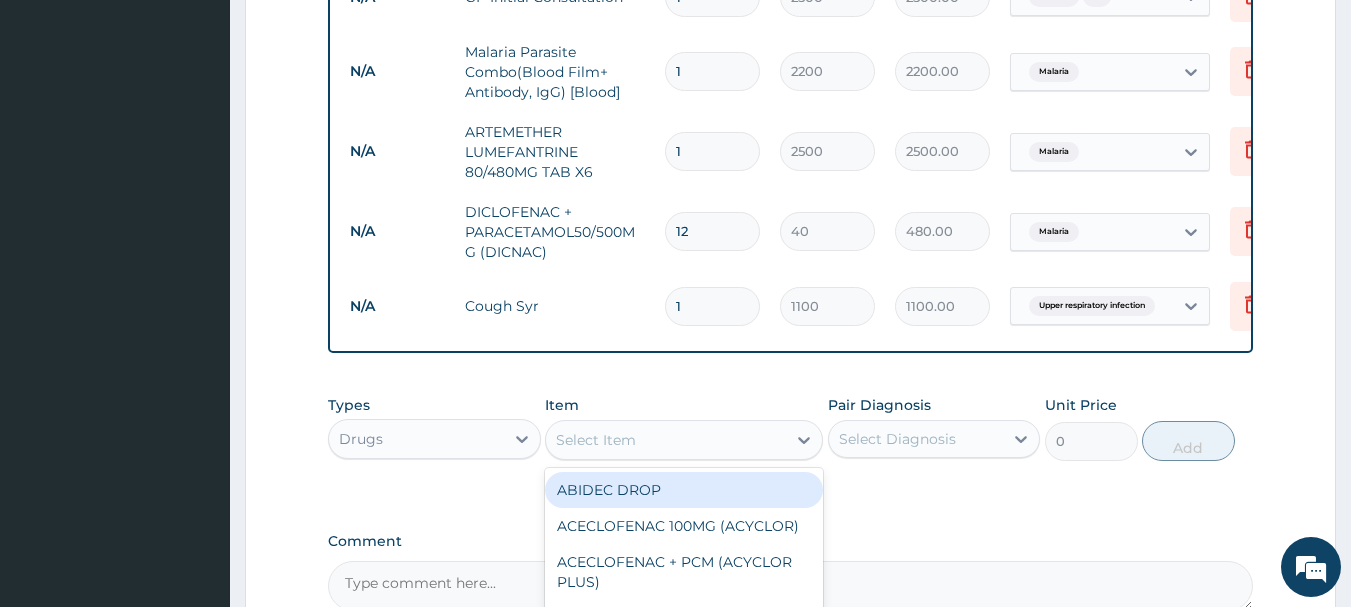 click on "Select Item" at bounding box center (666, 440) 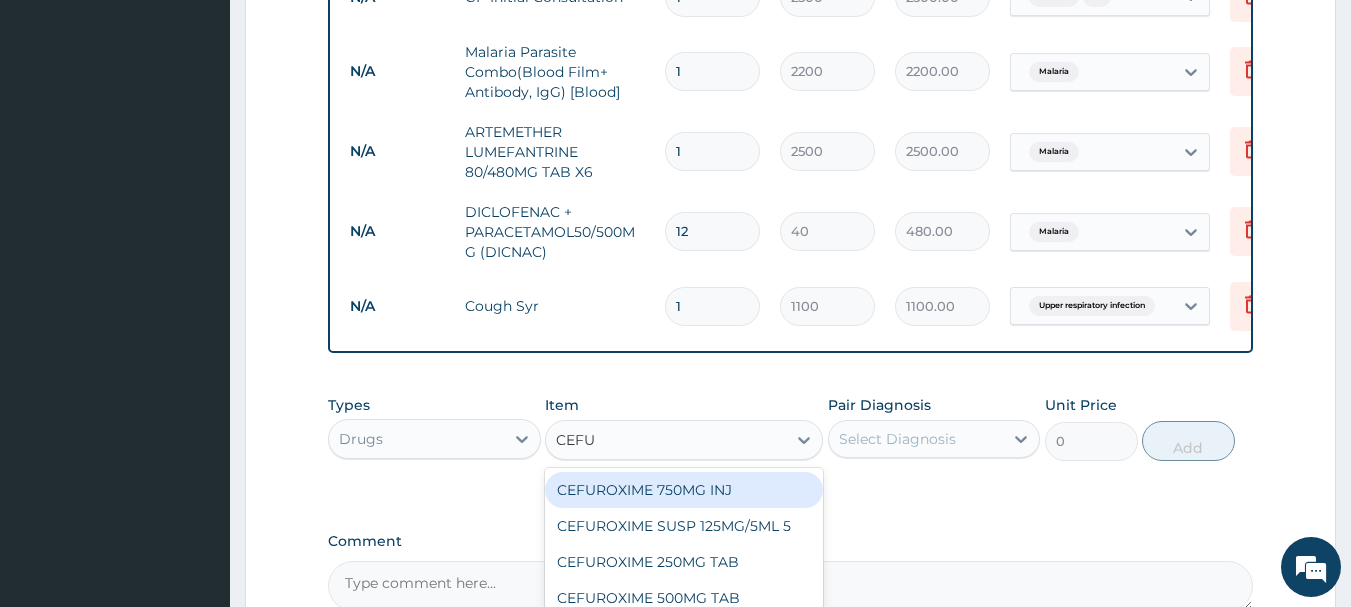 type on "CEFUR" 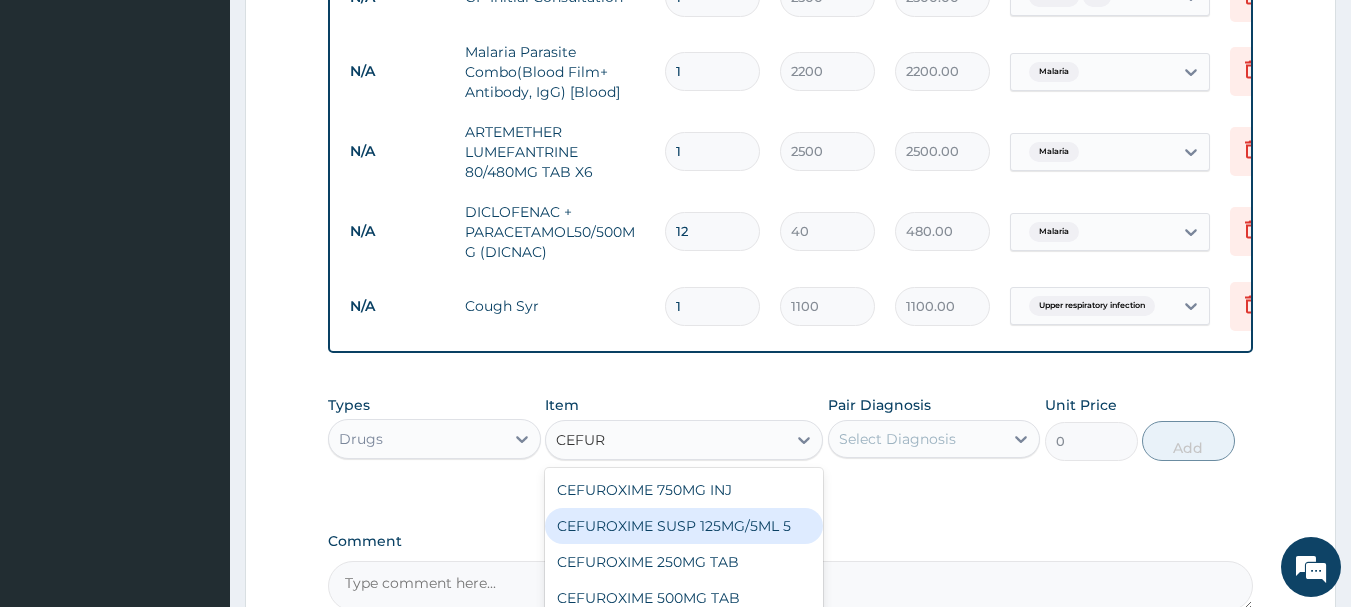 click on "CEFUROXIME SUSP 125MG/5ML 5" at bounding box center [684, 526] 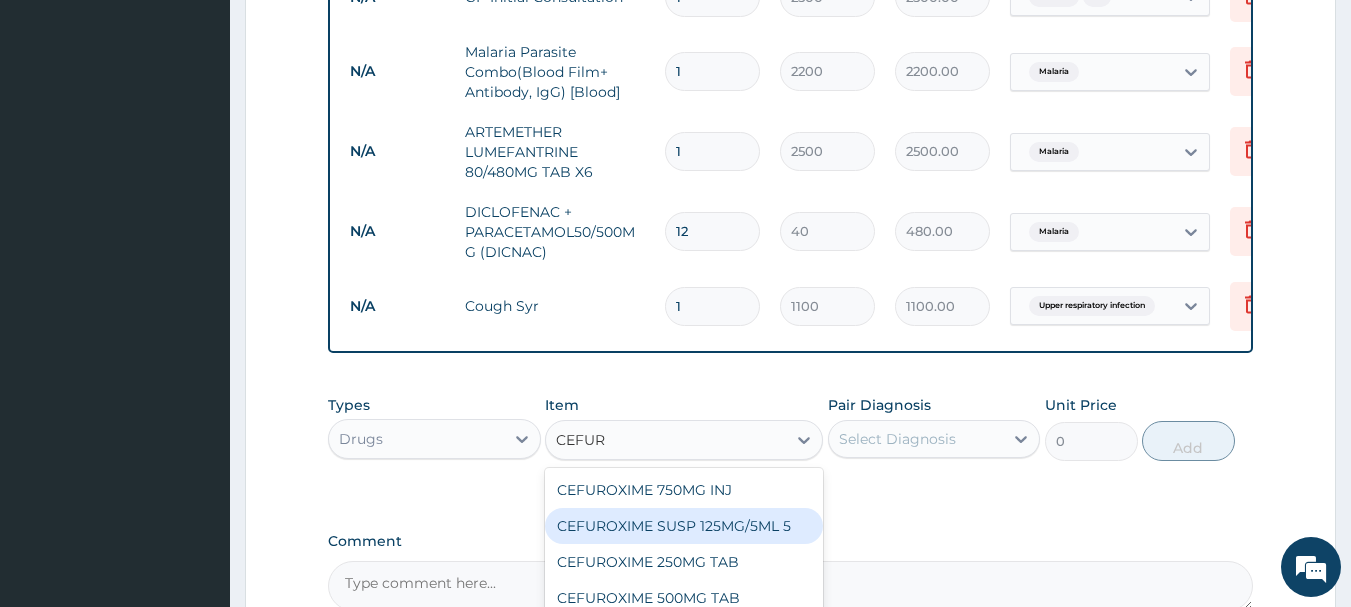 type 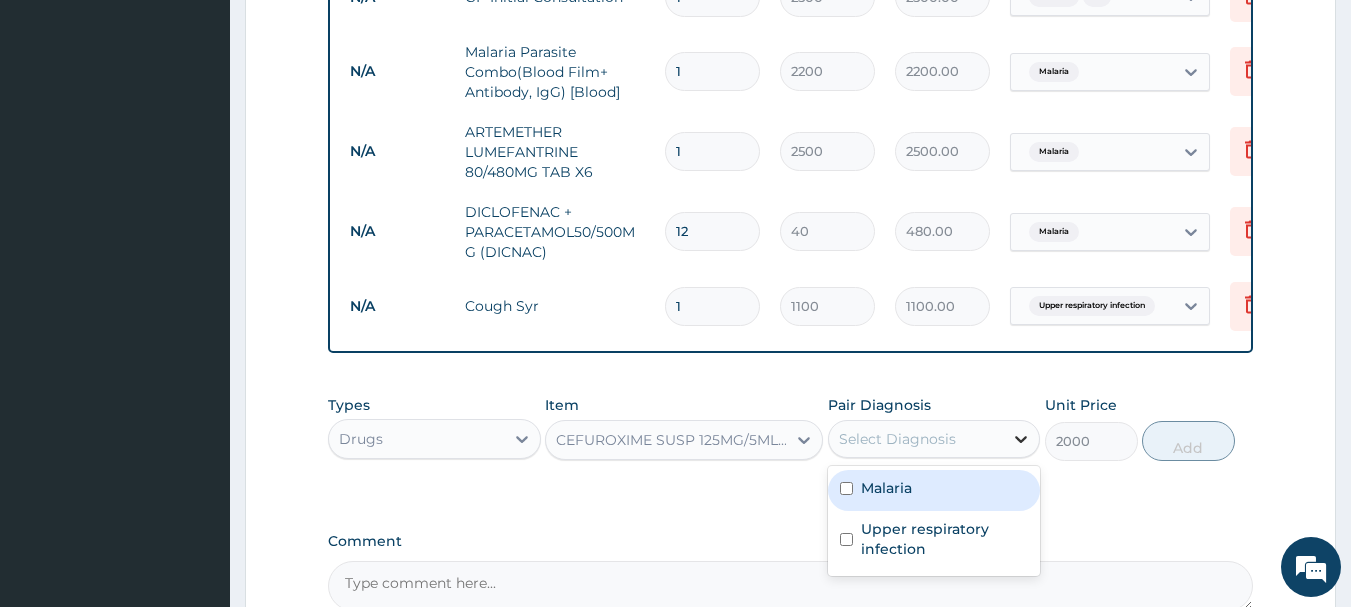 click 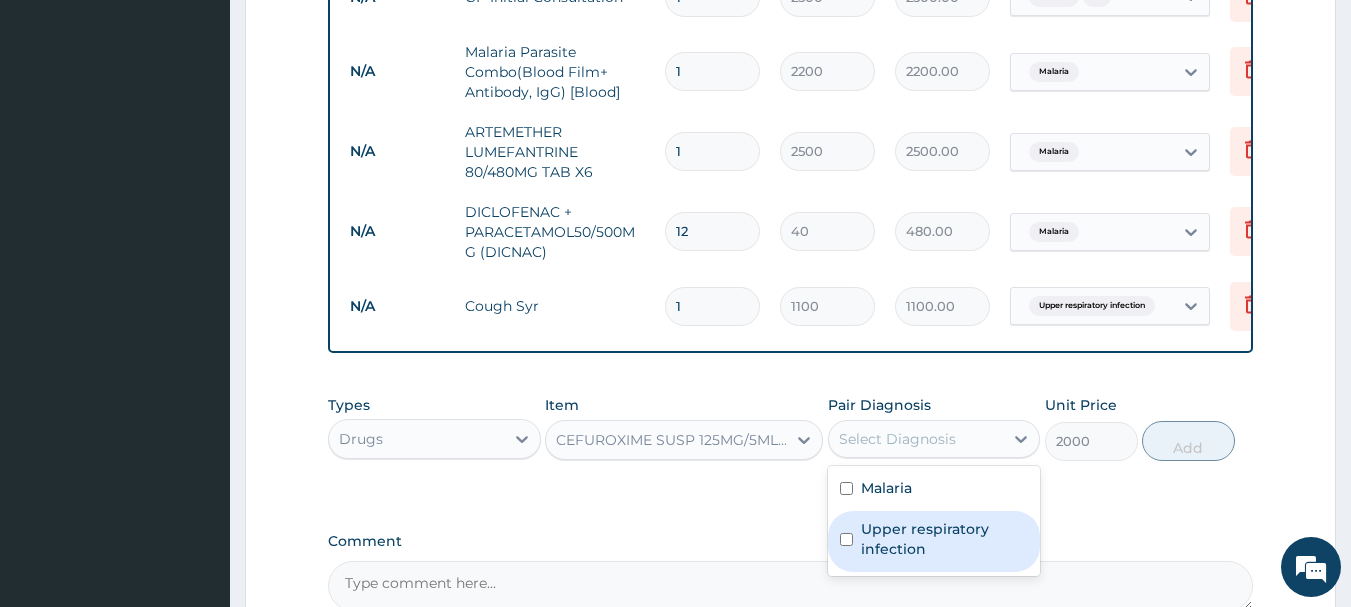 click at bounding box center (846, 539) 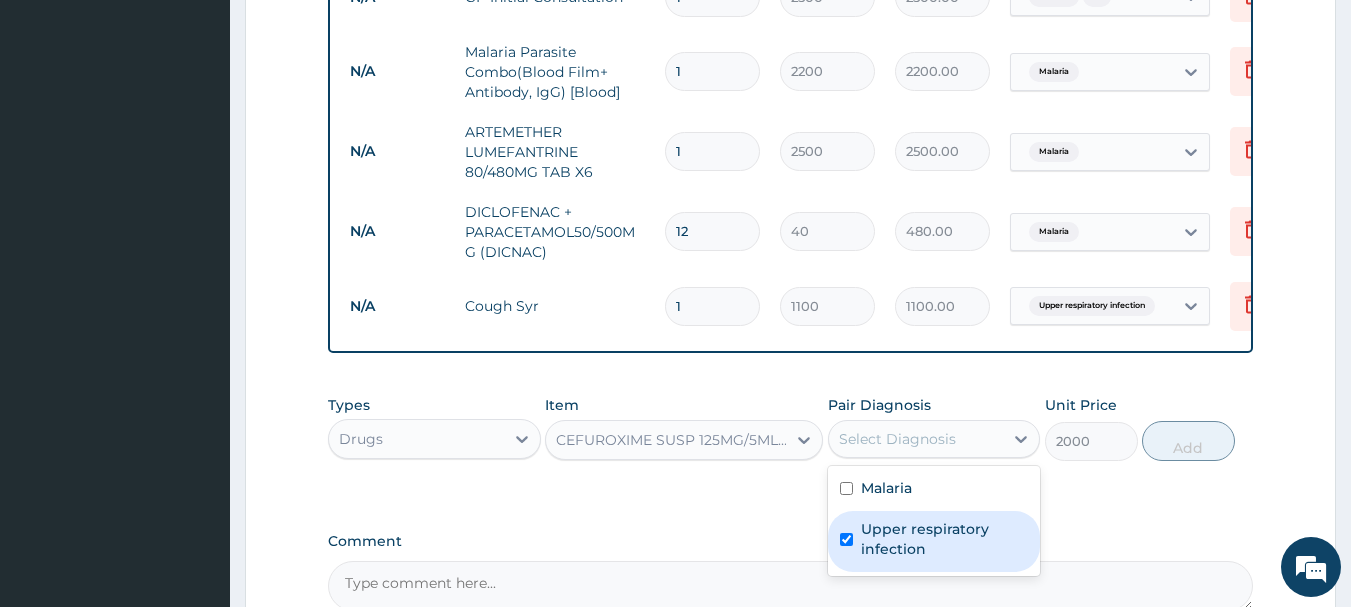 checkbox on "true" 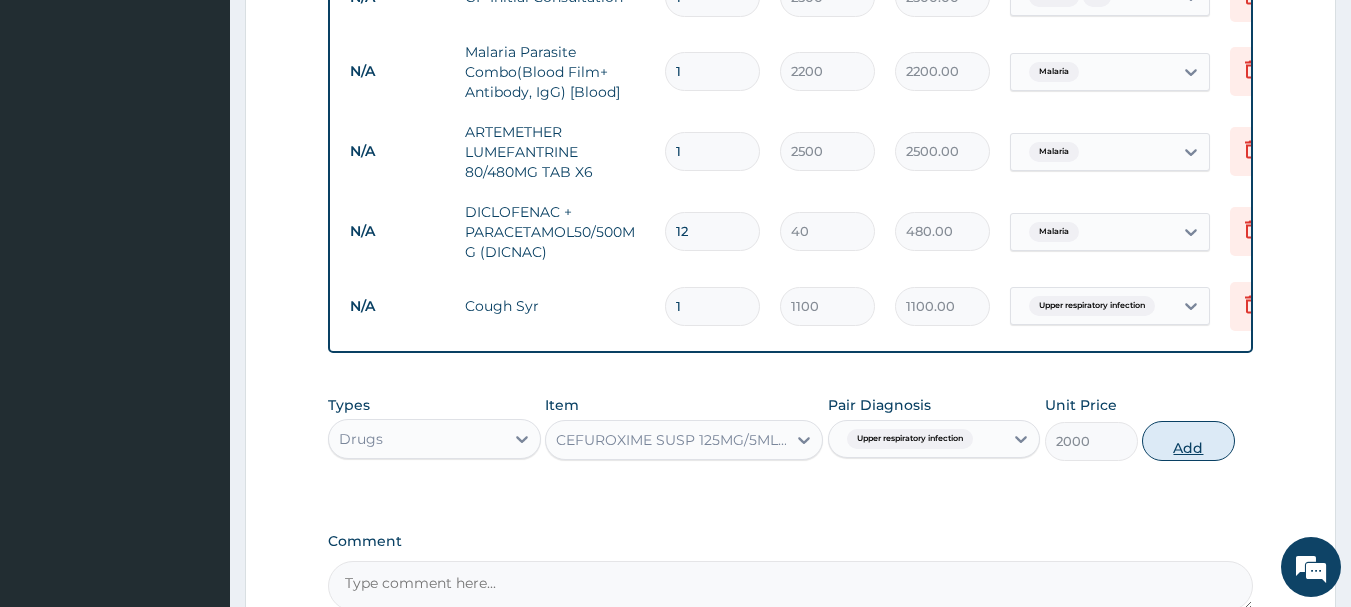 click on "Add" at bounding box center (1188, 441) 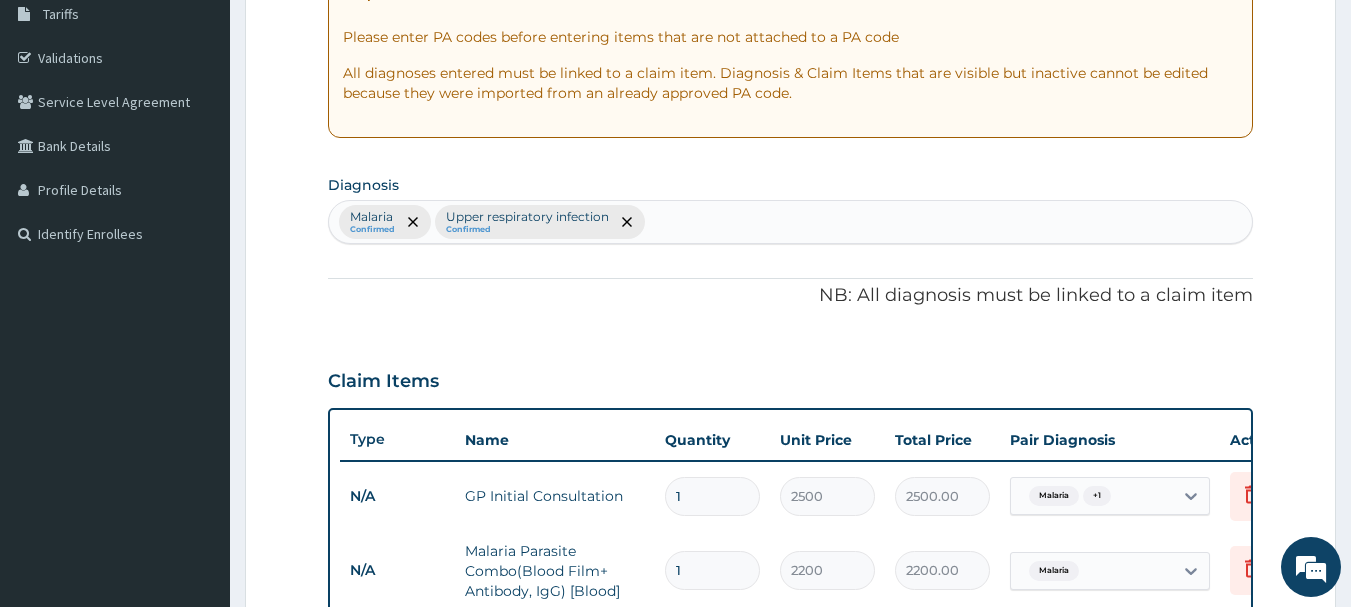 scroll, scrollTop: 335, scrollLeft: 0, axis: vertical 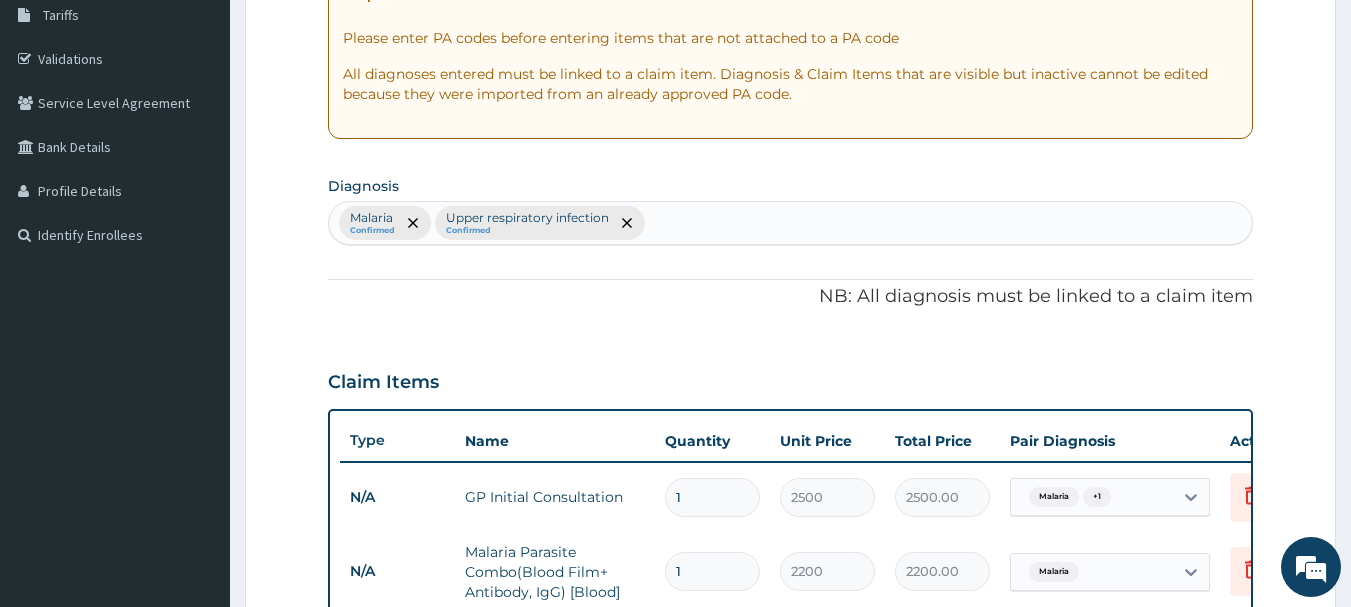 click on "Malaria Confirmed Upper respiratory infection Confirmed" at bounding box center [791, 223] 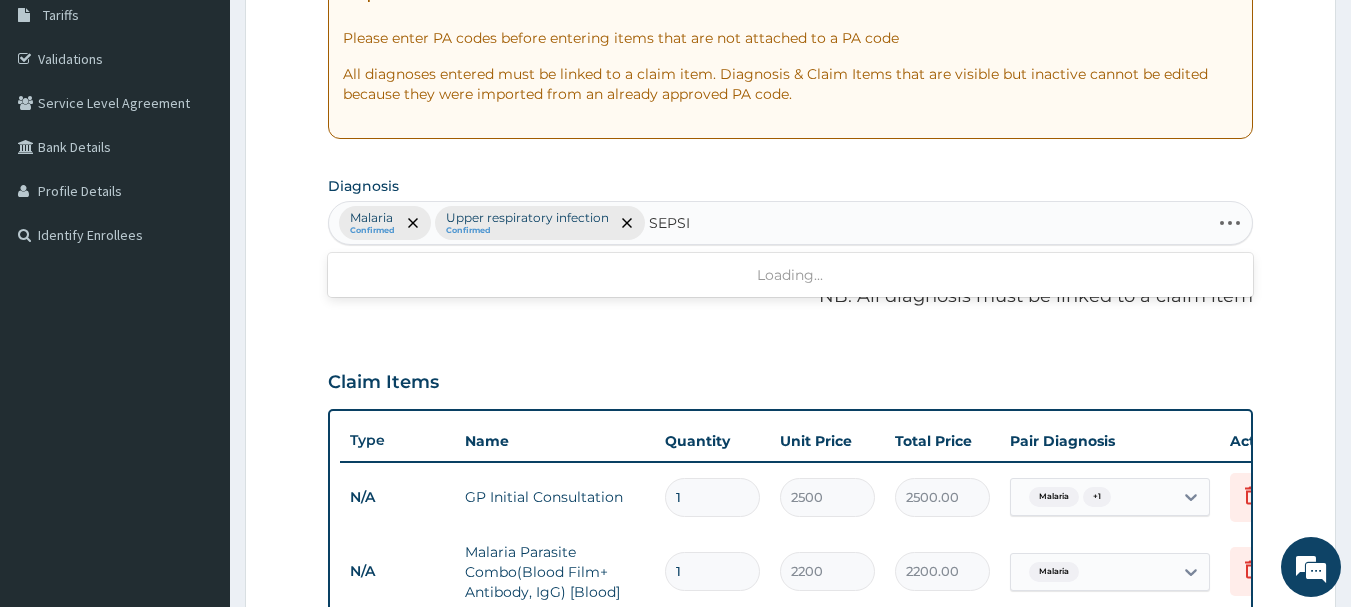 type on "SEPSIS" 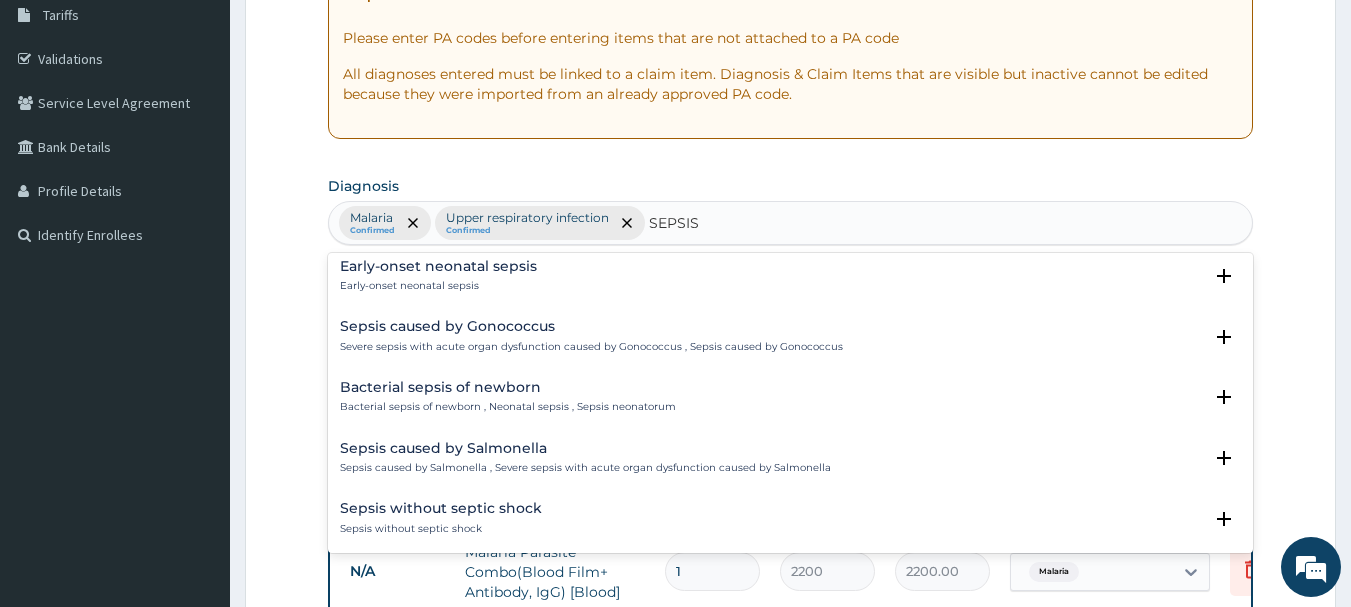 scroll, scrollTop: 1800, scrollLeft: 0, axis: vertical 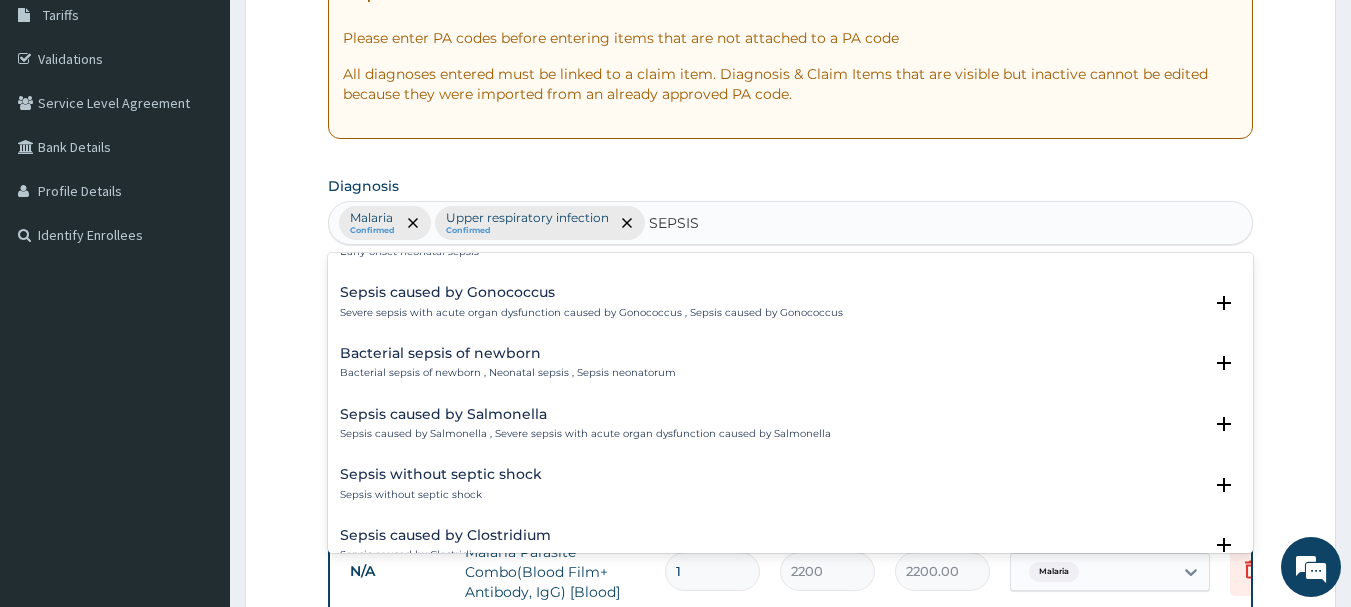 click on "Sepsis caused by Salmonella Sepsis caused by Salmonella , Severe sepsis with acute organ dysfunction caused by Salmonella" at bounding box center [585, 424] 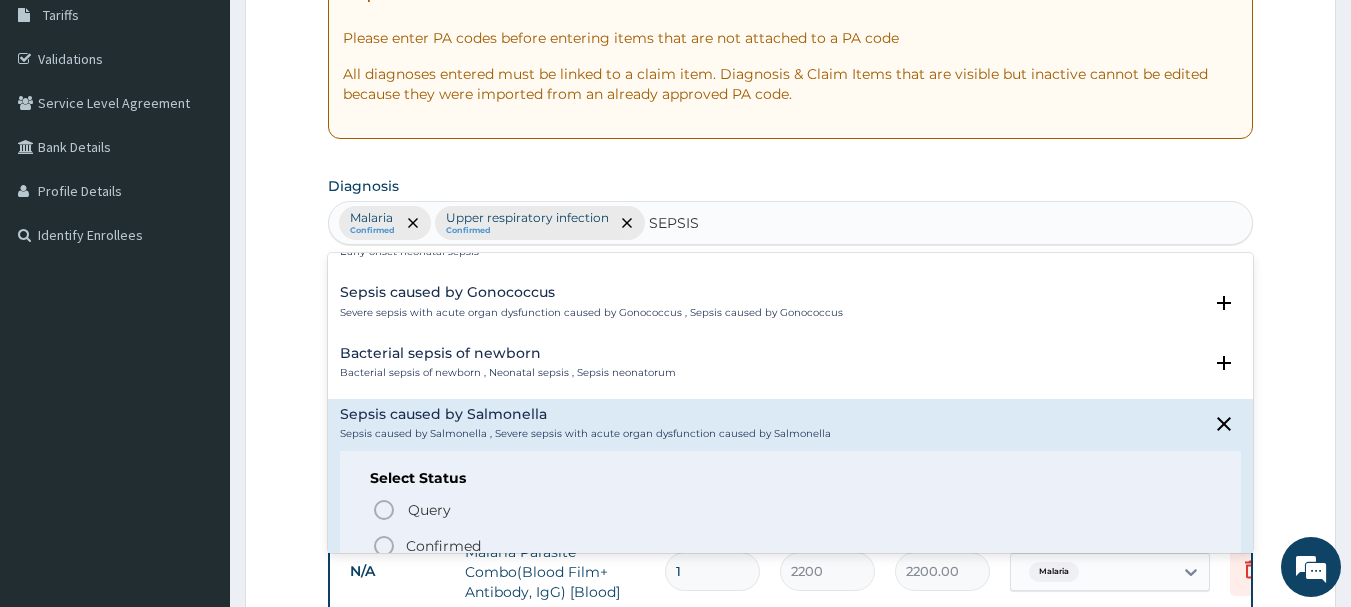 click 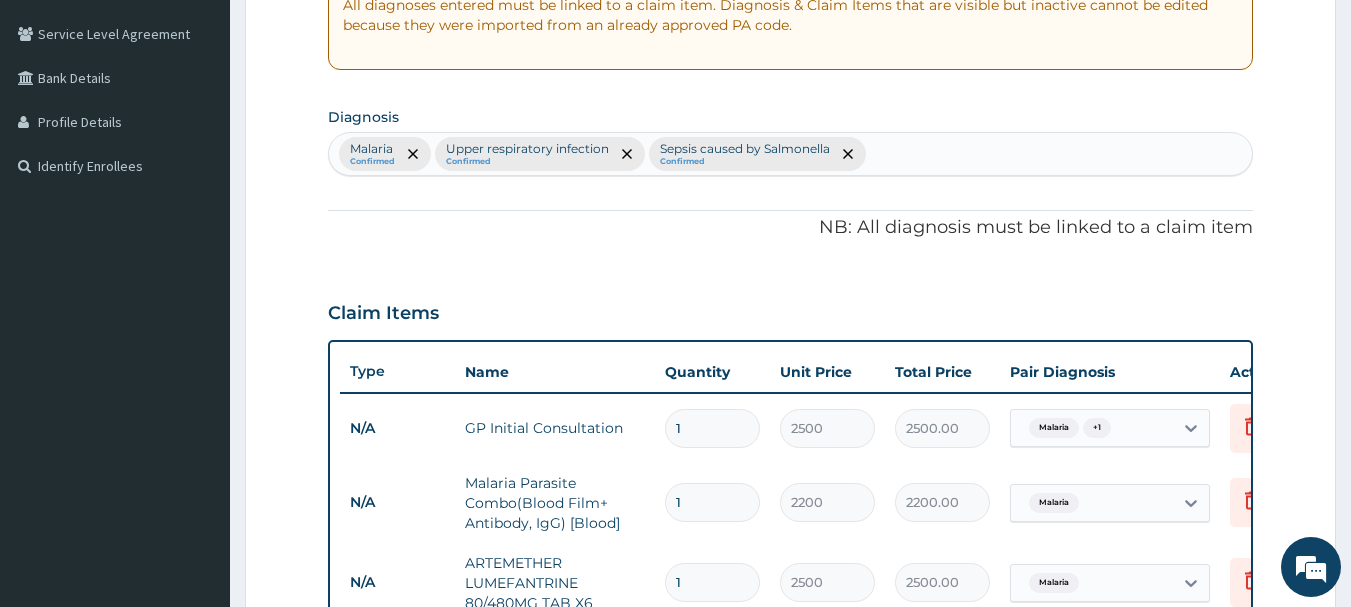 scroll, scrollTop: 535, scrollLeft: 0, axis: vertical 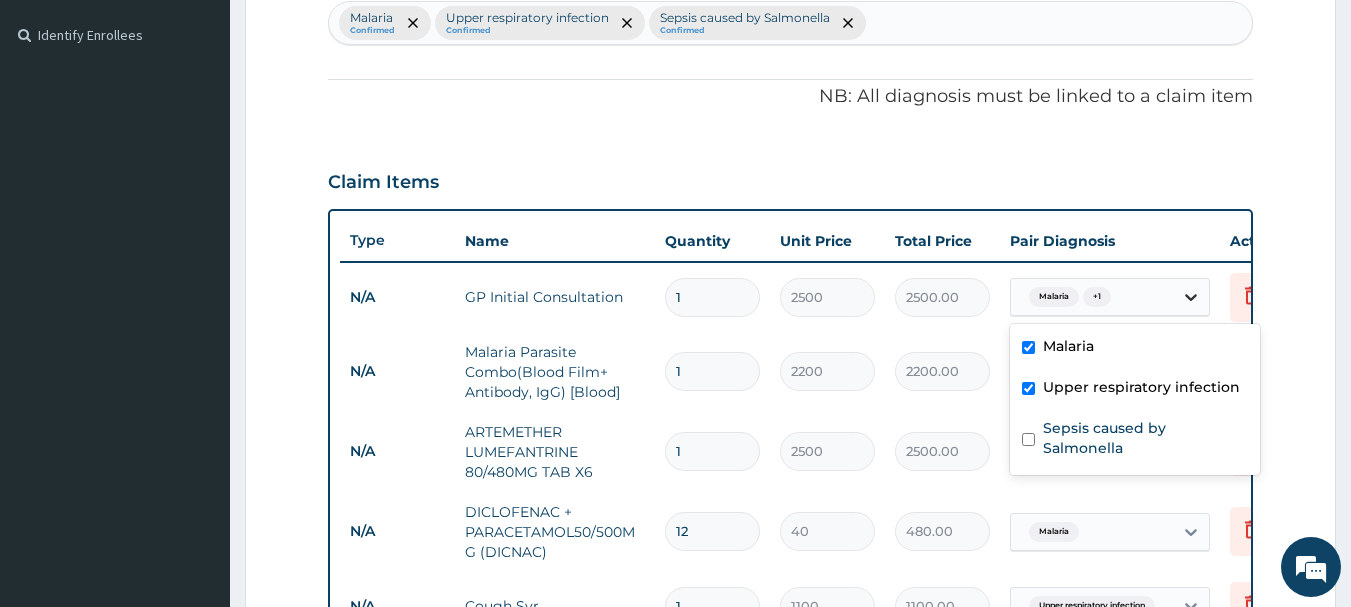 click 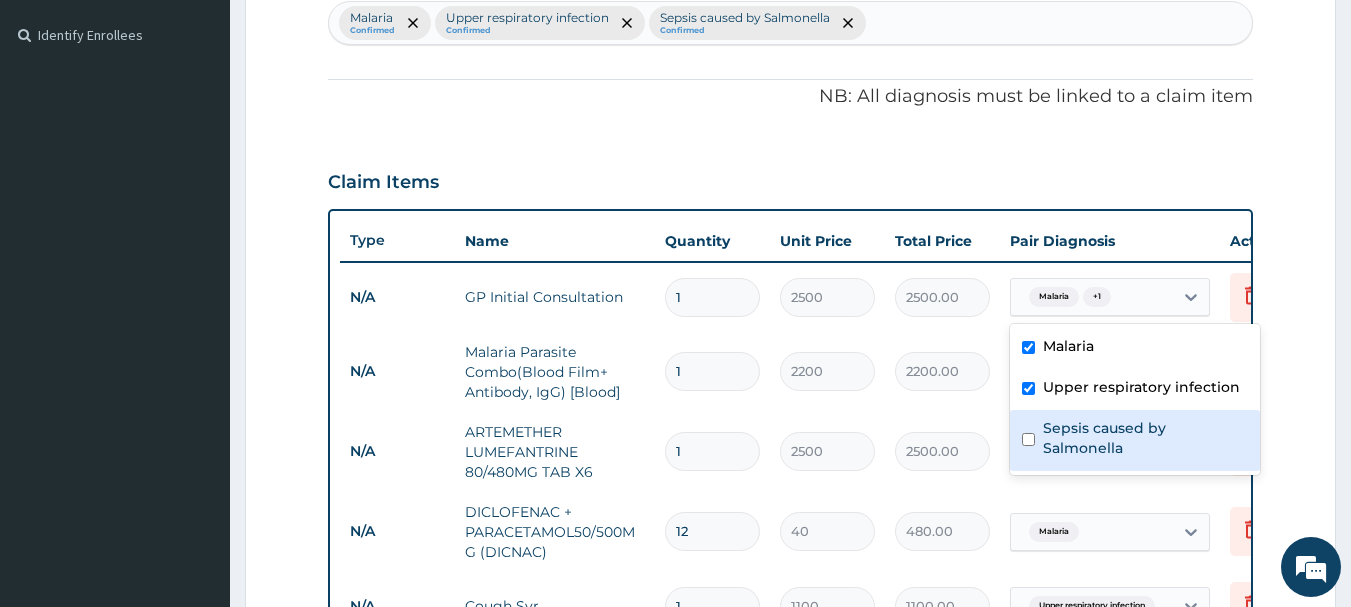 click at bounding box center (1028, 439) 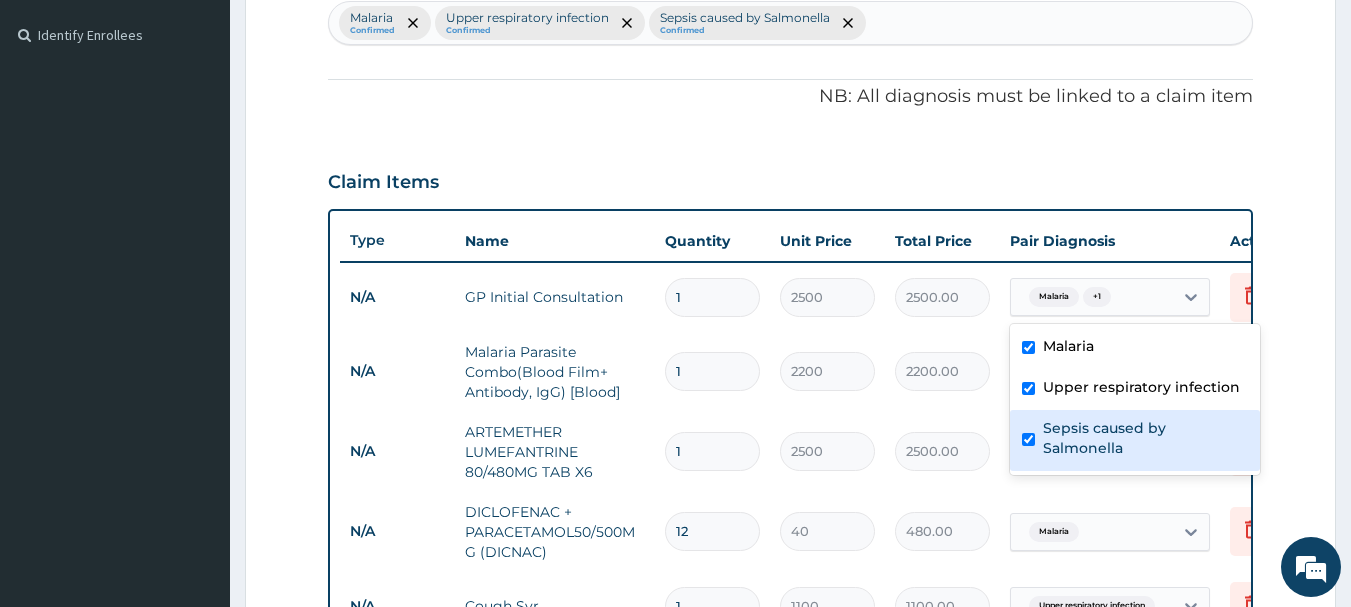 checkbox on "true" 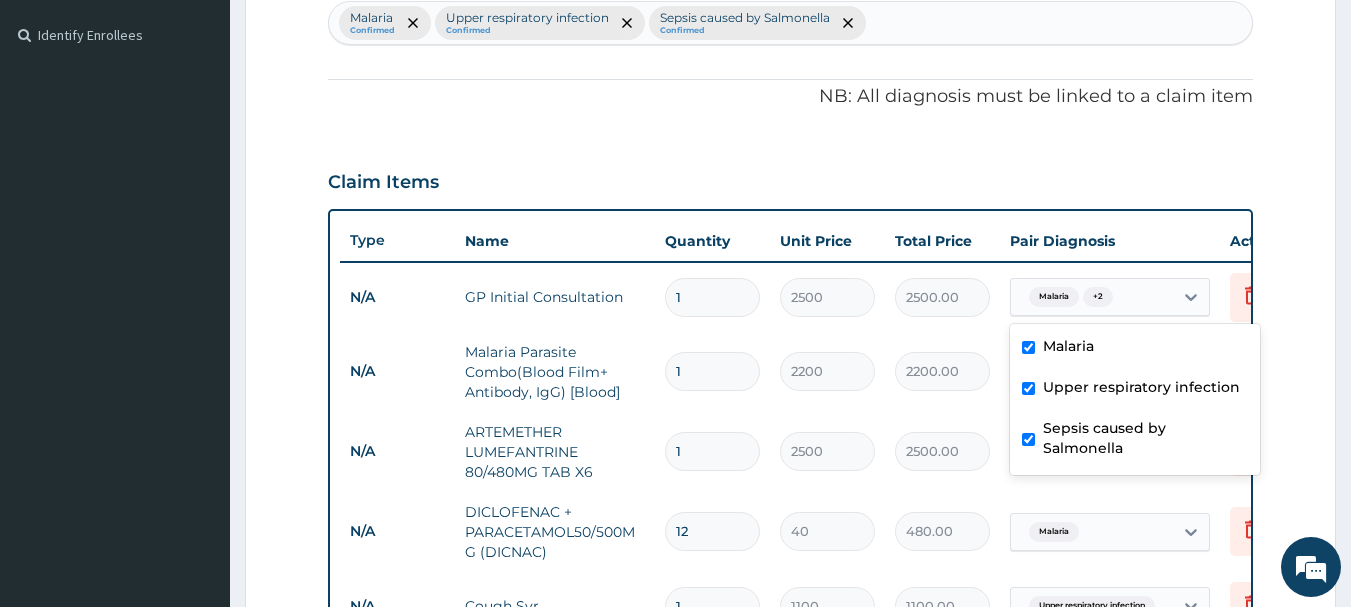 click on "N/A ARTEMETHER LUMEFANTRINE 80/480MG TAB X6 1 2500 2500.00 Malaria Delete" at bounding box center (830, 452) 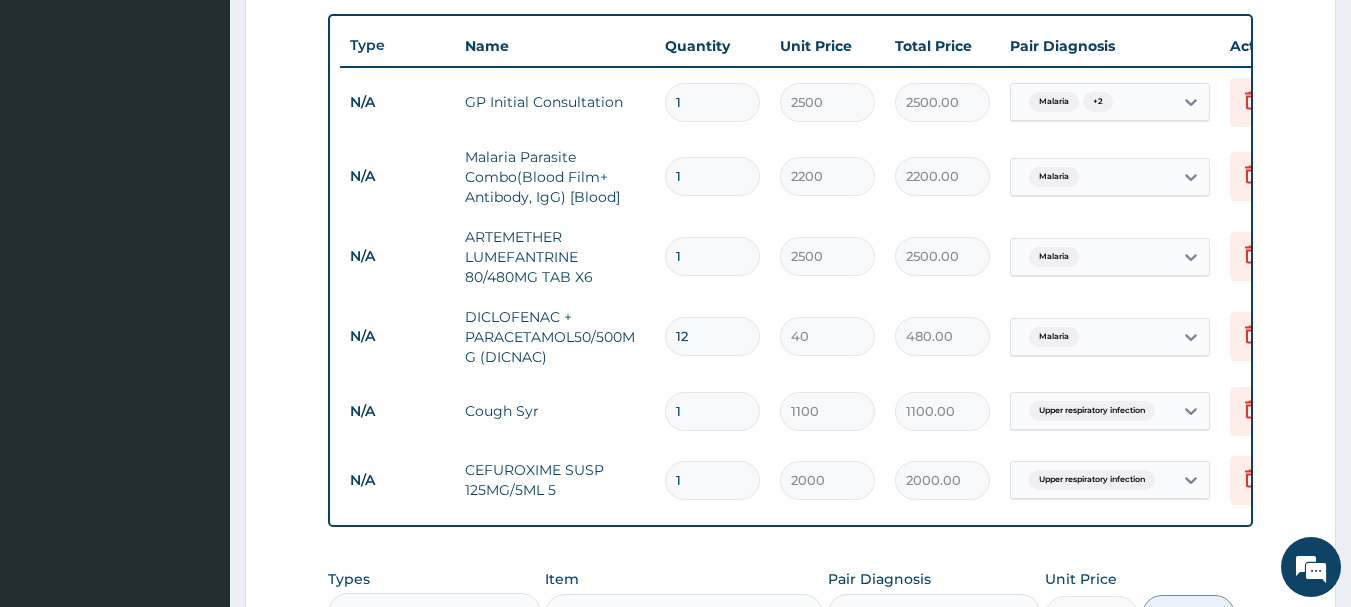 scroll, scrollTop: 735, scrollLeft: 0, axis: vertical 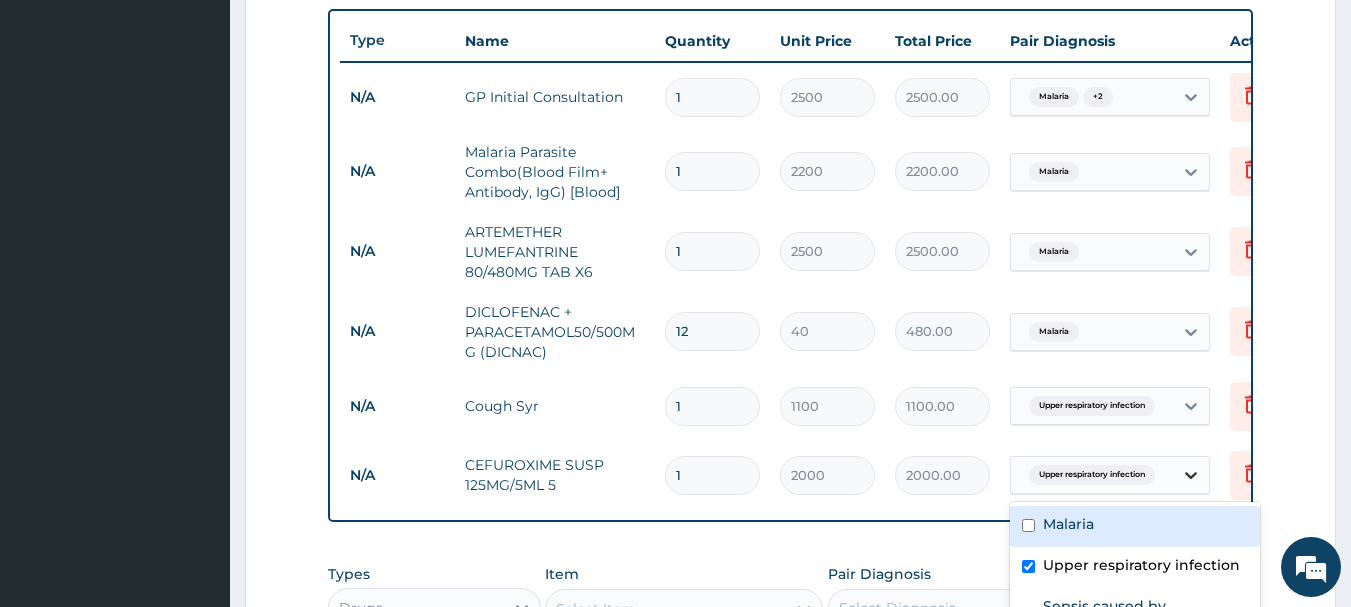 click 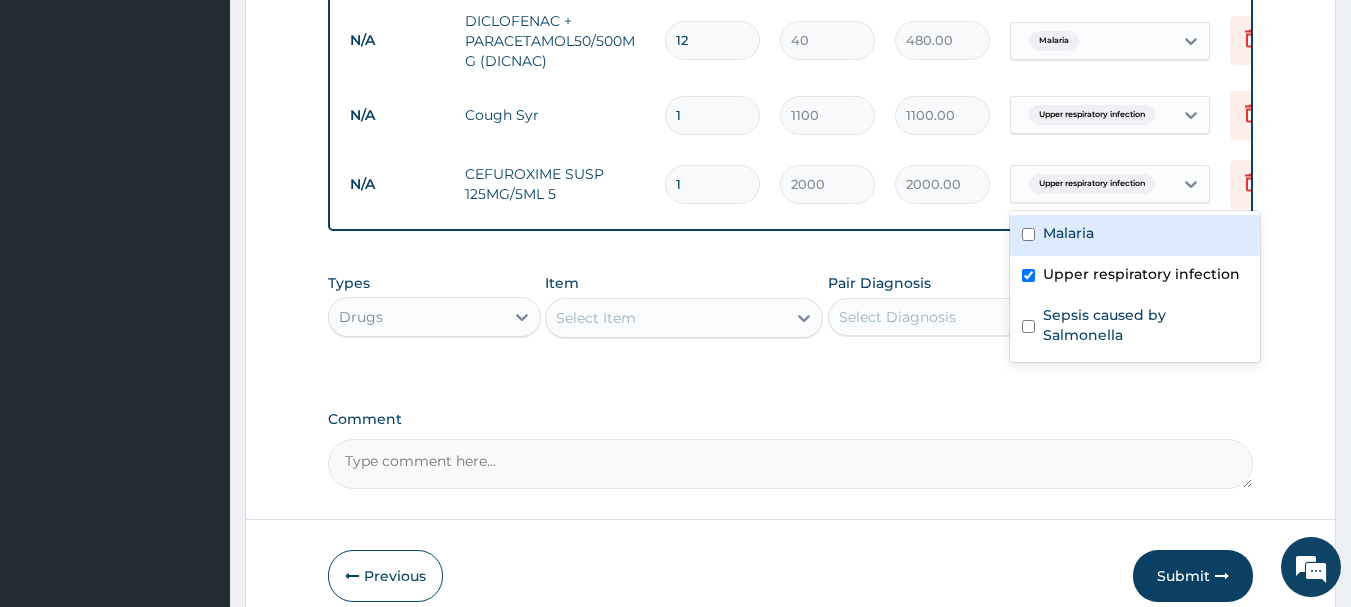 scroll, scrollTop: 1035, scrollLeft: 0, axis: vertical 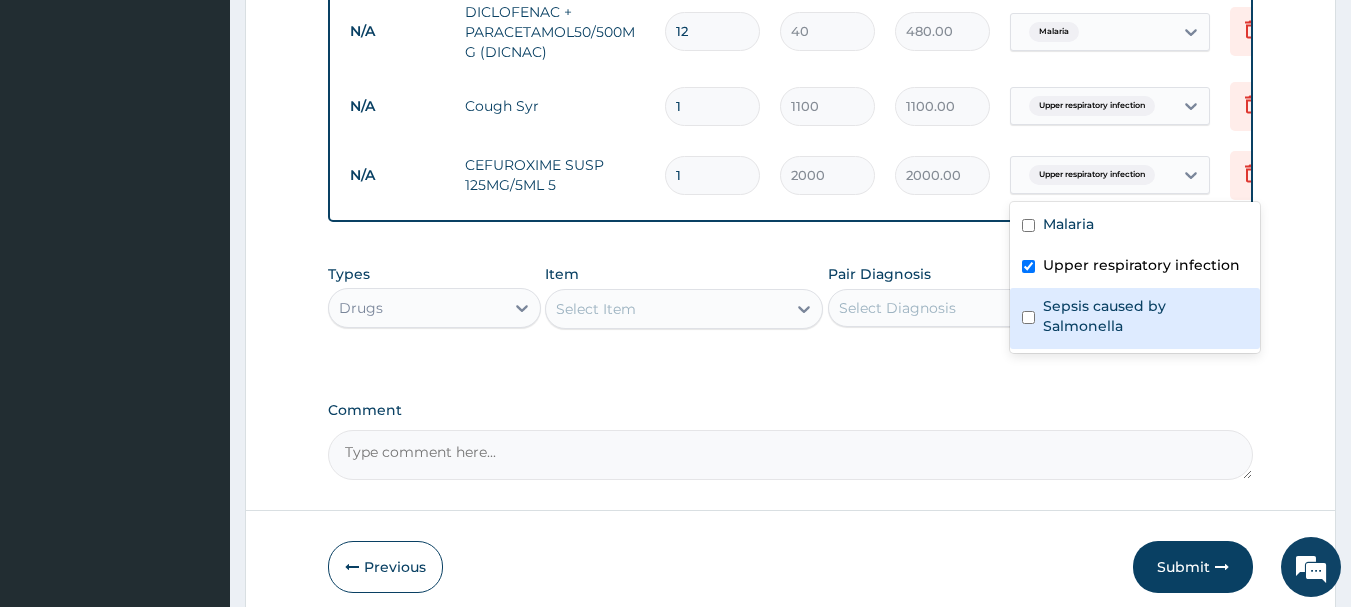 click at bounding box center (1028, 317) 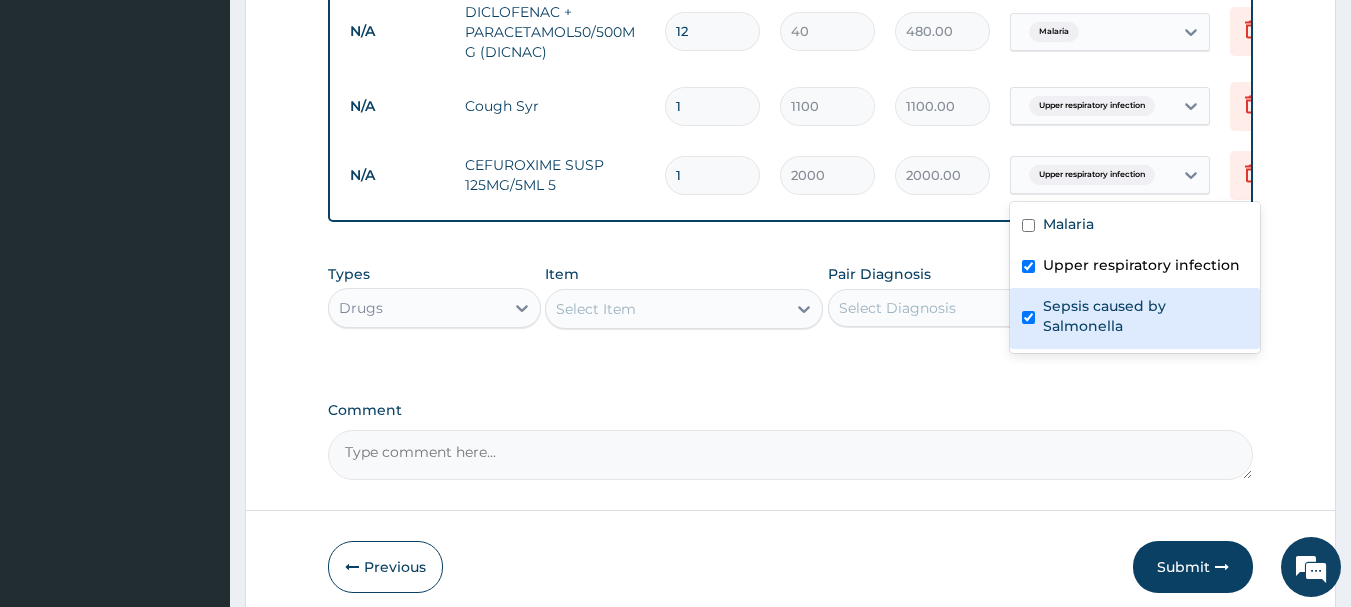 checkbox on "true" 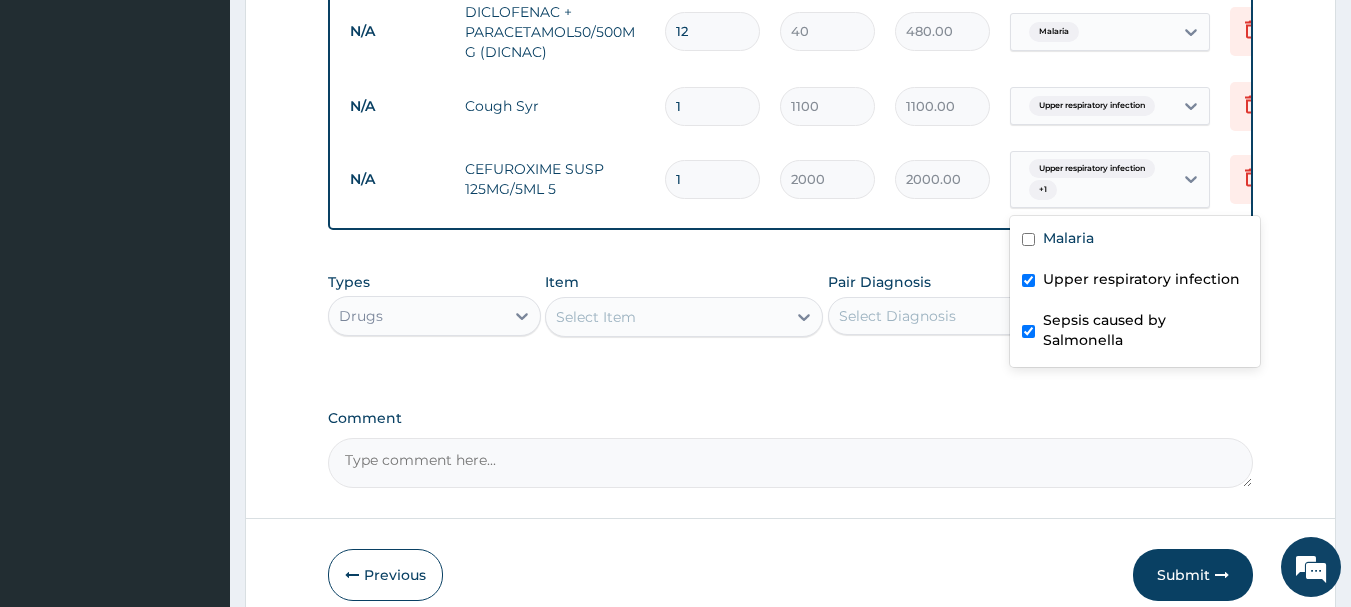 click at bounding box center [1028, 280] 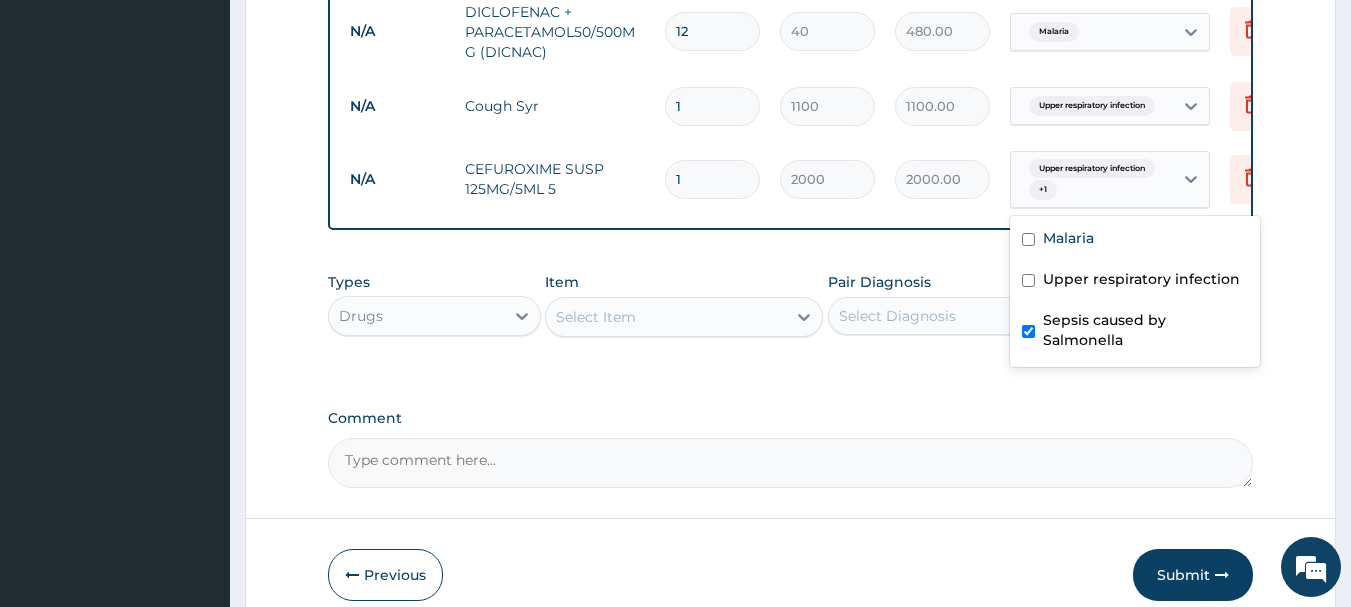 checkbox on "false" 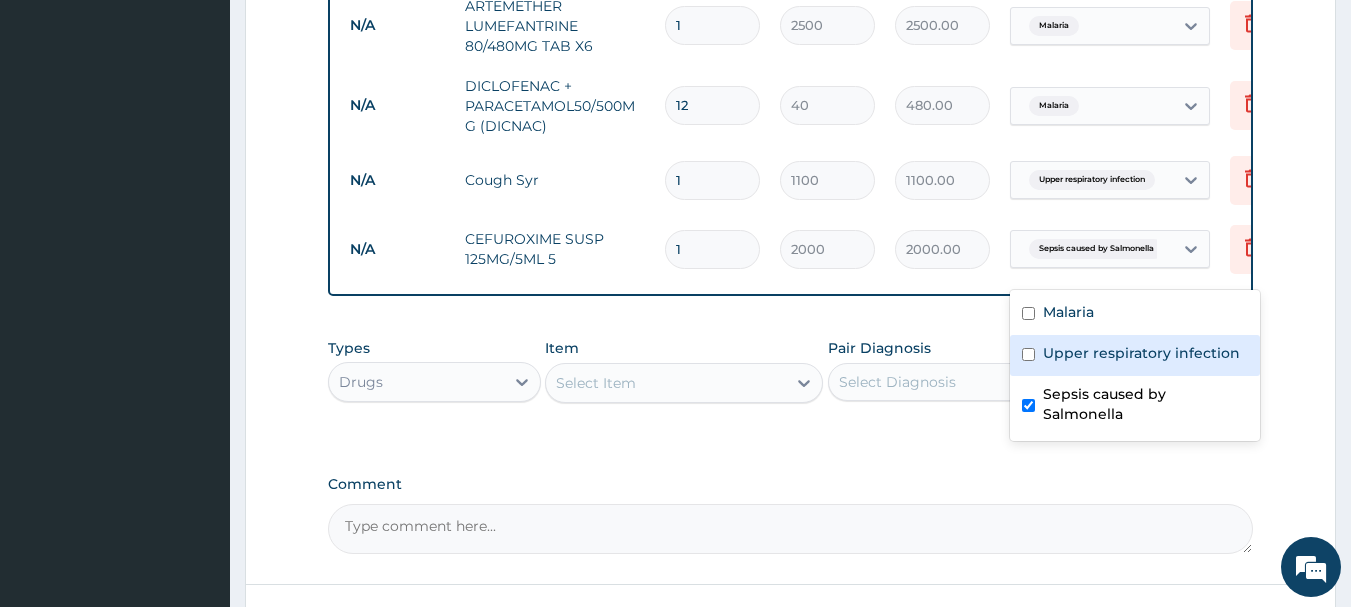 scroll, scrollTop: 1133, scrollLeft: 0, axis: vertical 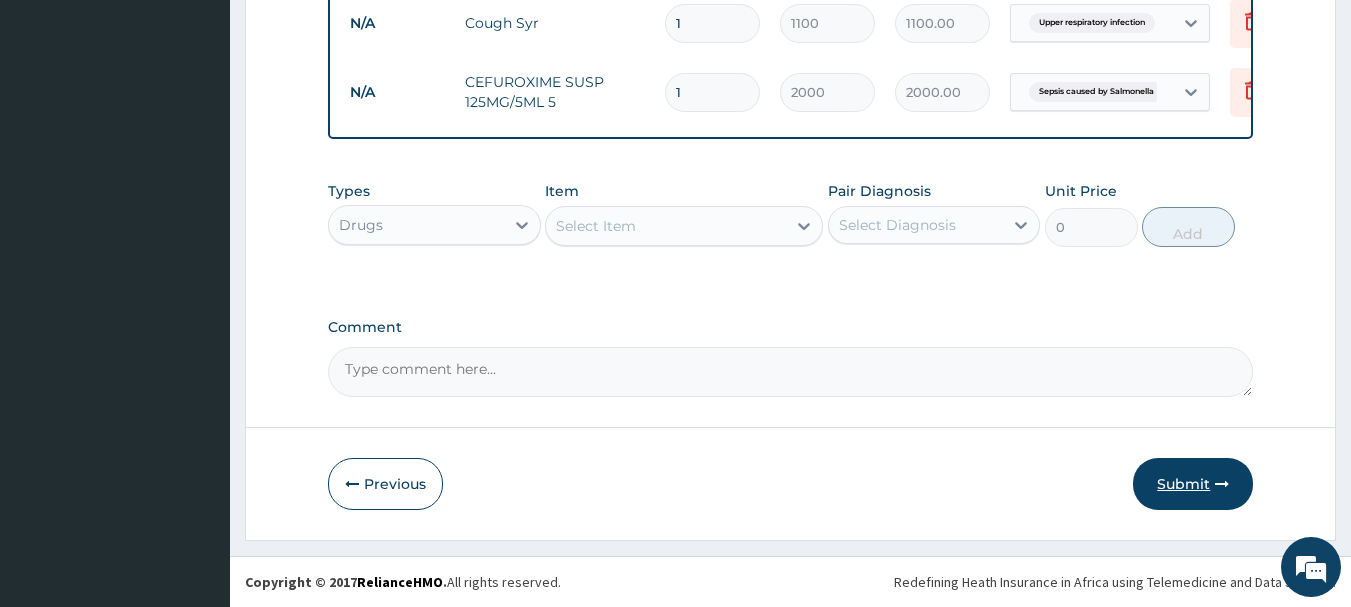 click on "Submit" at bounding box center [1193, 484] 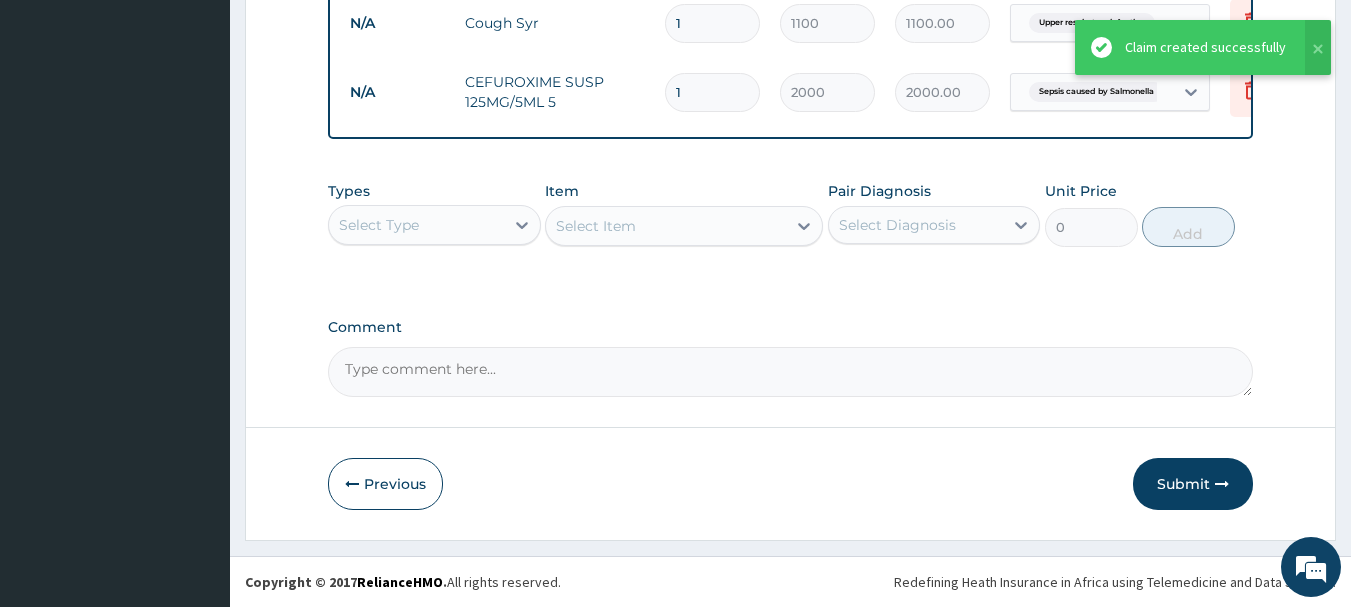scroll, scrollTop: 1096, scrollLeft: 0, axis: vertical 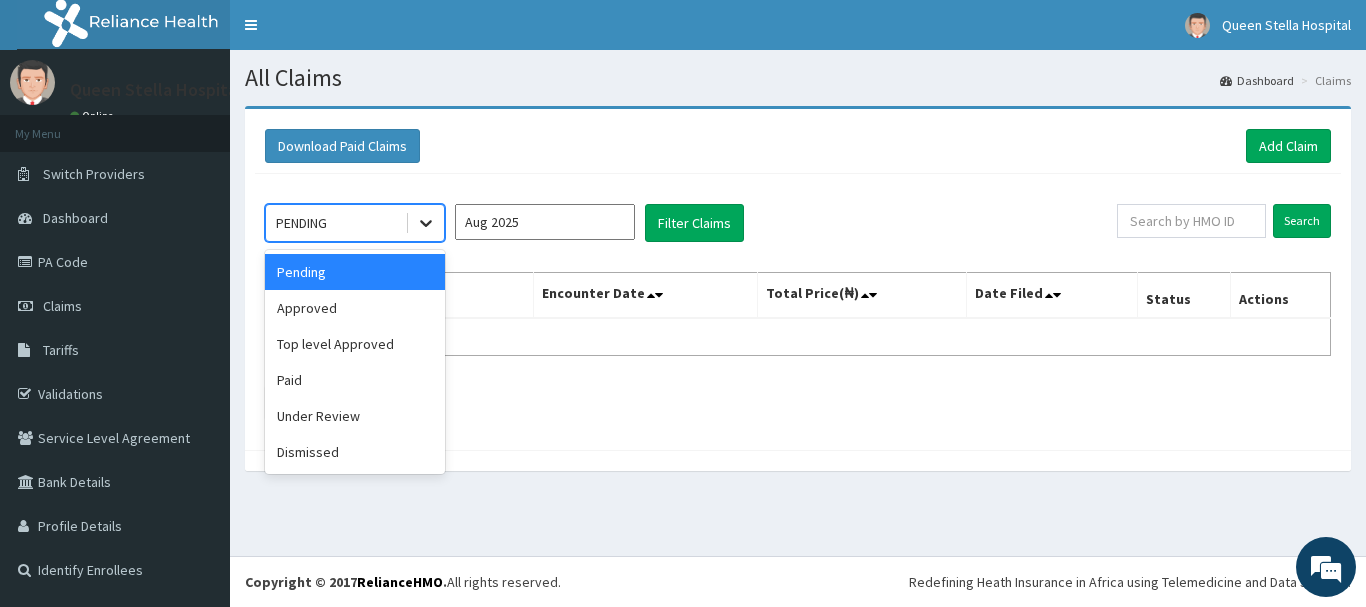 click 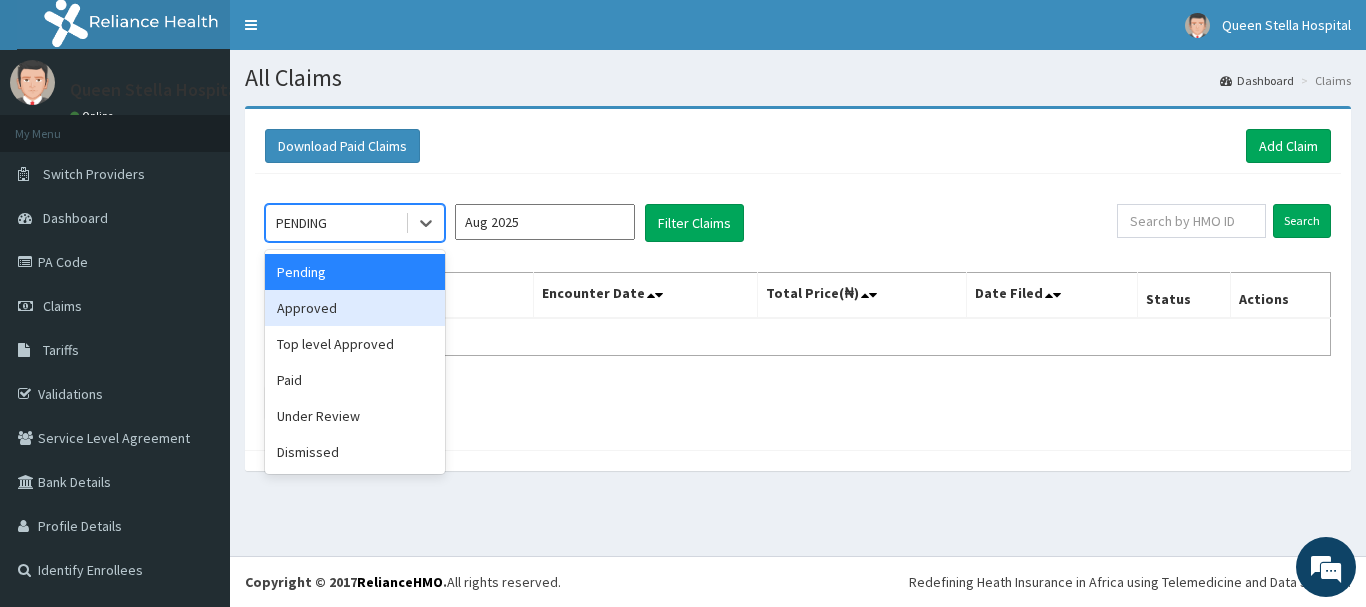 click on "Approved" at bounding box center (355, 308) 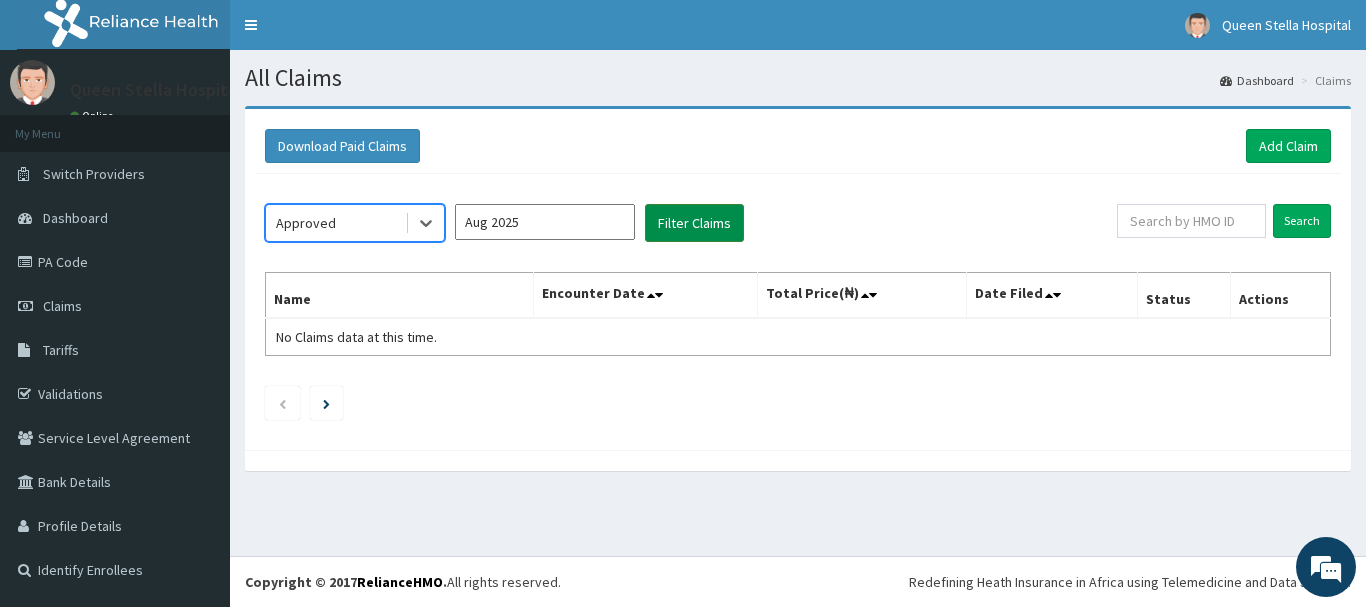 click on "Filter Claims" at bounding box center (694, 223) 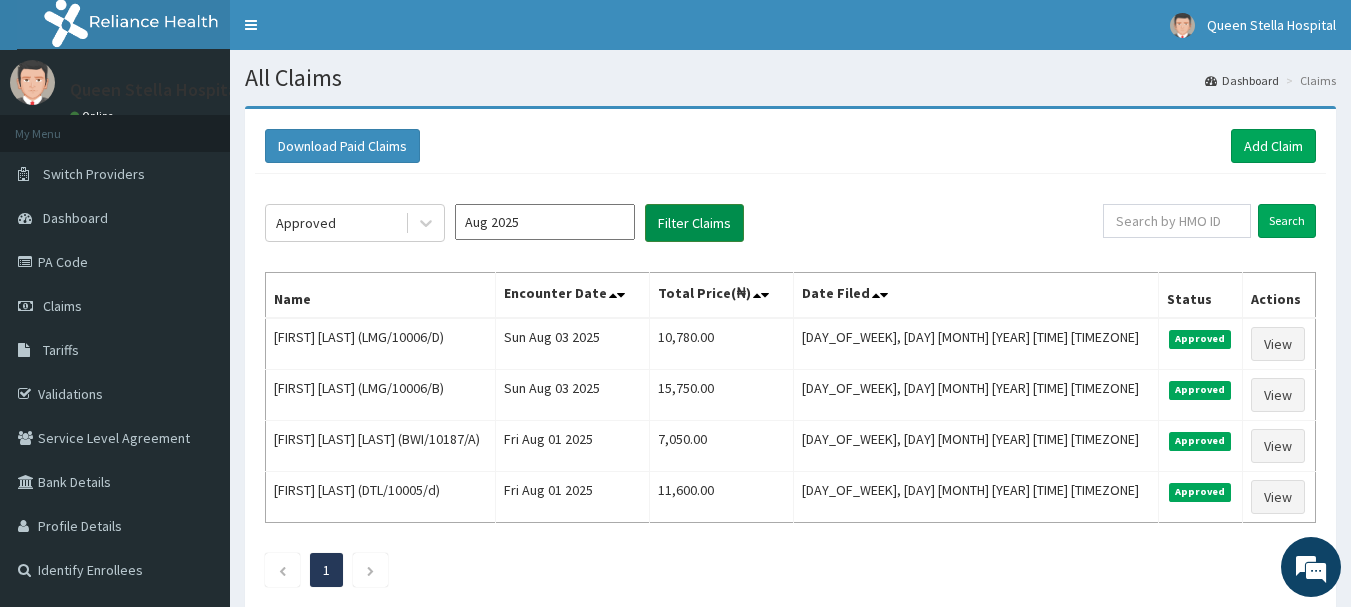 scroll, scrollTop: 0, scrollLeft: 0, axis: both 